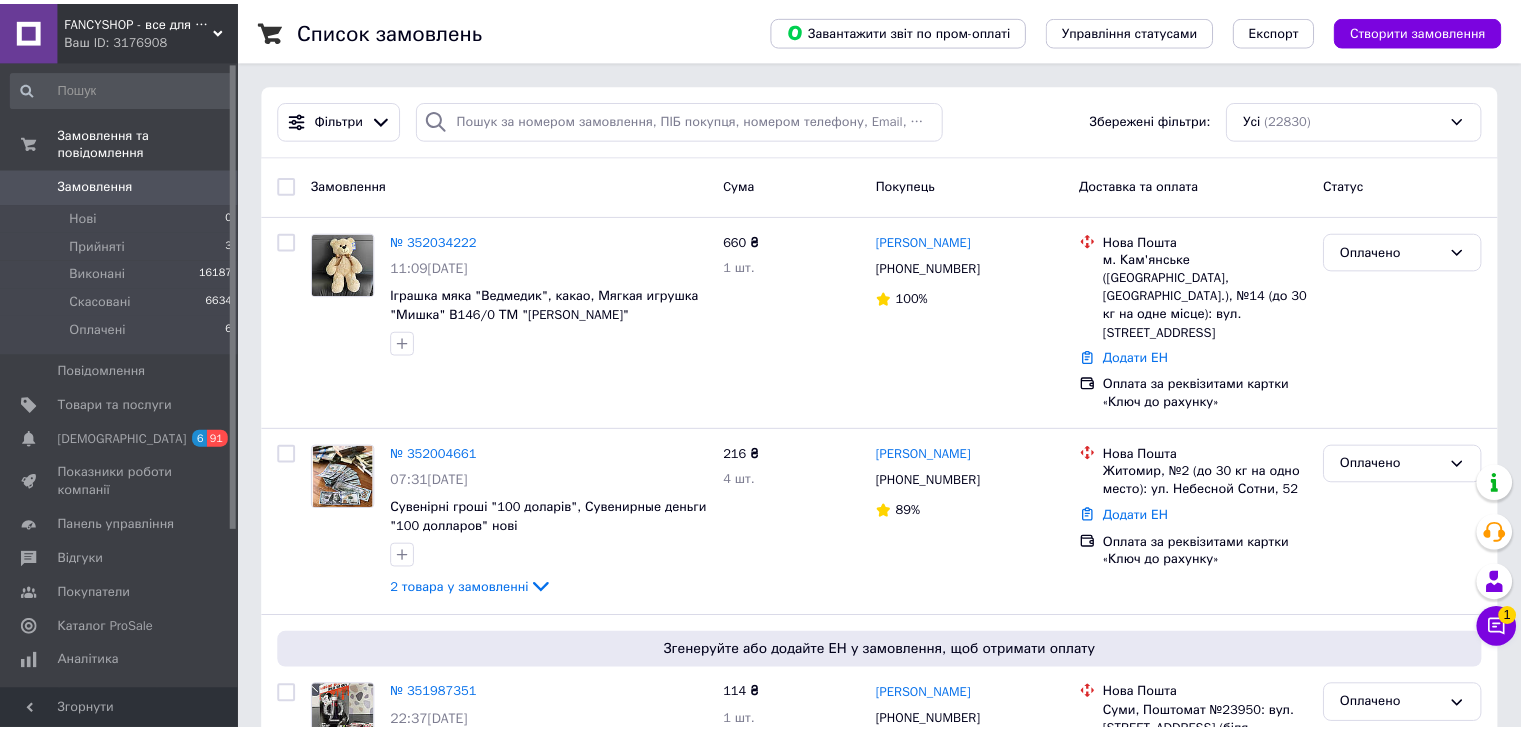 scroll, scrollTop: 0, scrollLeft: 0, axis: both 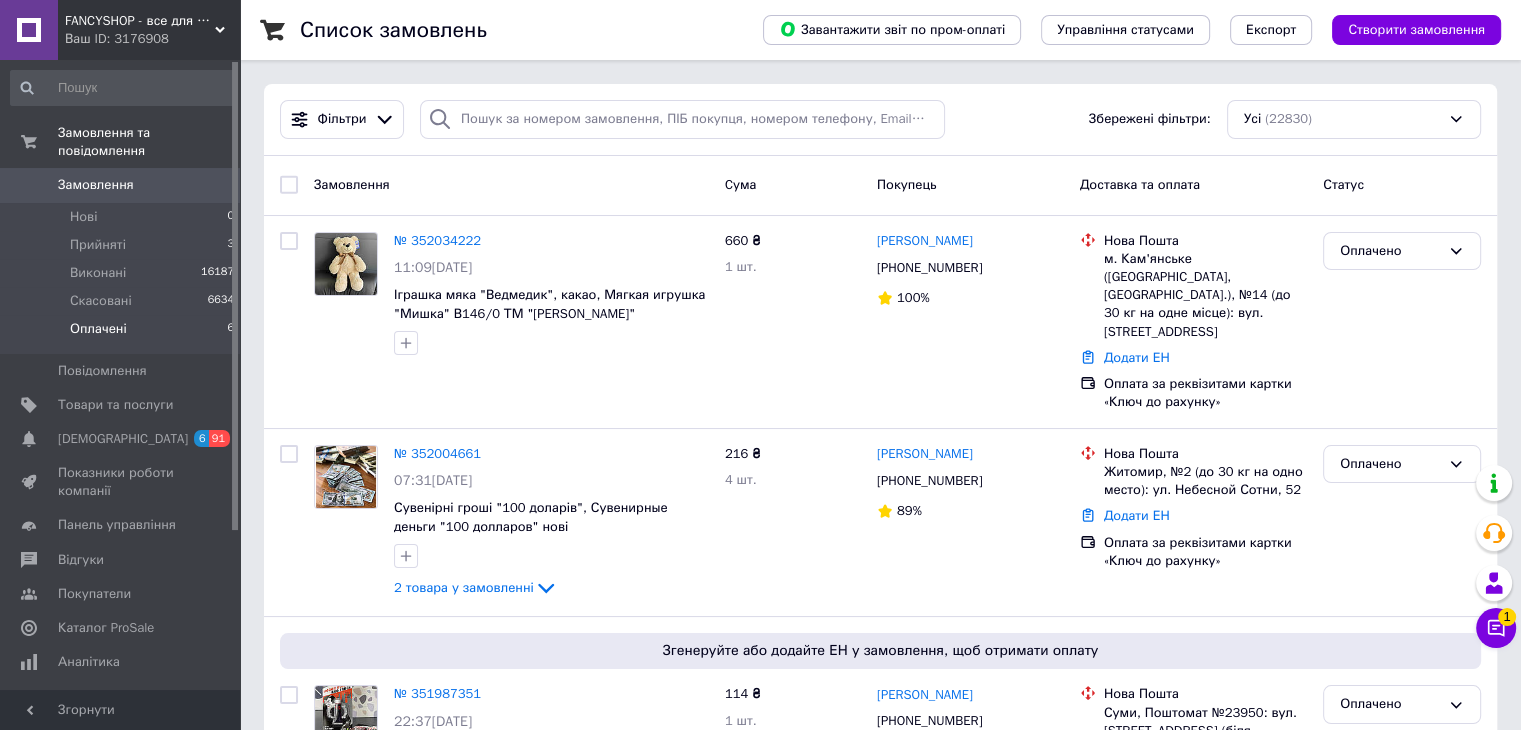 click on "Оплачені" at bounding box center (98, 329) 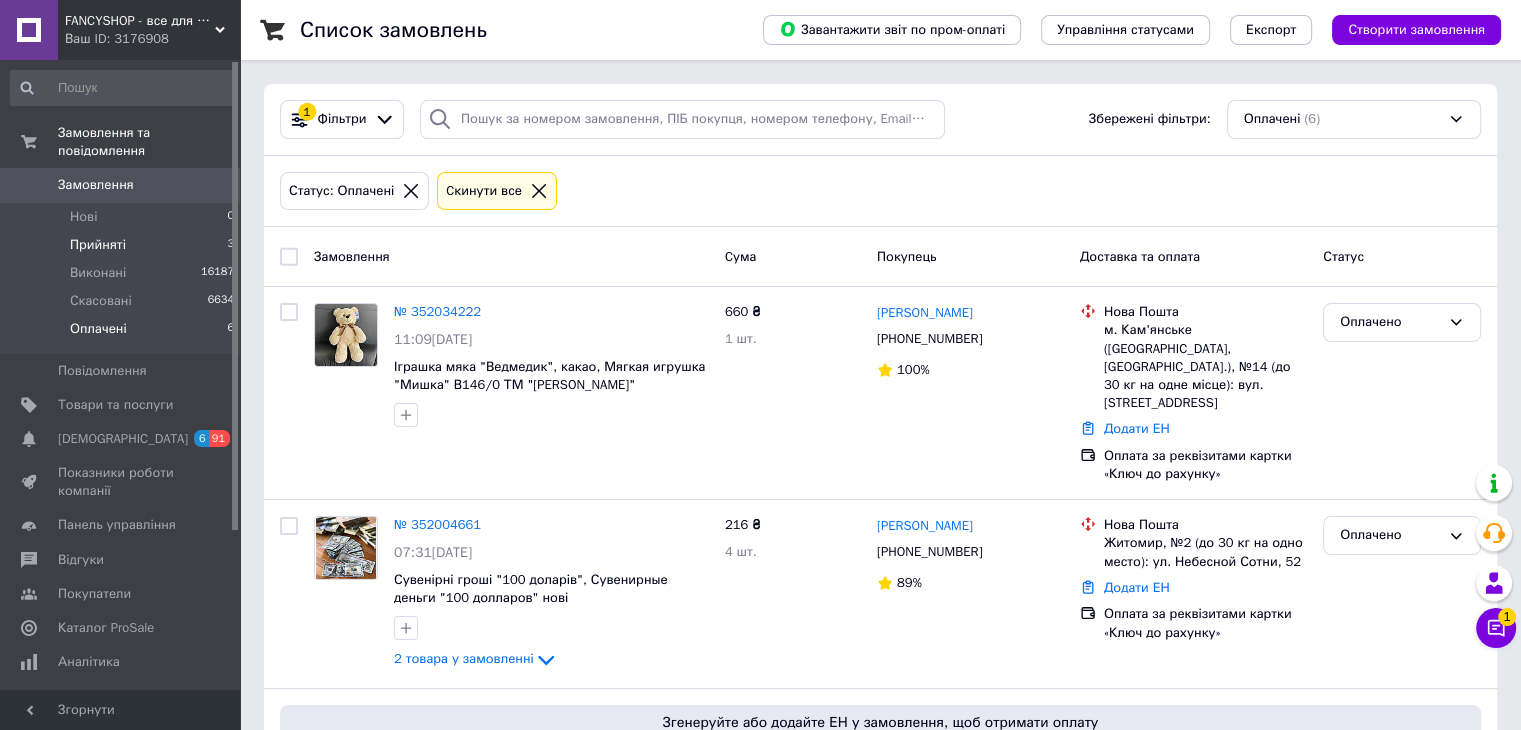 click on "Прийняті 3" at bounding box center (123, 245) 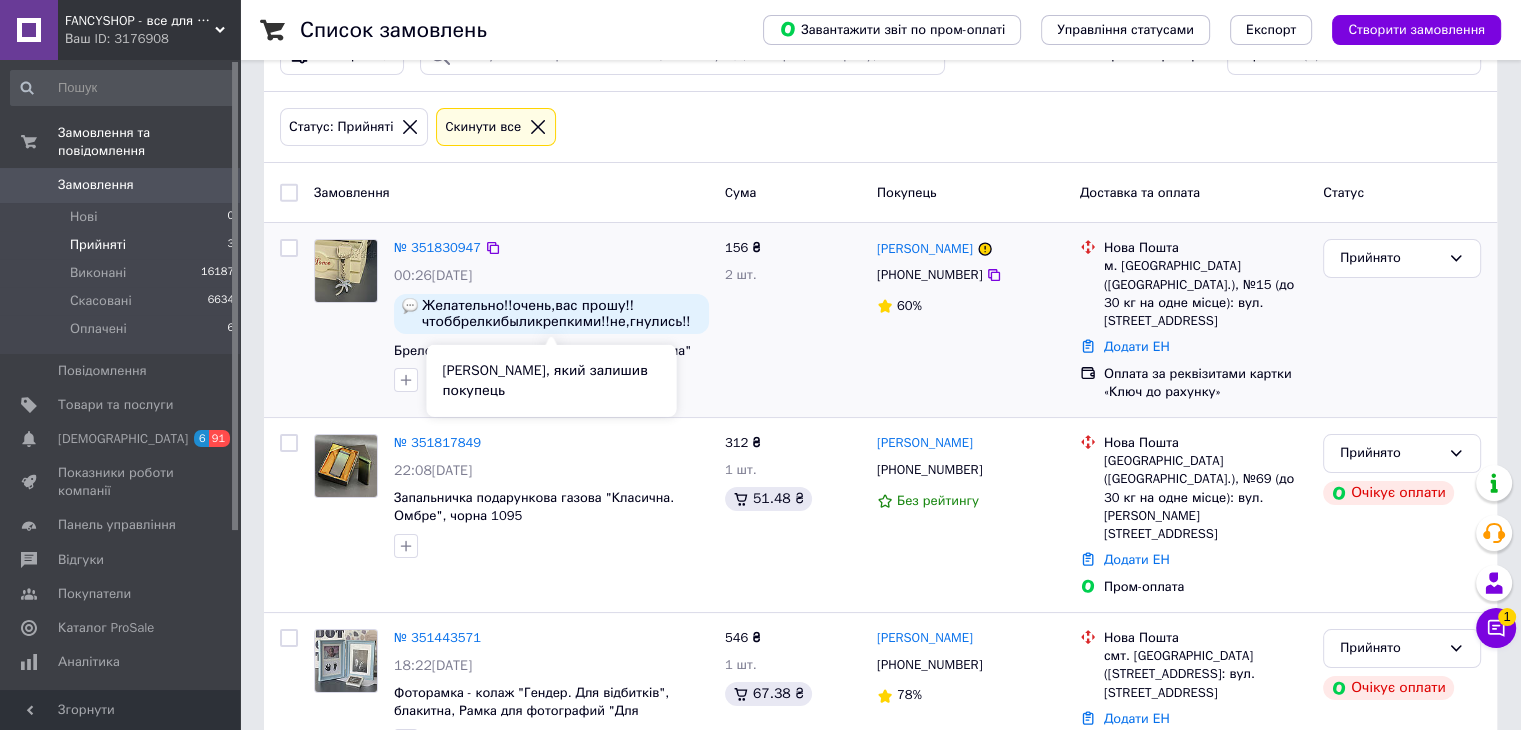 scroll, scrollTop: 82, scrollLeft: 0, axis: vertical 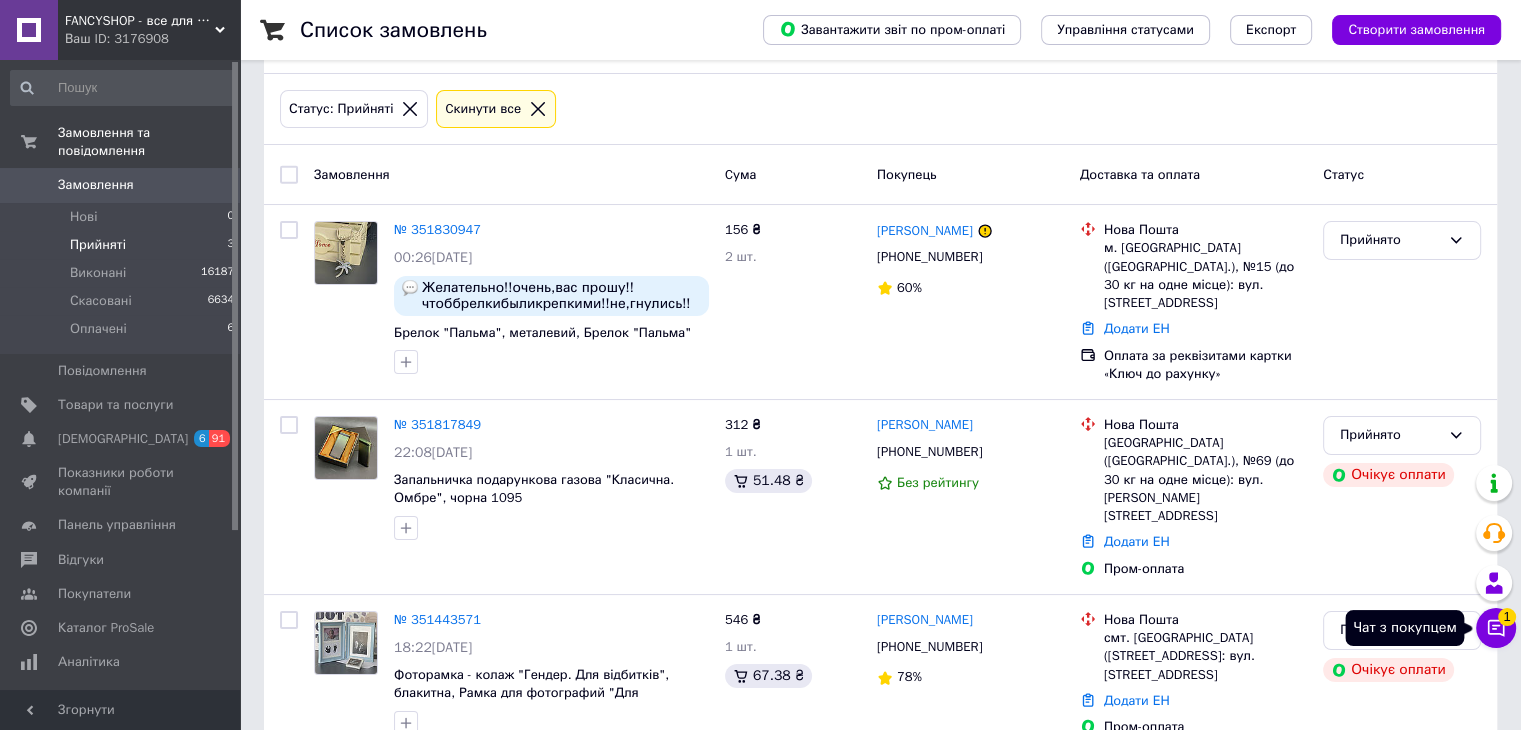 click 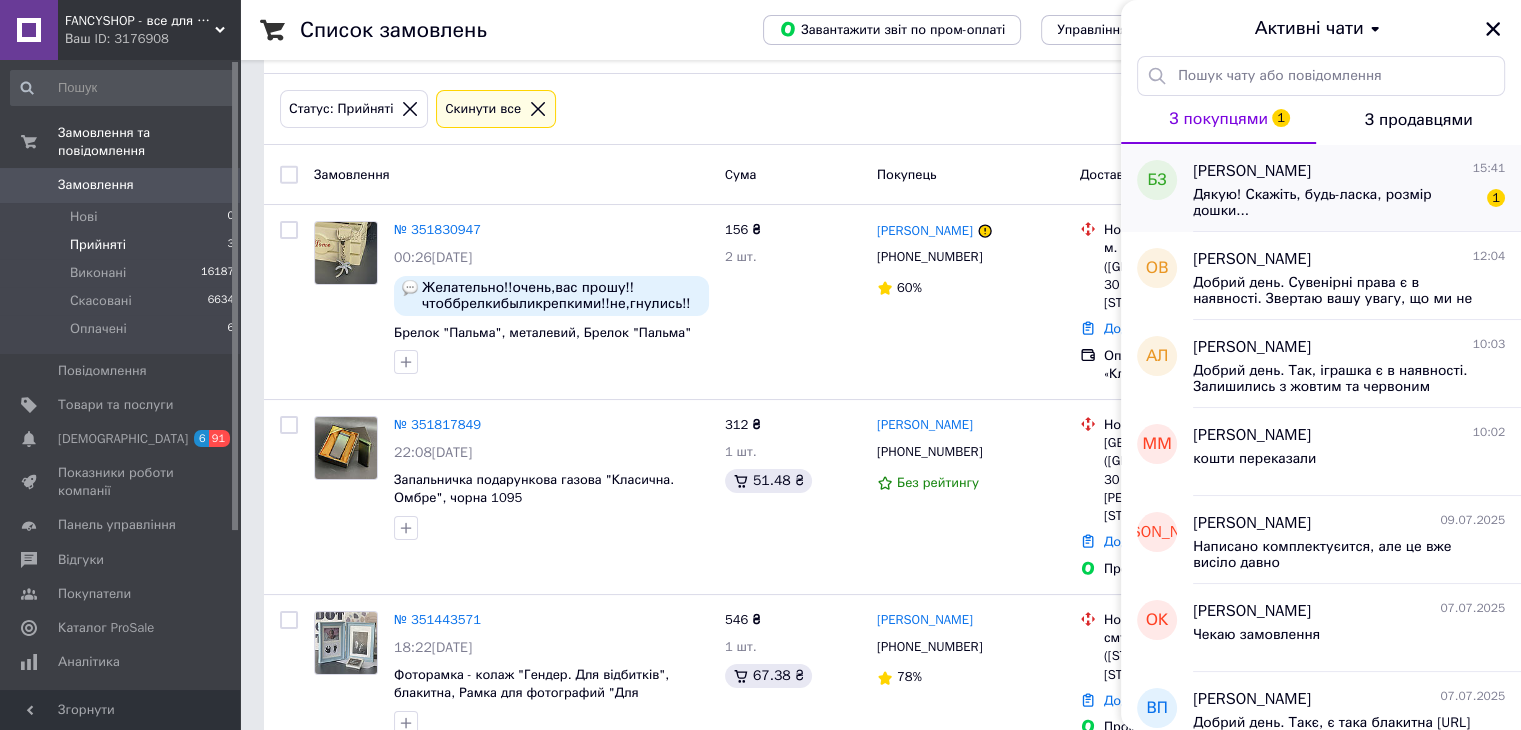 click on "[PERSON_NAME] 15:41 Дякую!
Скажіть, будь-ласка, розмір дошки... 1" at bounding box center [1357, 188] 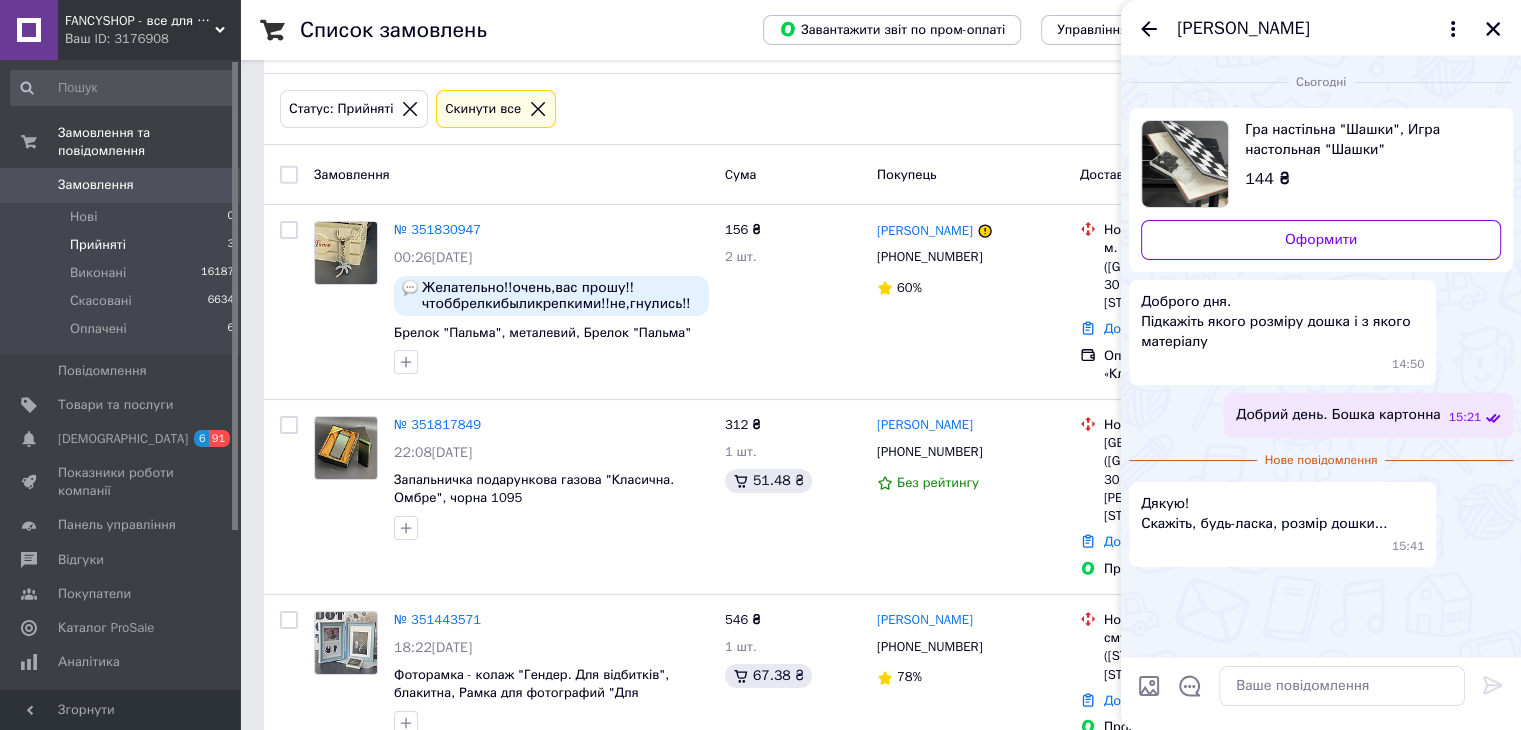 click at bounding box center (1185, 164) 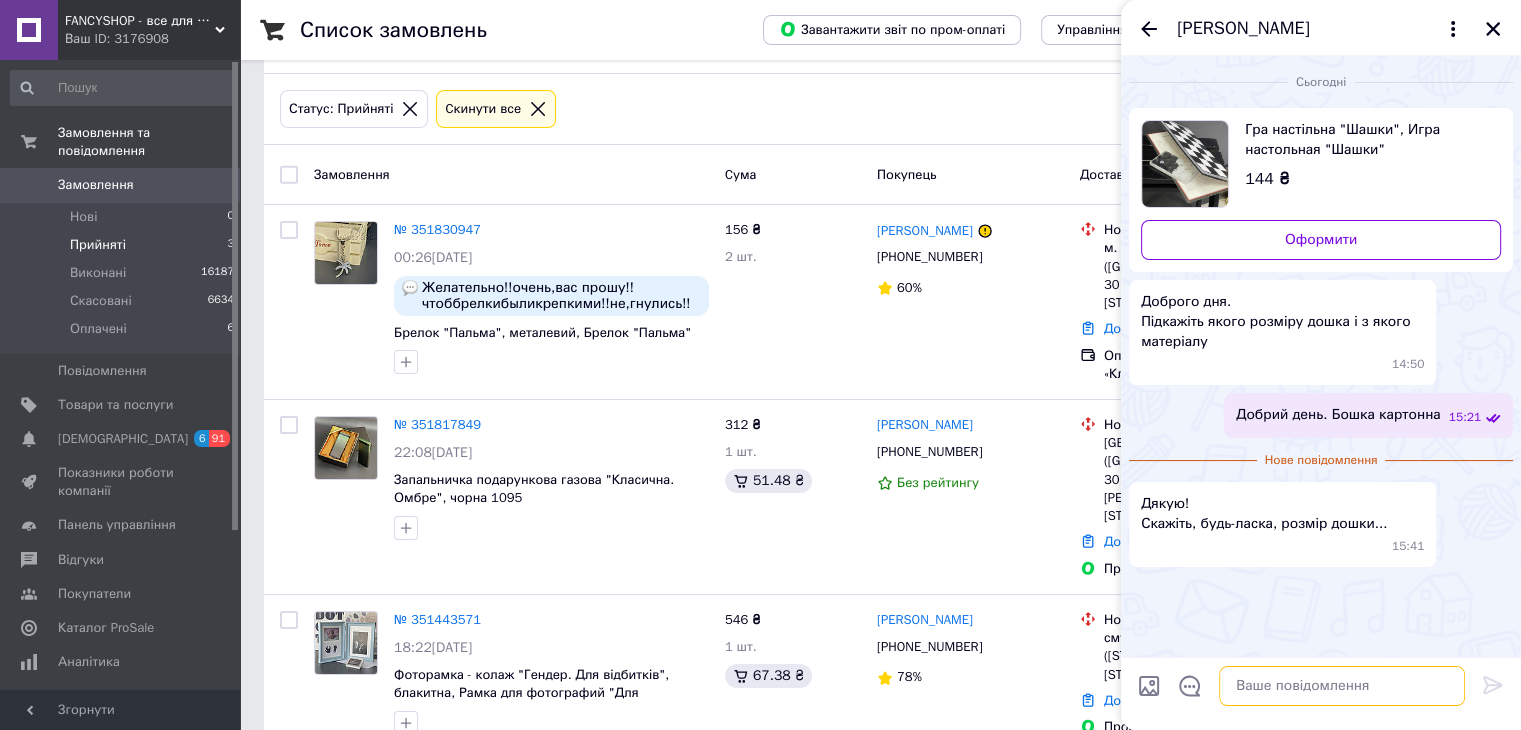 click at bounding box center (1342, 686) 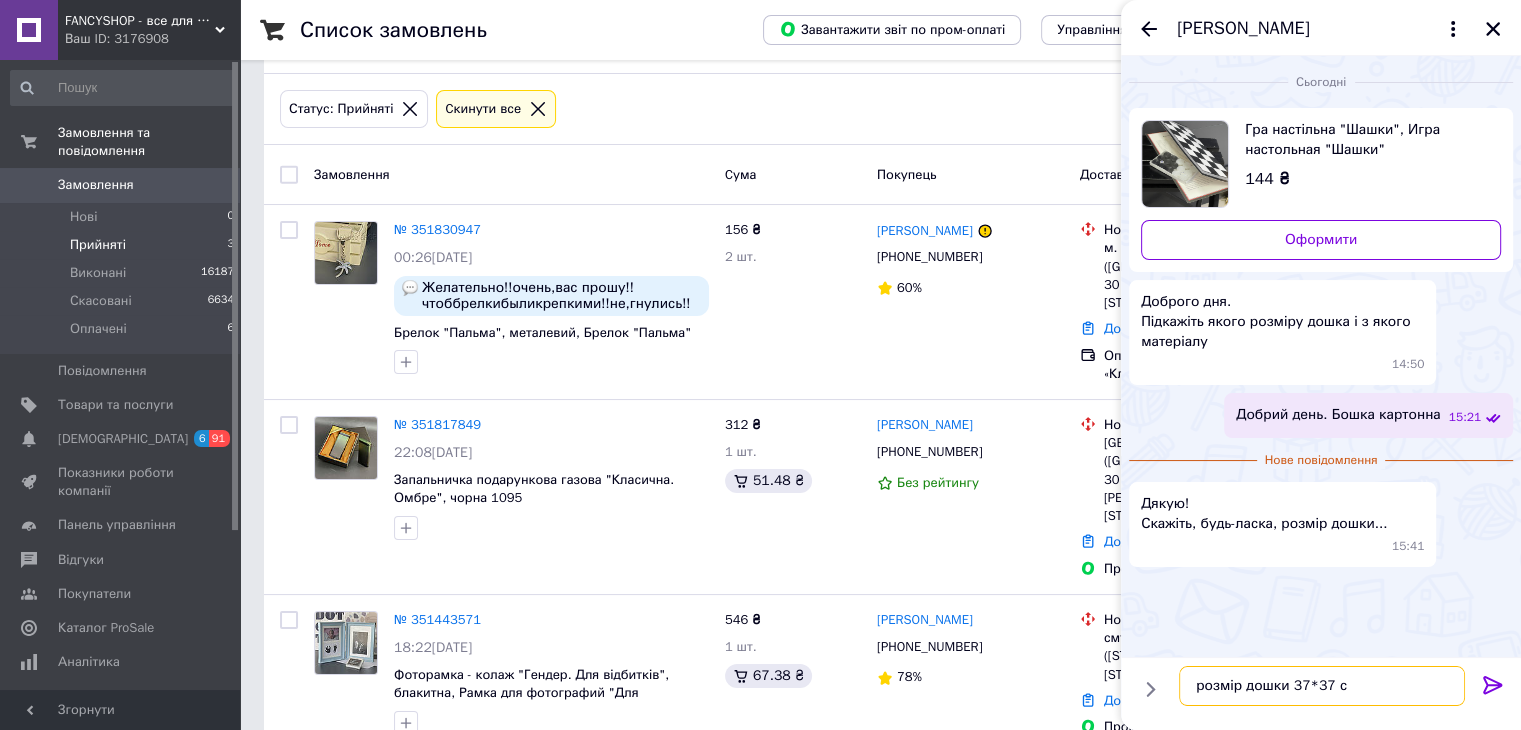 type on "розмір дошки 37*37 см" 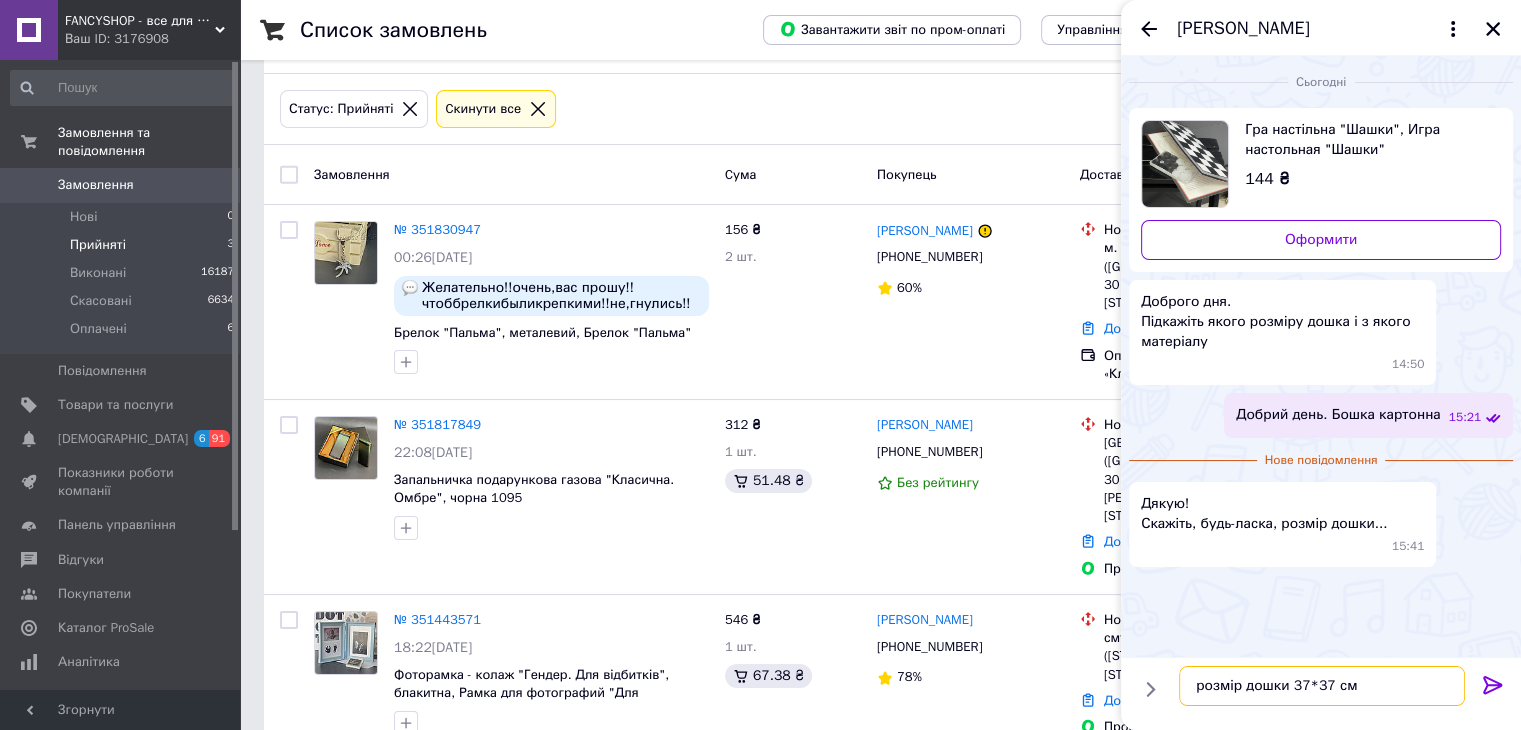 type 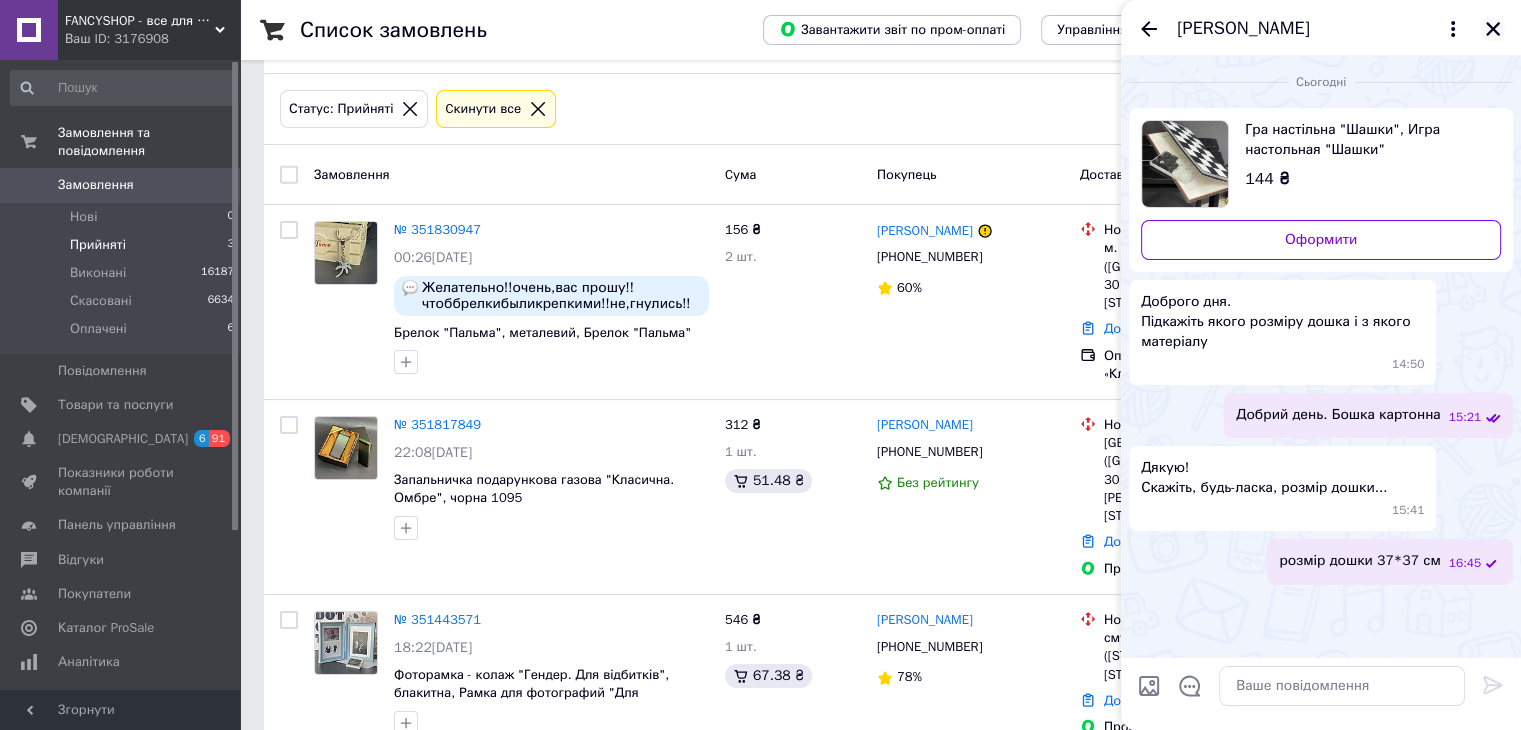 click 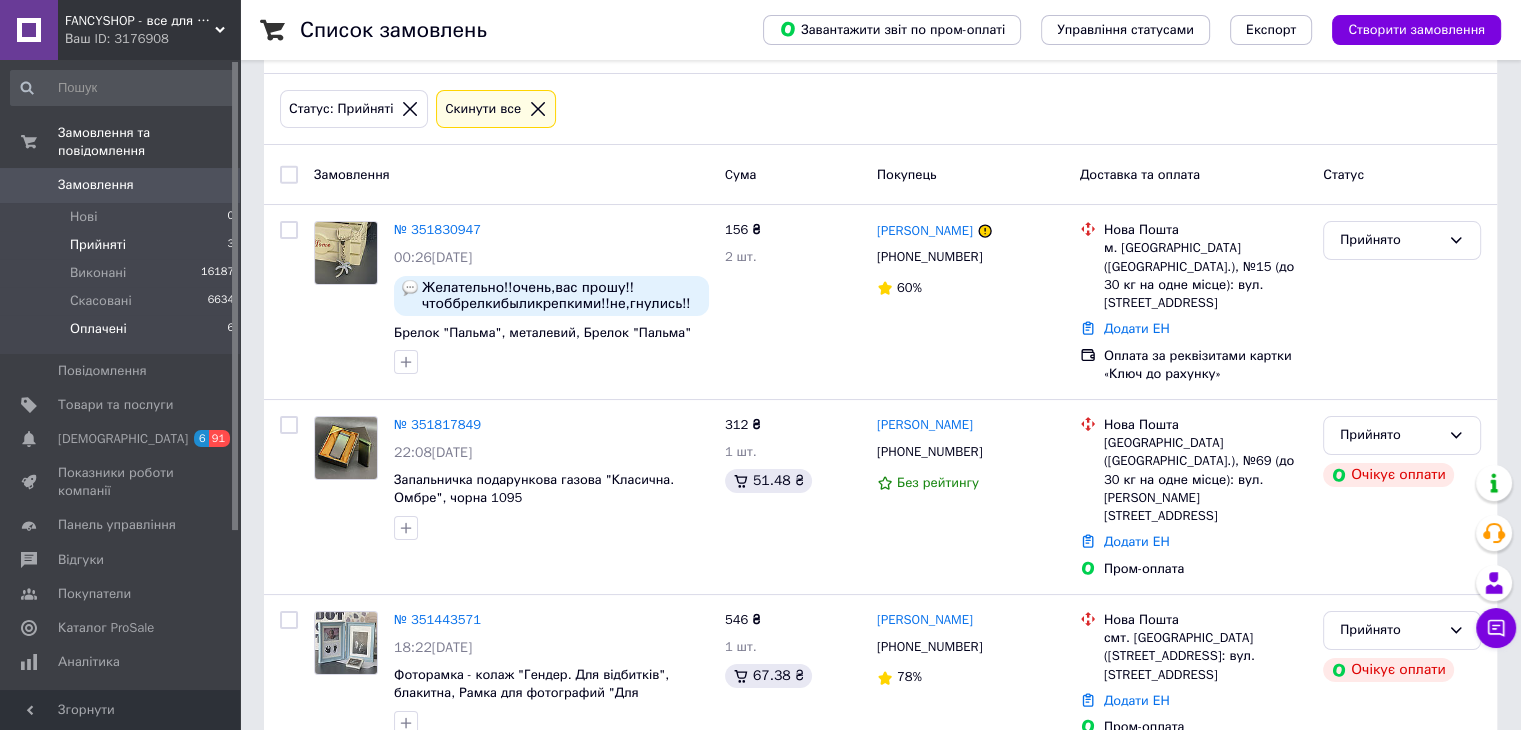 click on "Оплачені 6" at bounding box center [123, 334] 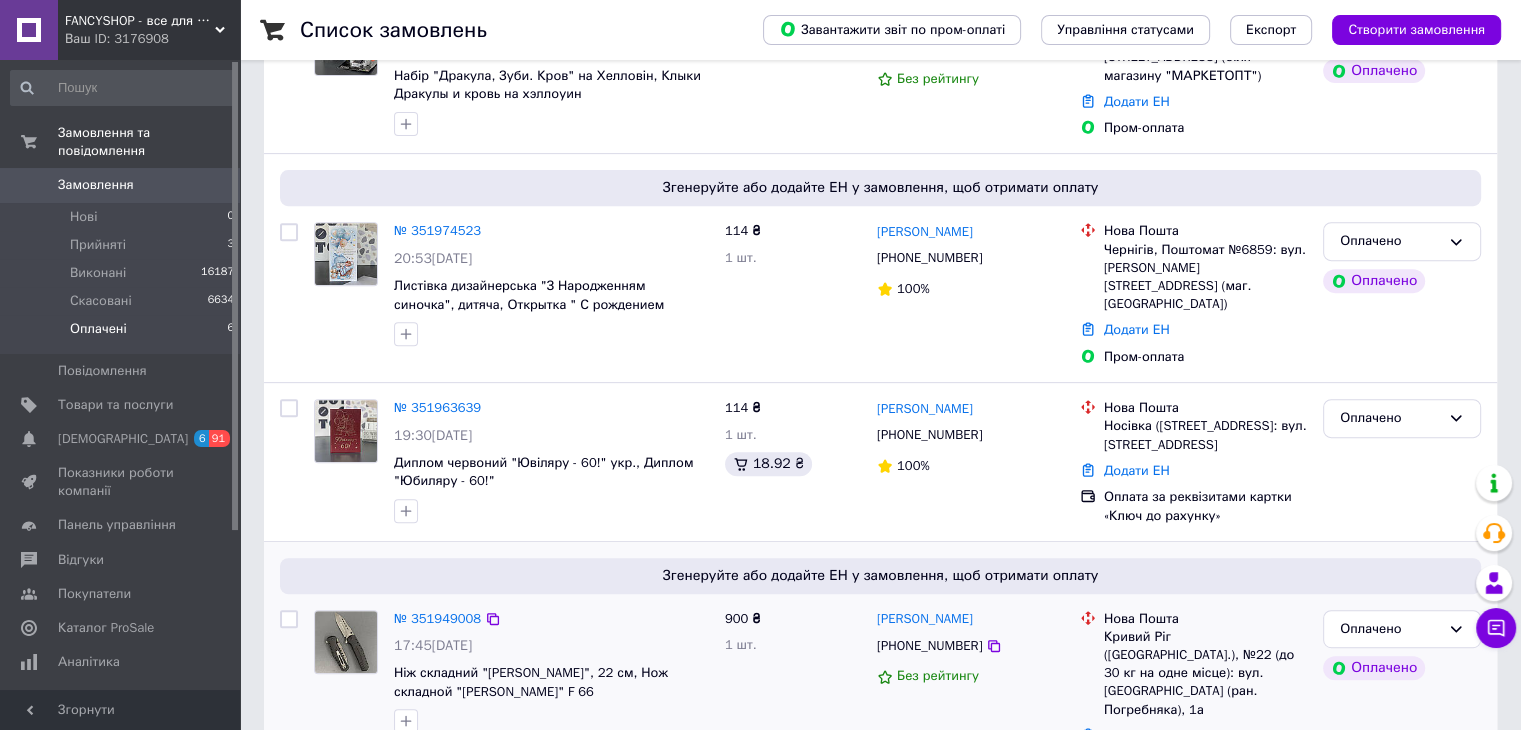 scroll, scrollTop: 768, scrollLeft: 0, axis: vertical 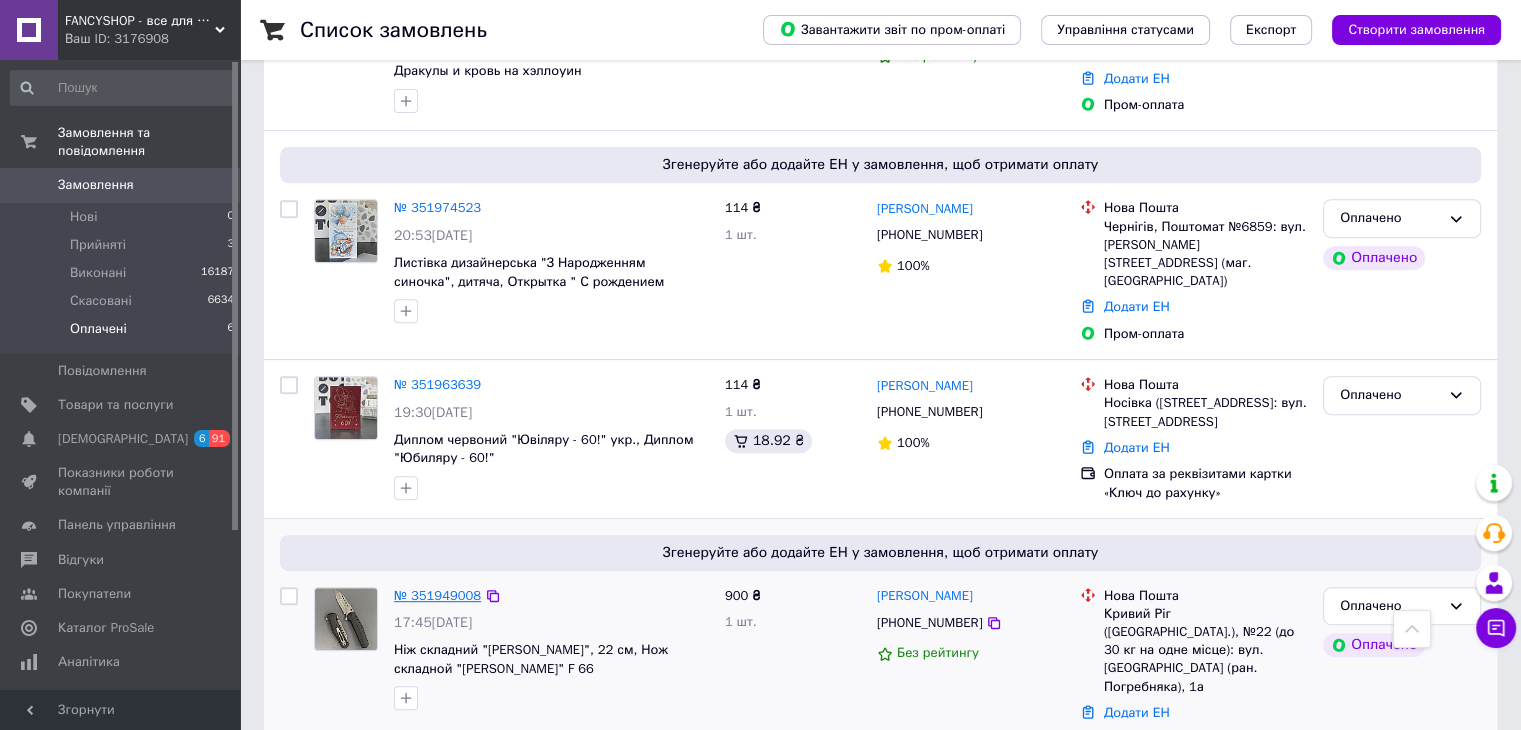 click on "№ 351949008" at bounding box center [437, 595] 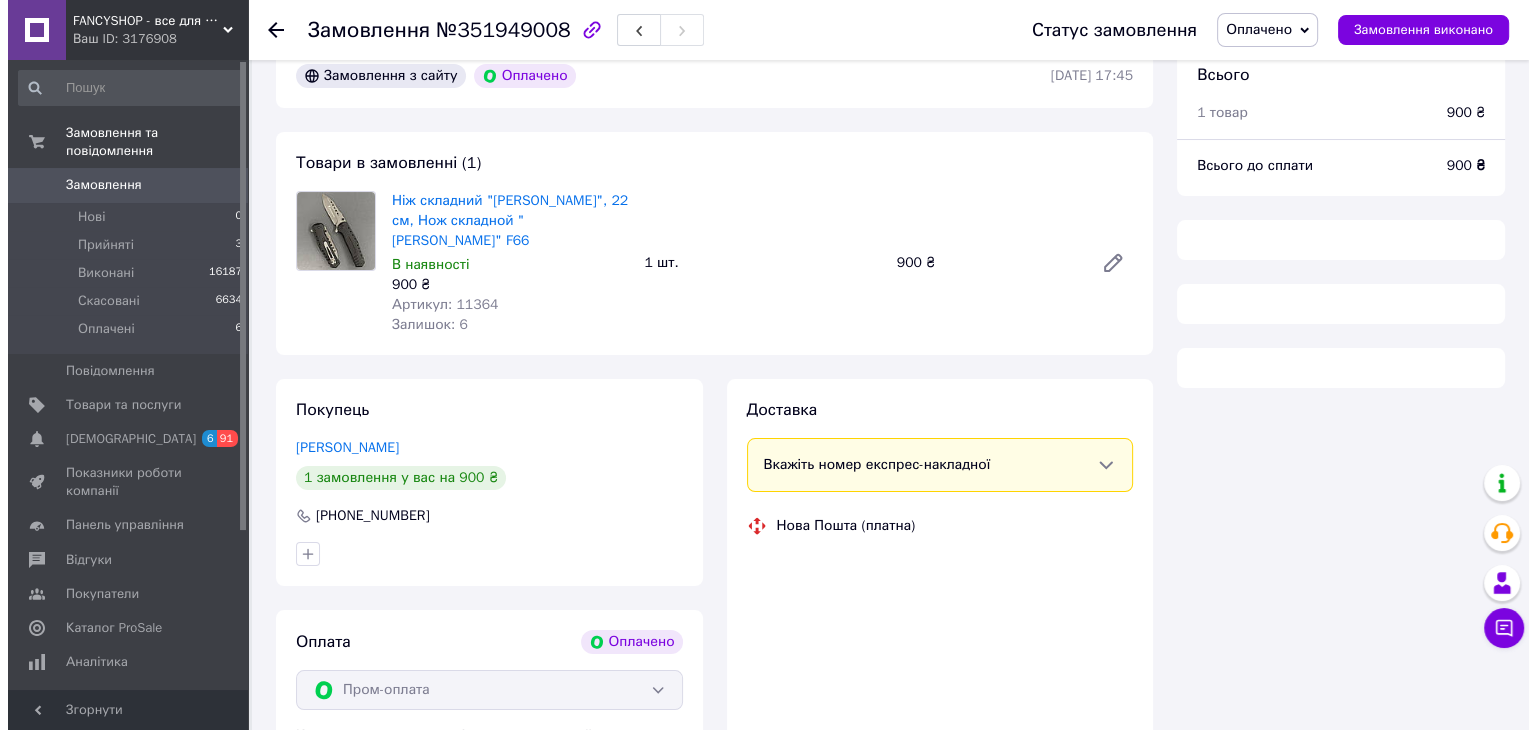 scroll, scrollTop: 200, scrollLeft: 0, axis: vertical 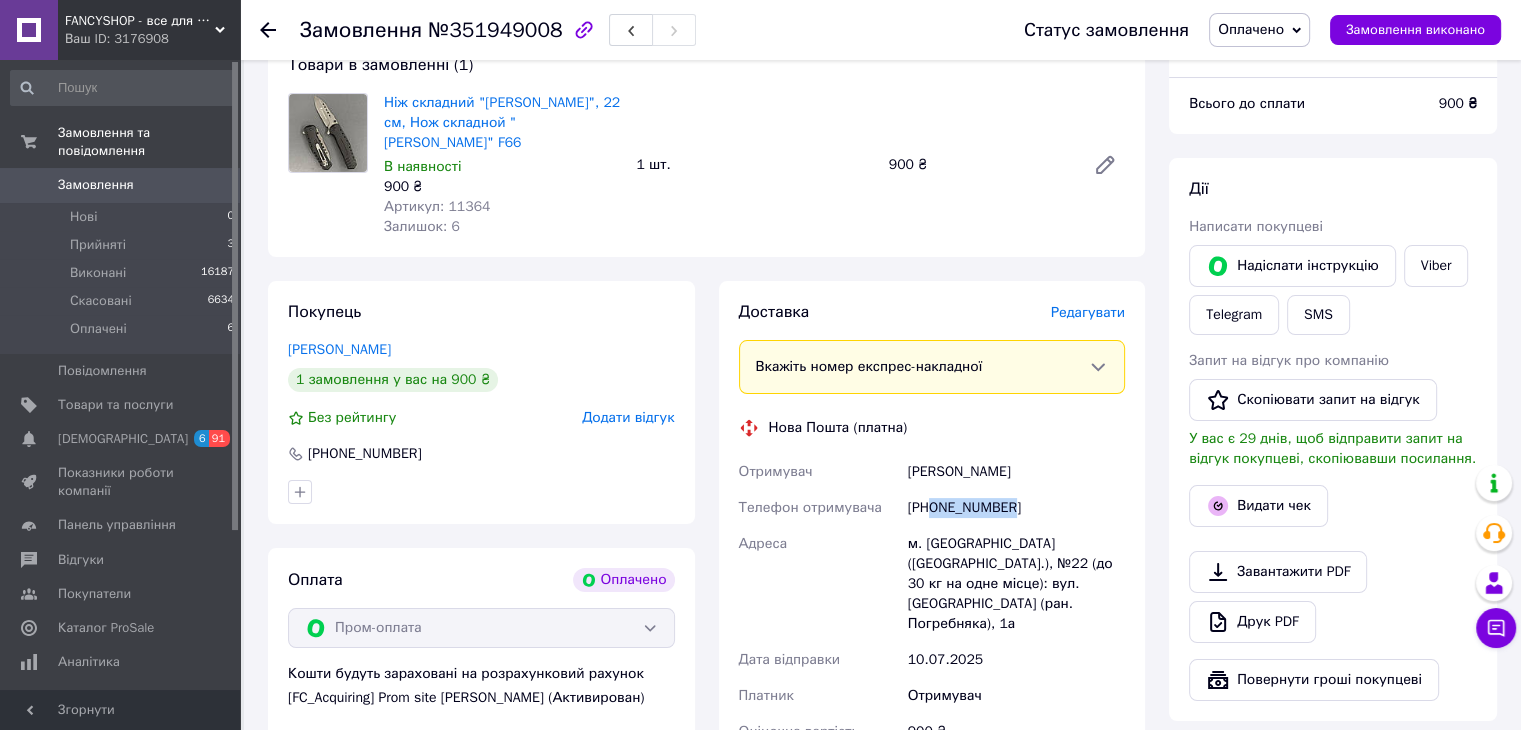 drag, startPoint x: 974, startPoint y: 501, endPoint x: 933, endPoint y: 497, distance: 41.19466 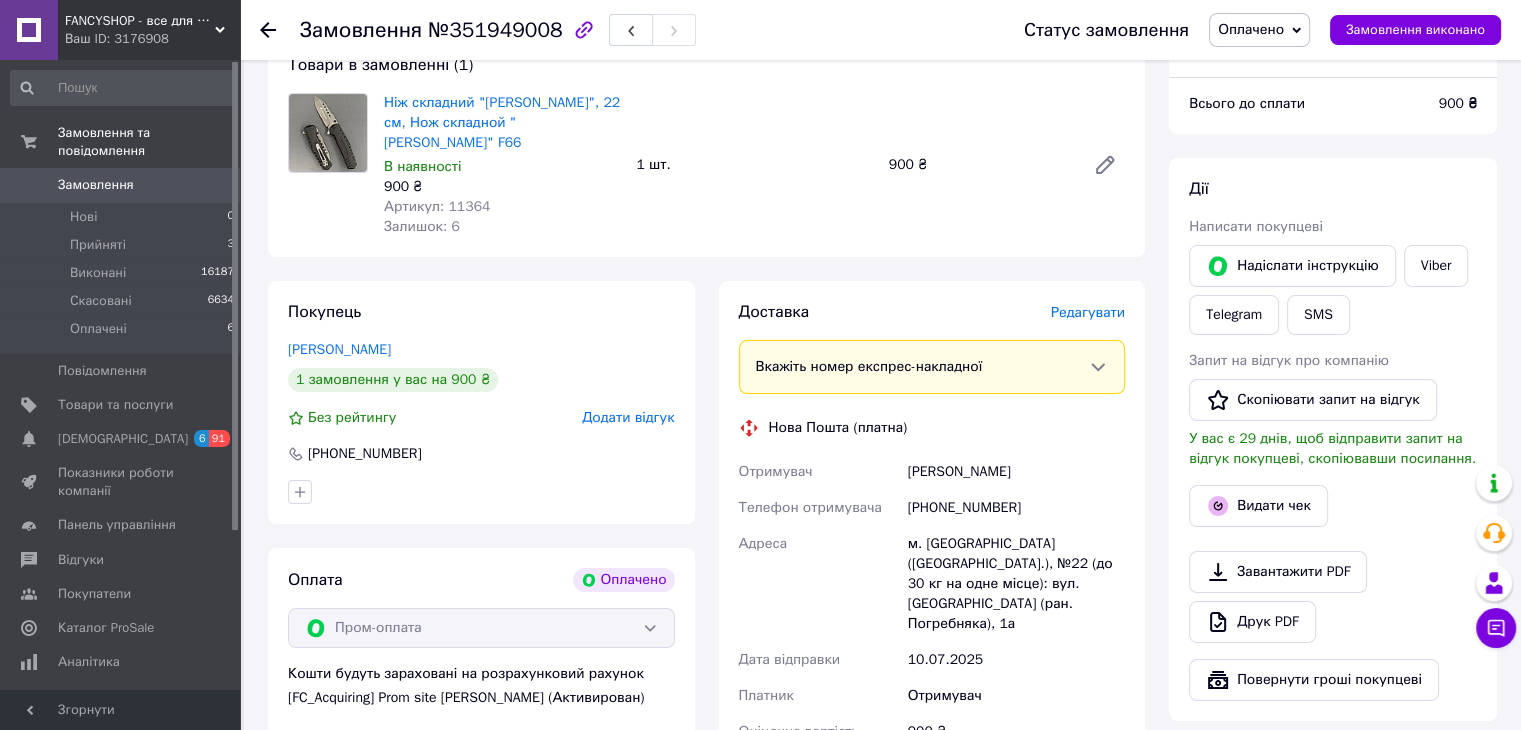 click on "Редагувати" at bounding box center (1088, 312) 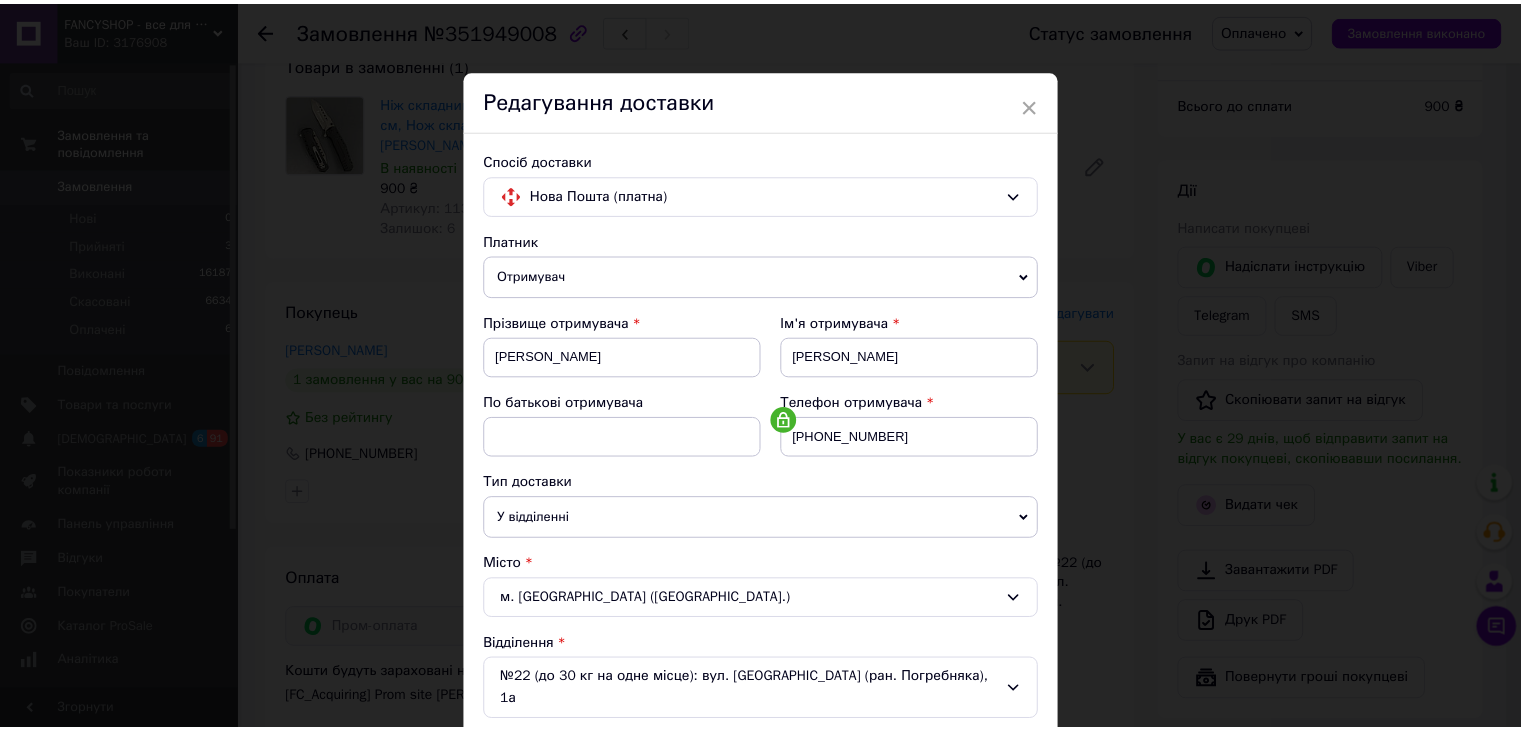 scroll, scrollTop: 592, scrollLeft: 0, axis: vertical 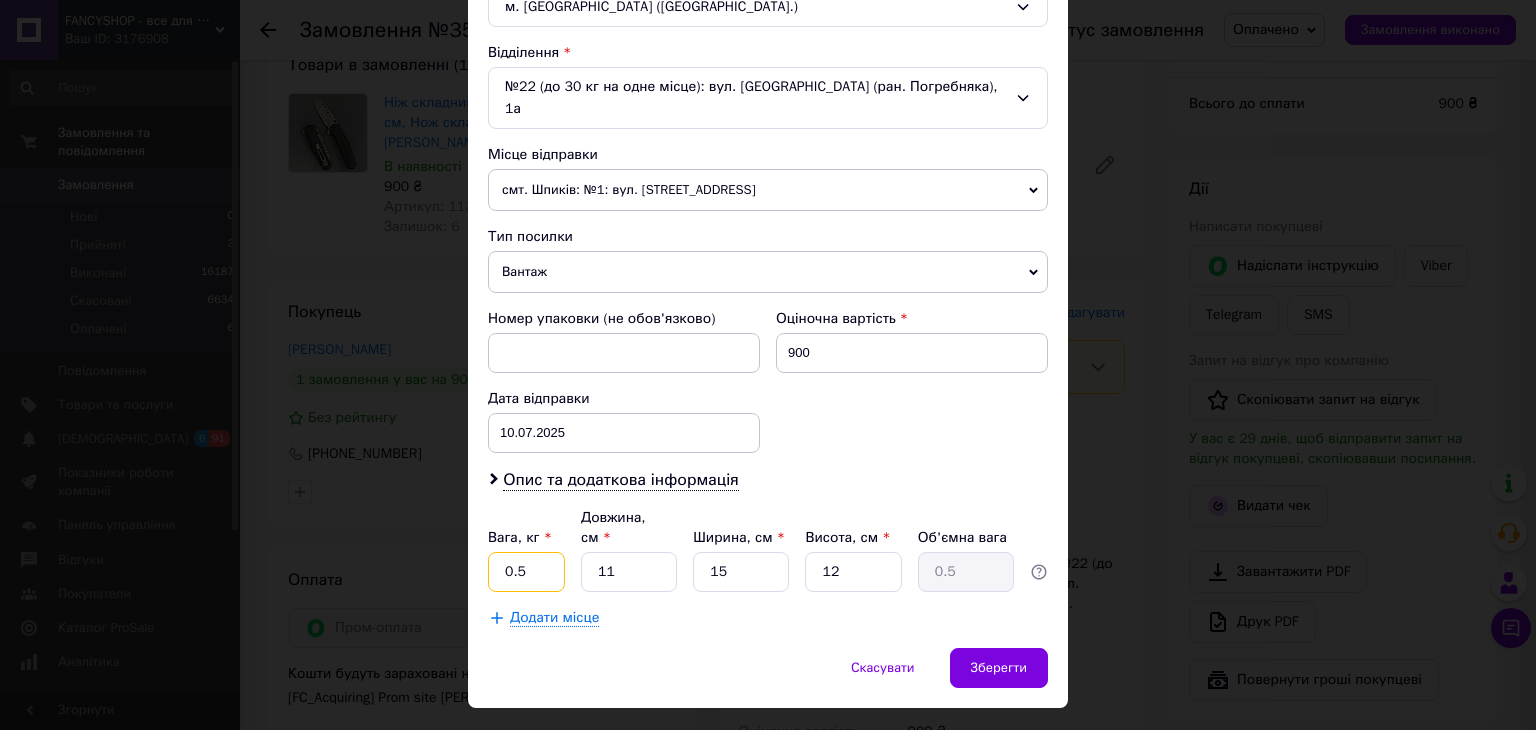 drag, startPoint x: 556, startPoint y: 525, endPoint x: 607, endPoint y: 522, distance: 51.088158 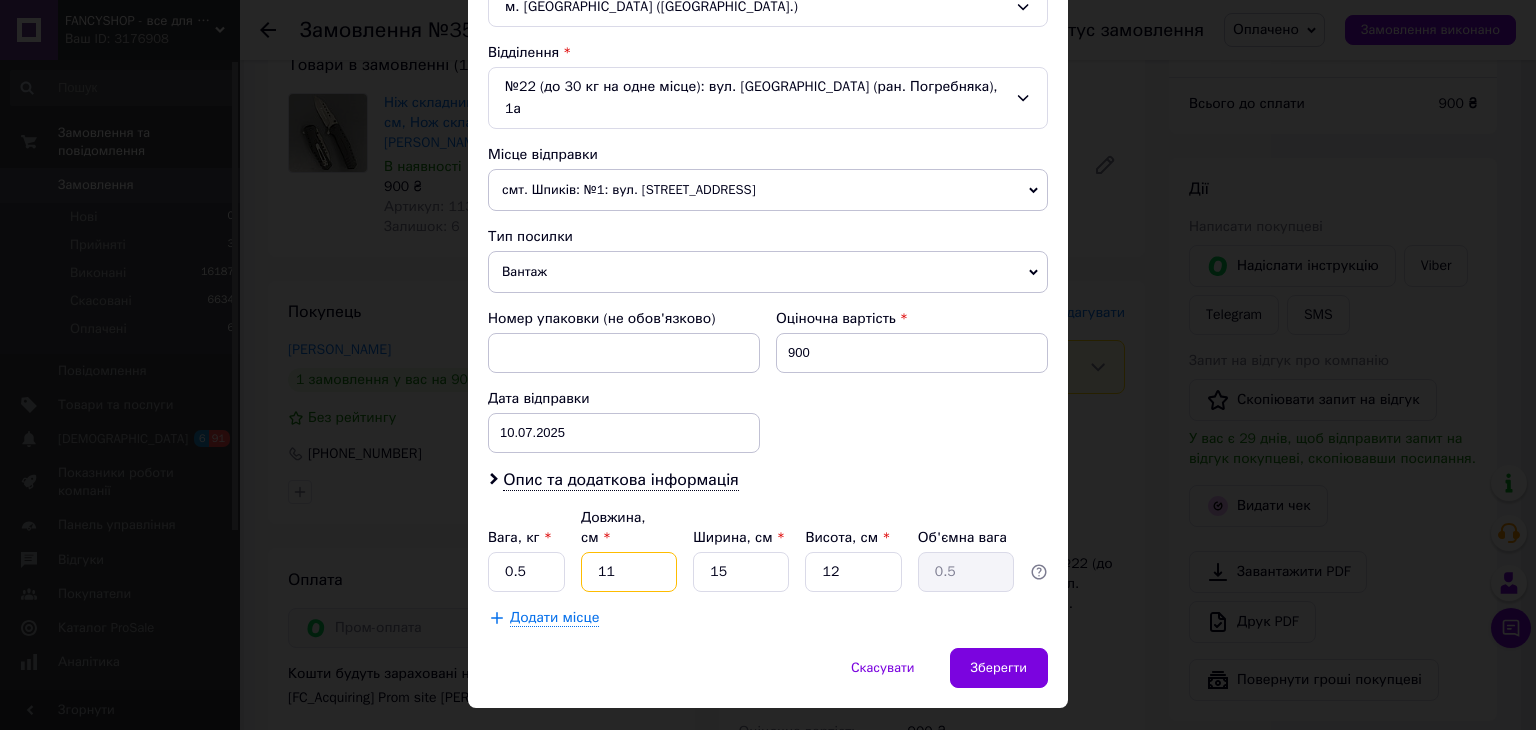 click on "11" at bounding box center (629, 572) 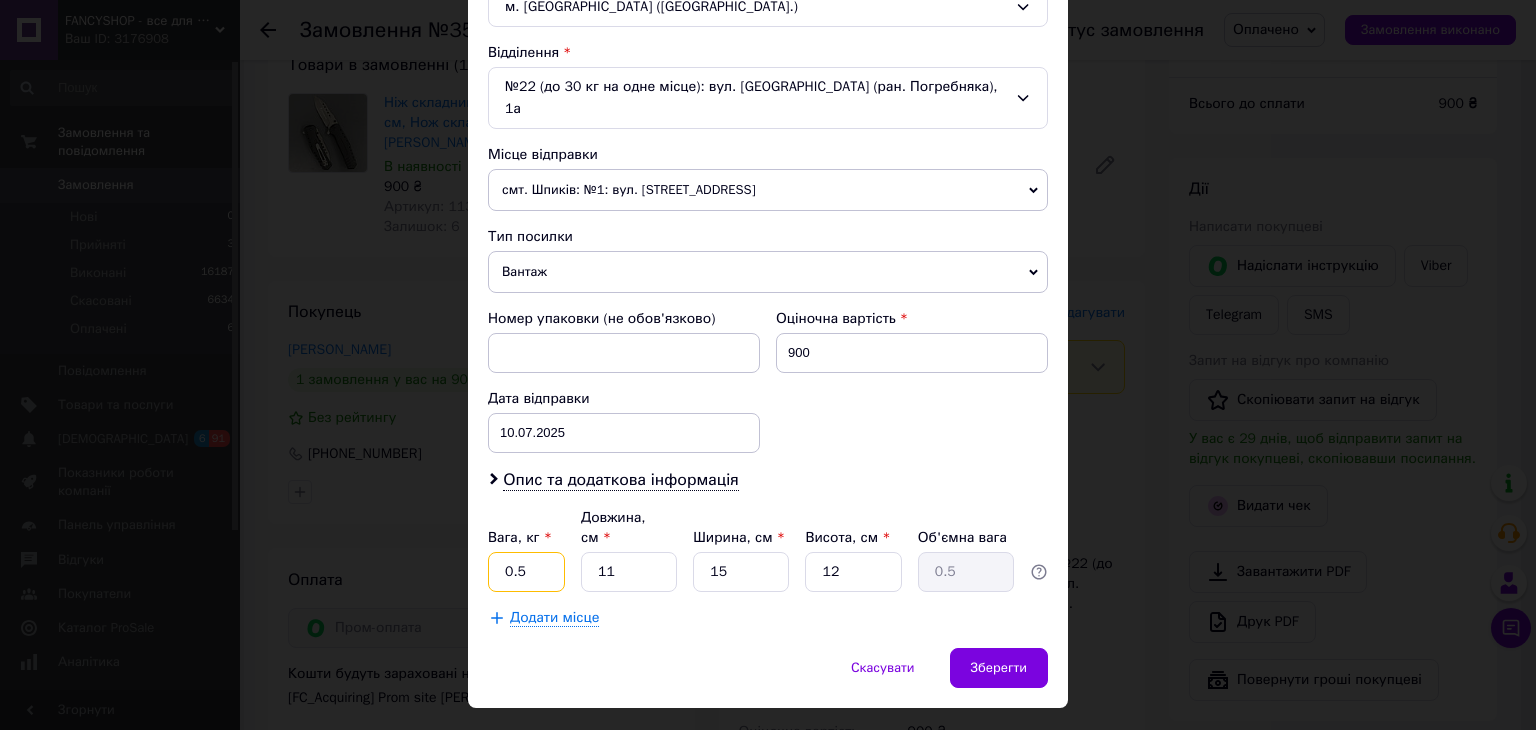 click on "0.5" at bounding box center (526, 572) 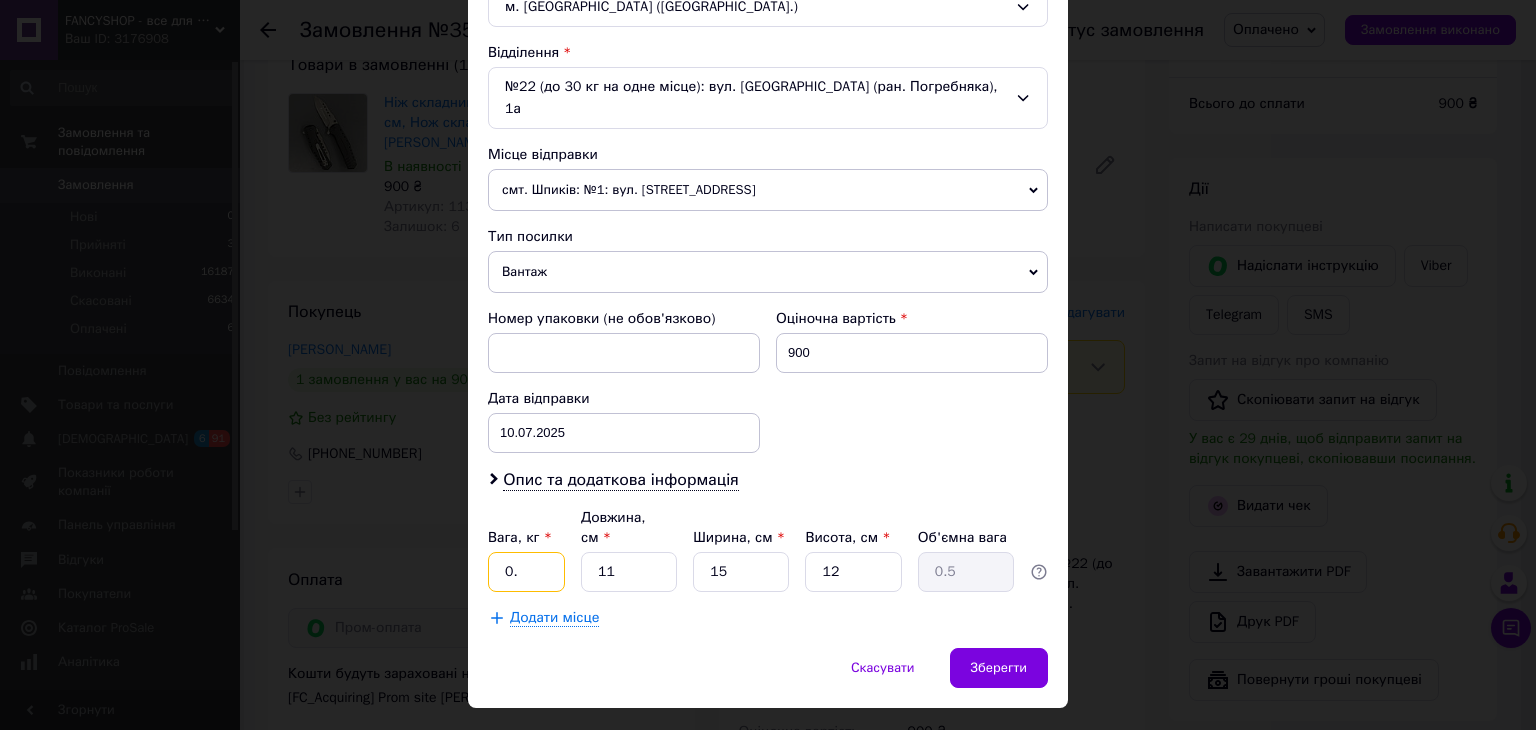 type on "0.8" 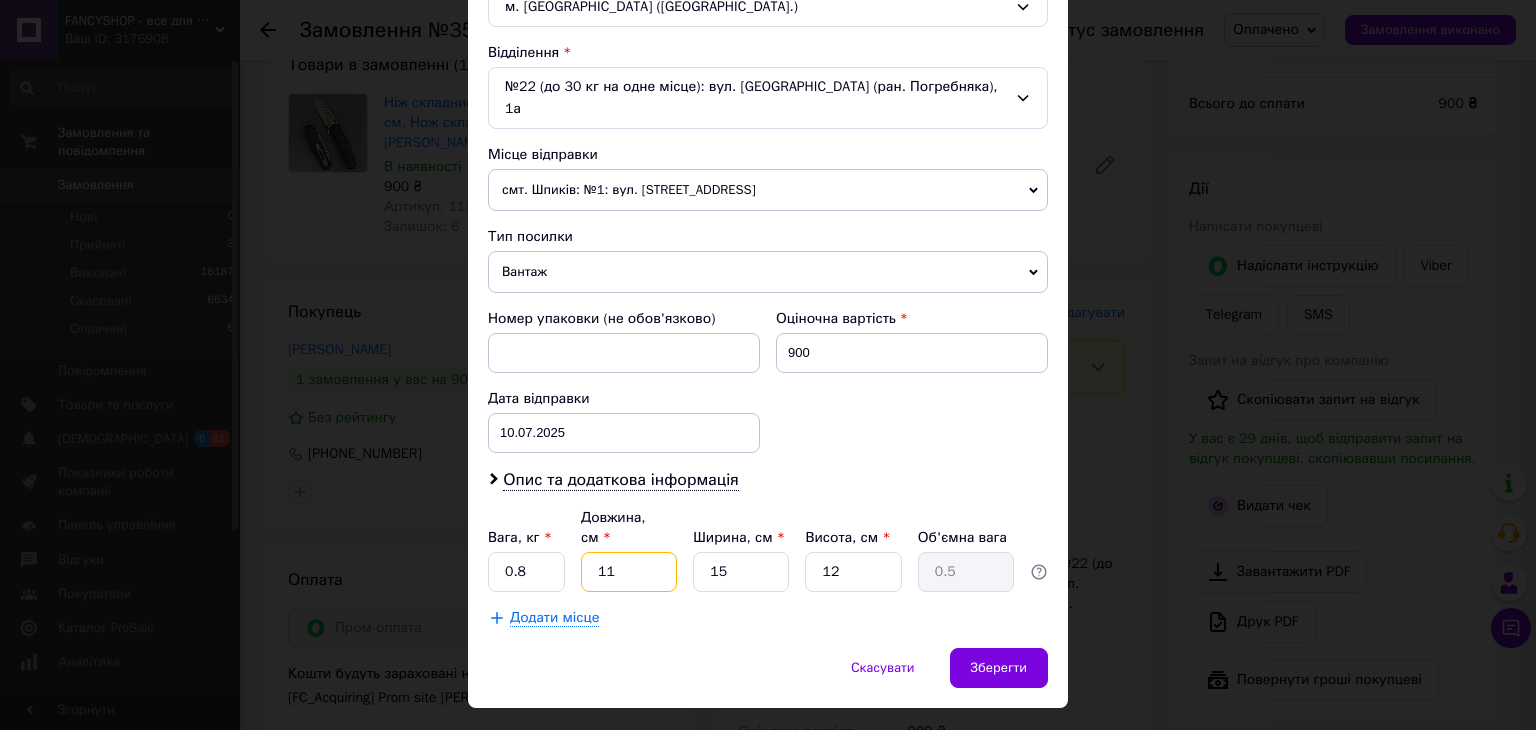 click on "11" at bounding box center (629, 572) 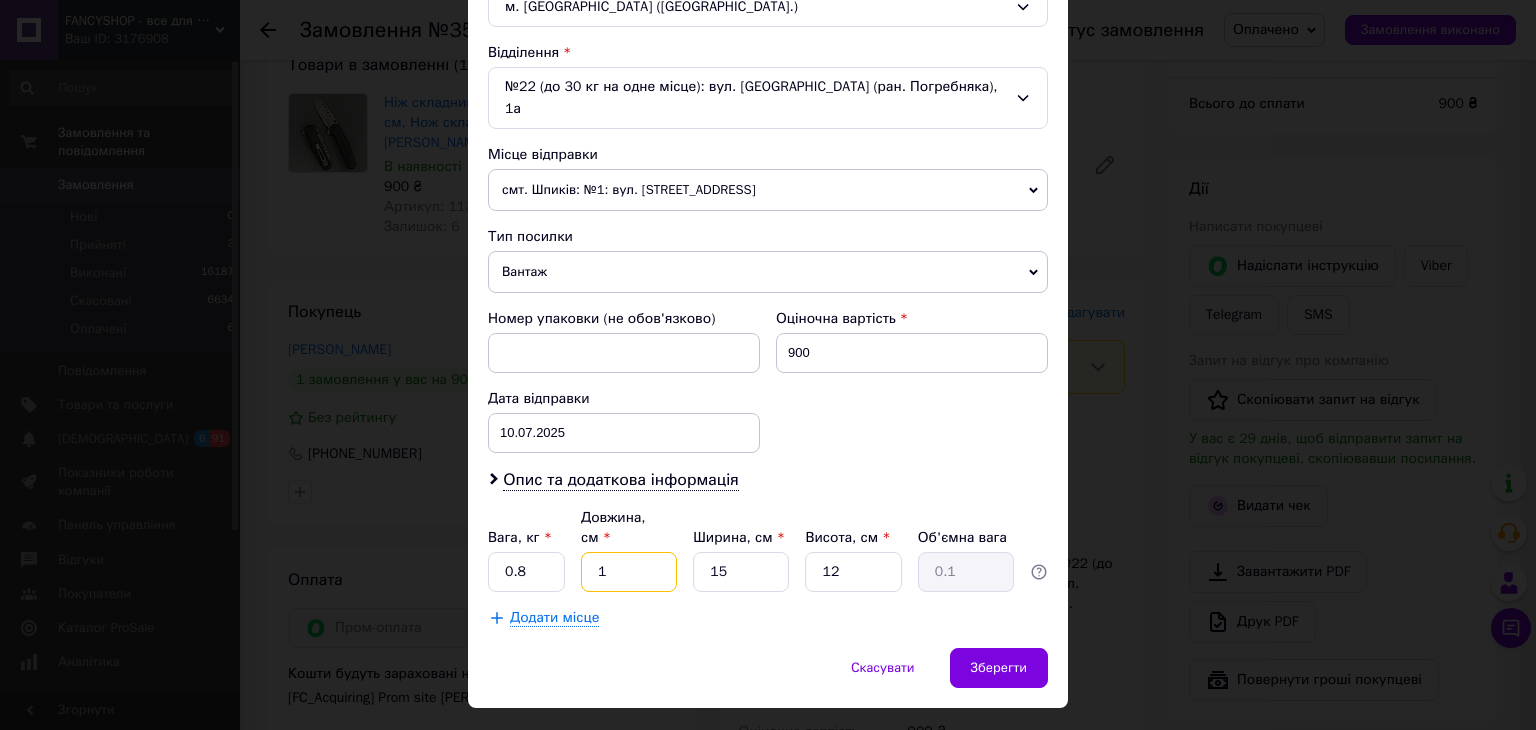 type on "15" 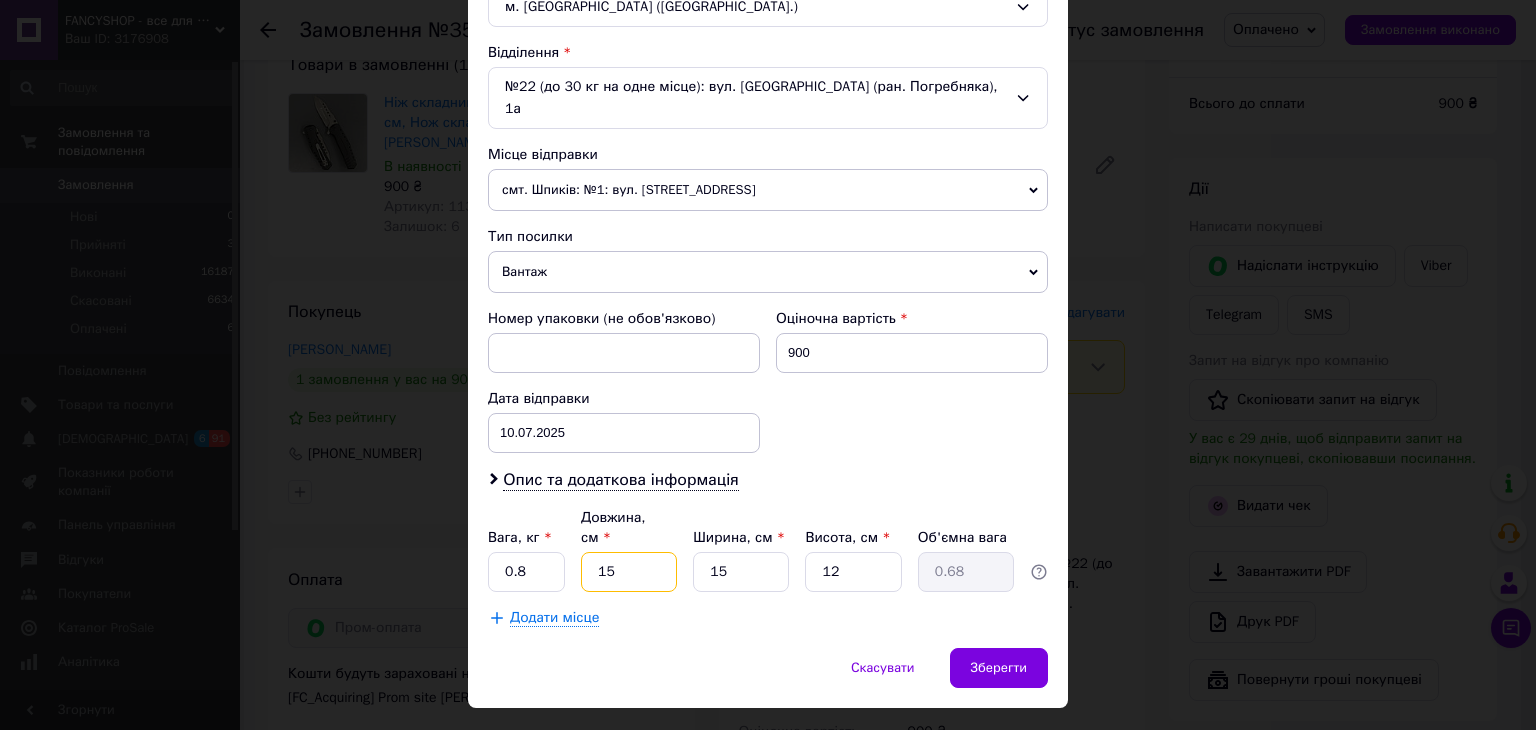 type on "15" 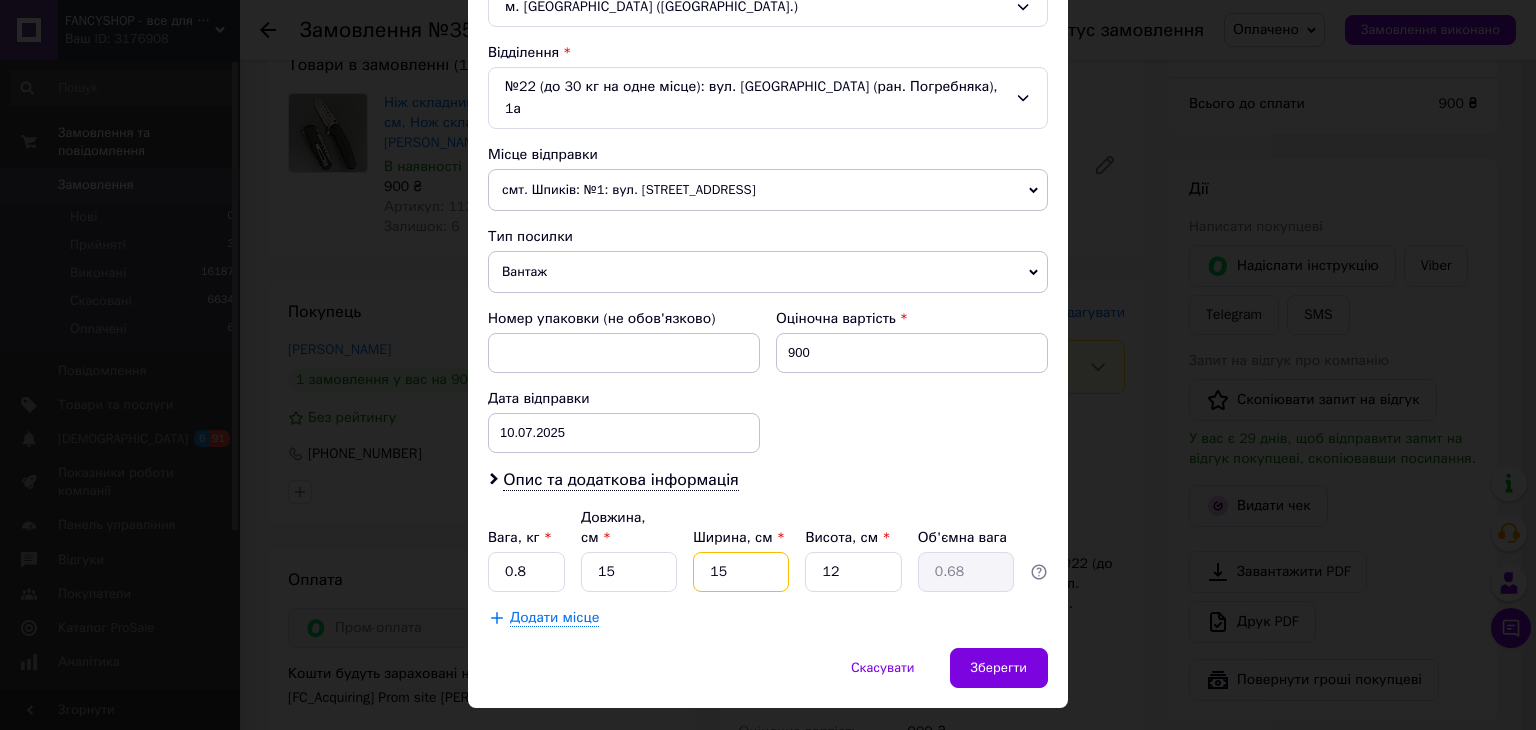 click on "15" at bounding box center [741, 572] 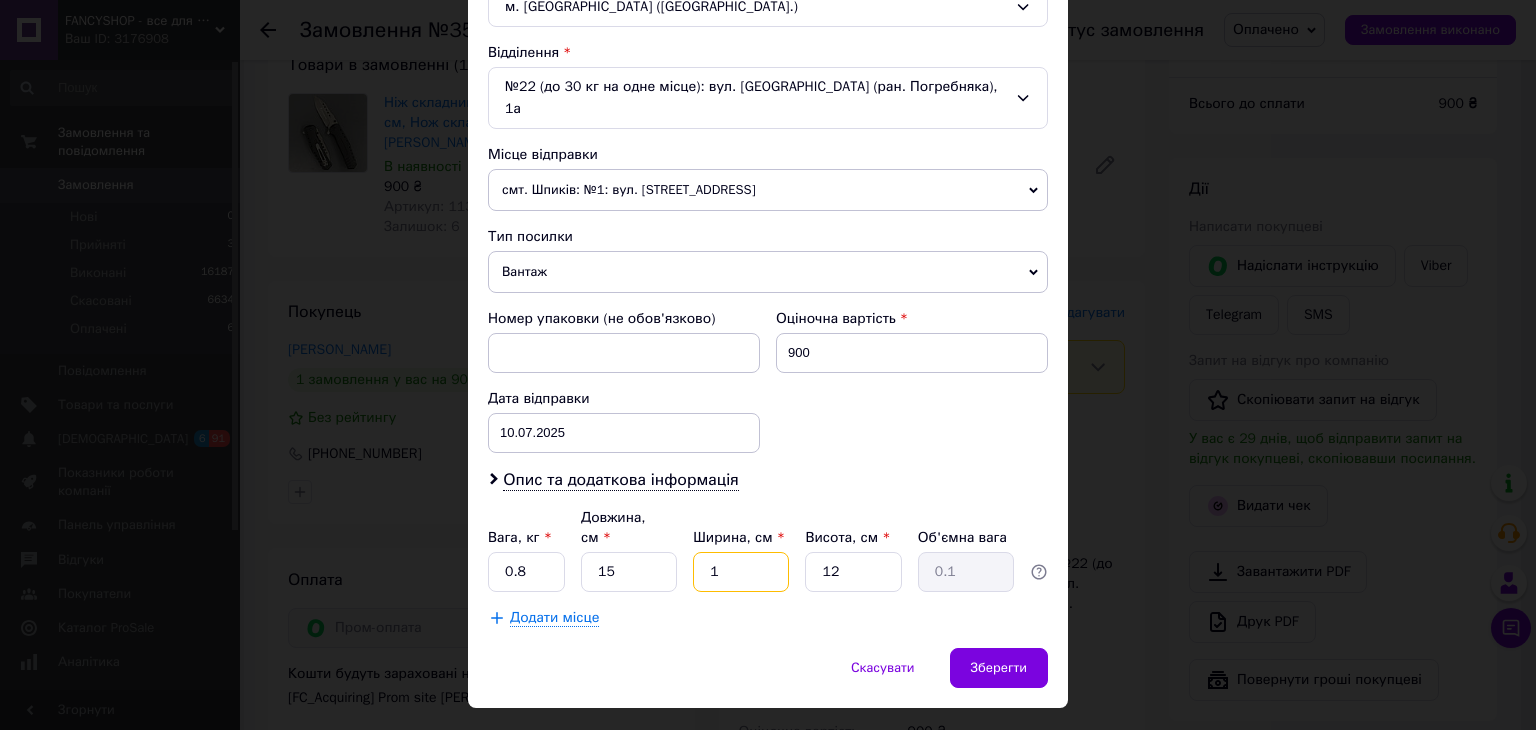 type on "10" 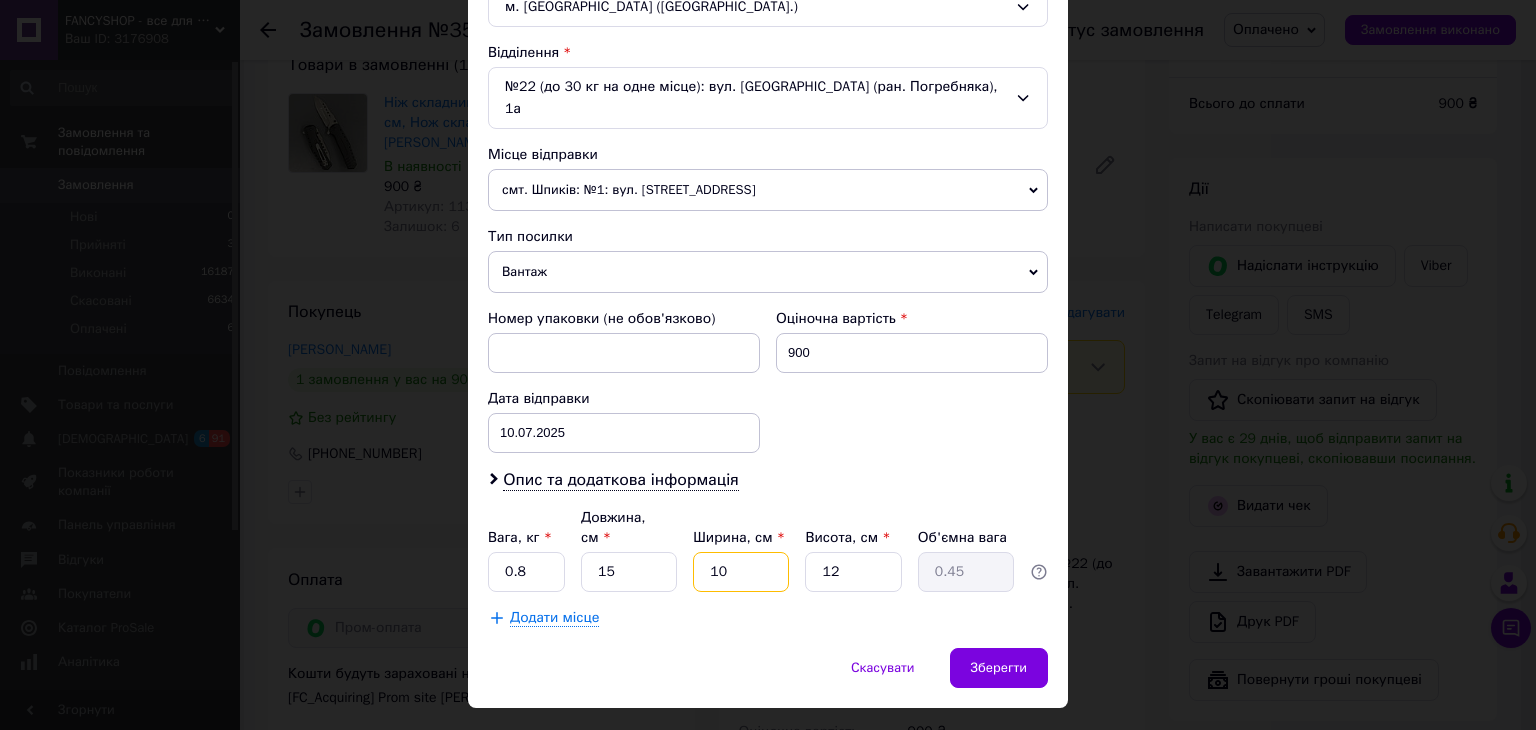 type on "10" 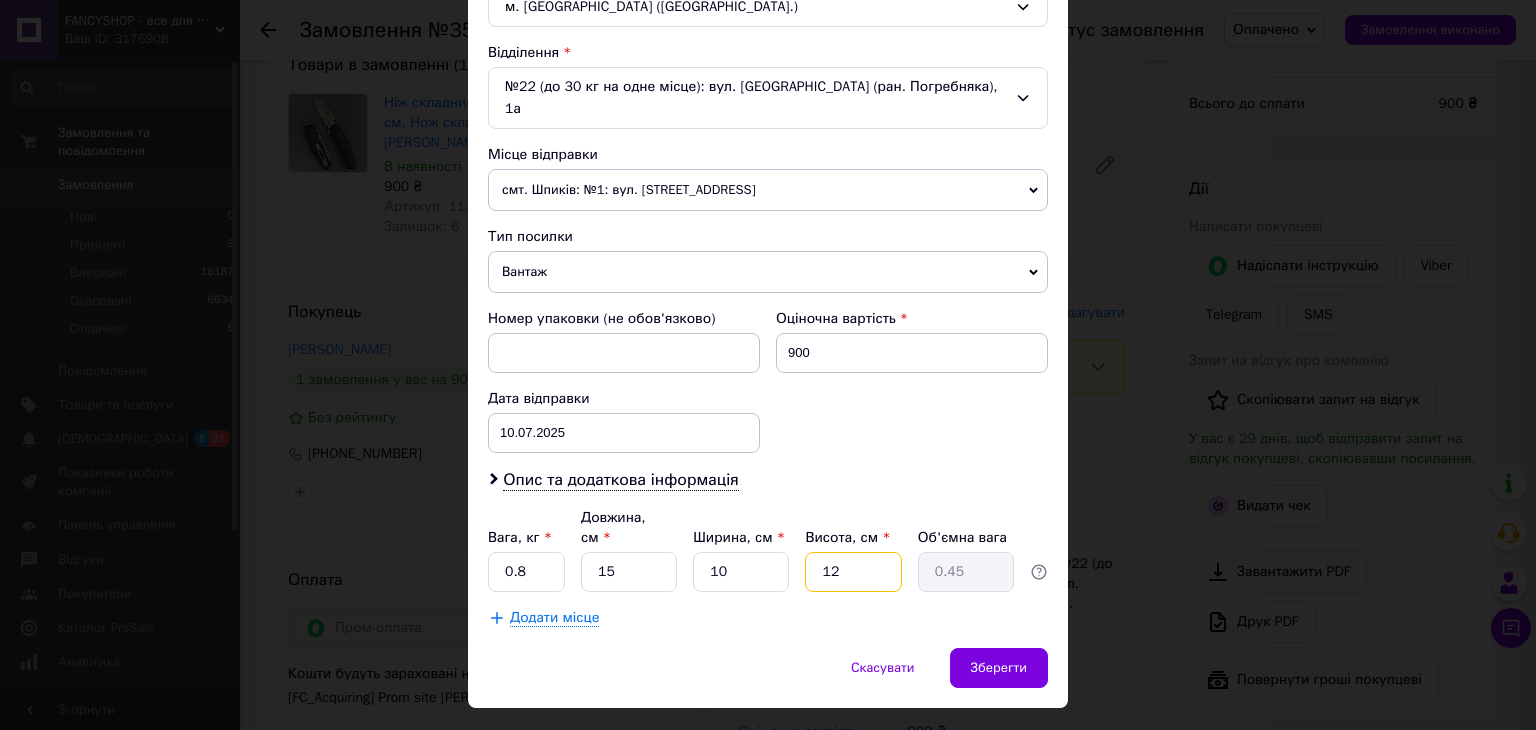 click on "12" at bounding box center (853, 572) 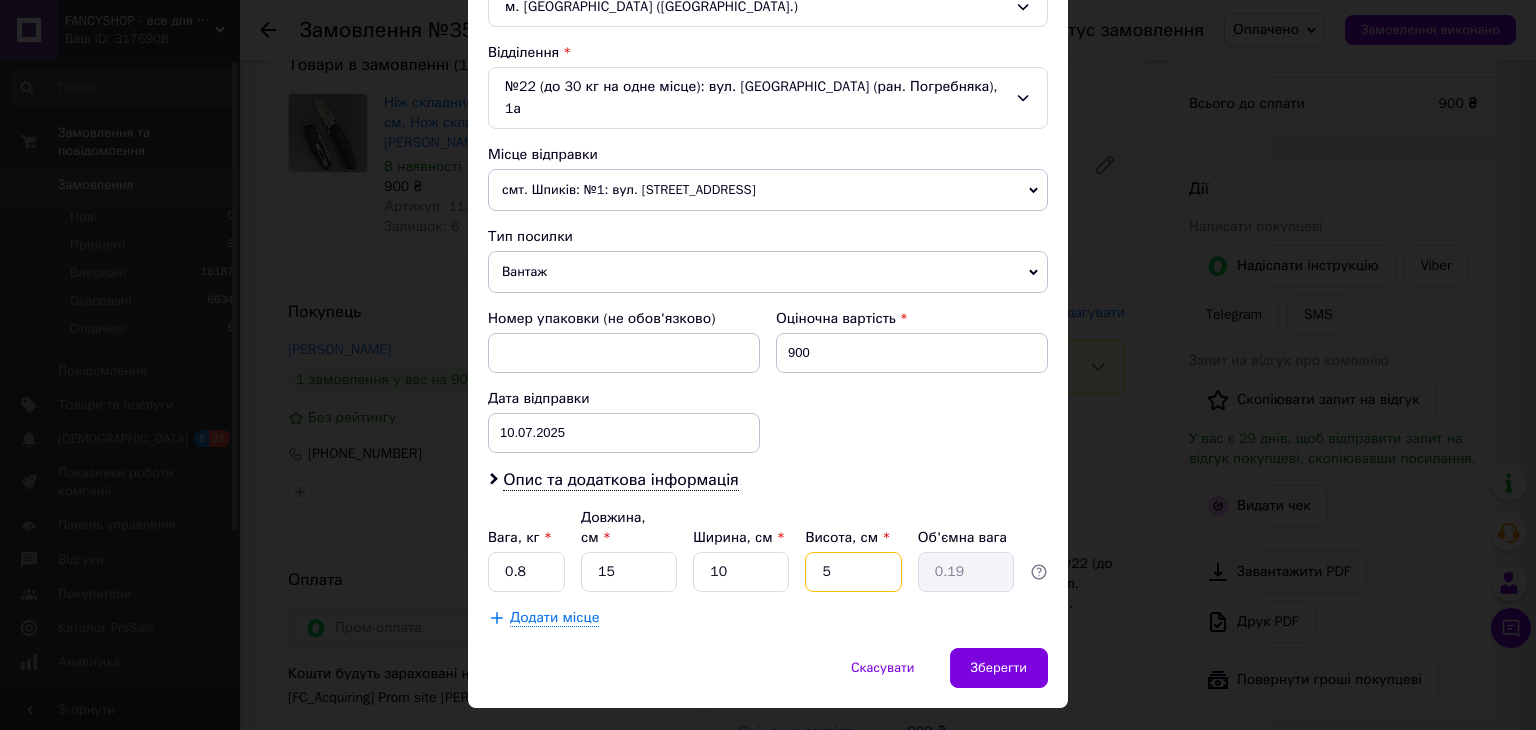 type on "5" 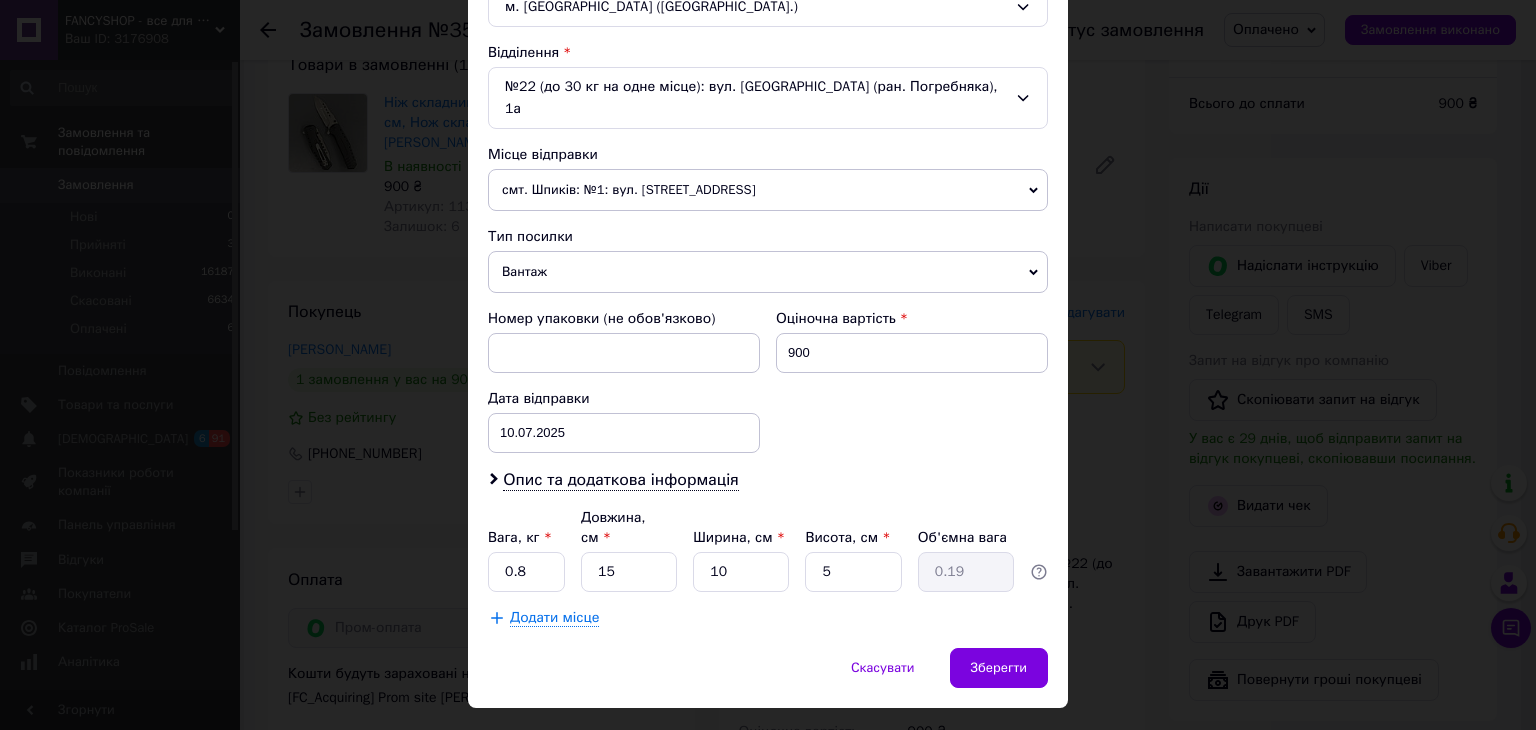 click on "Опис та додаткова інформація" at bounding box center [768, 480] 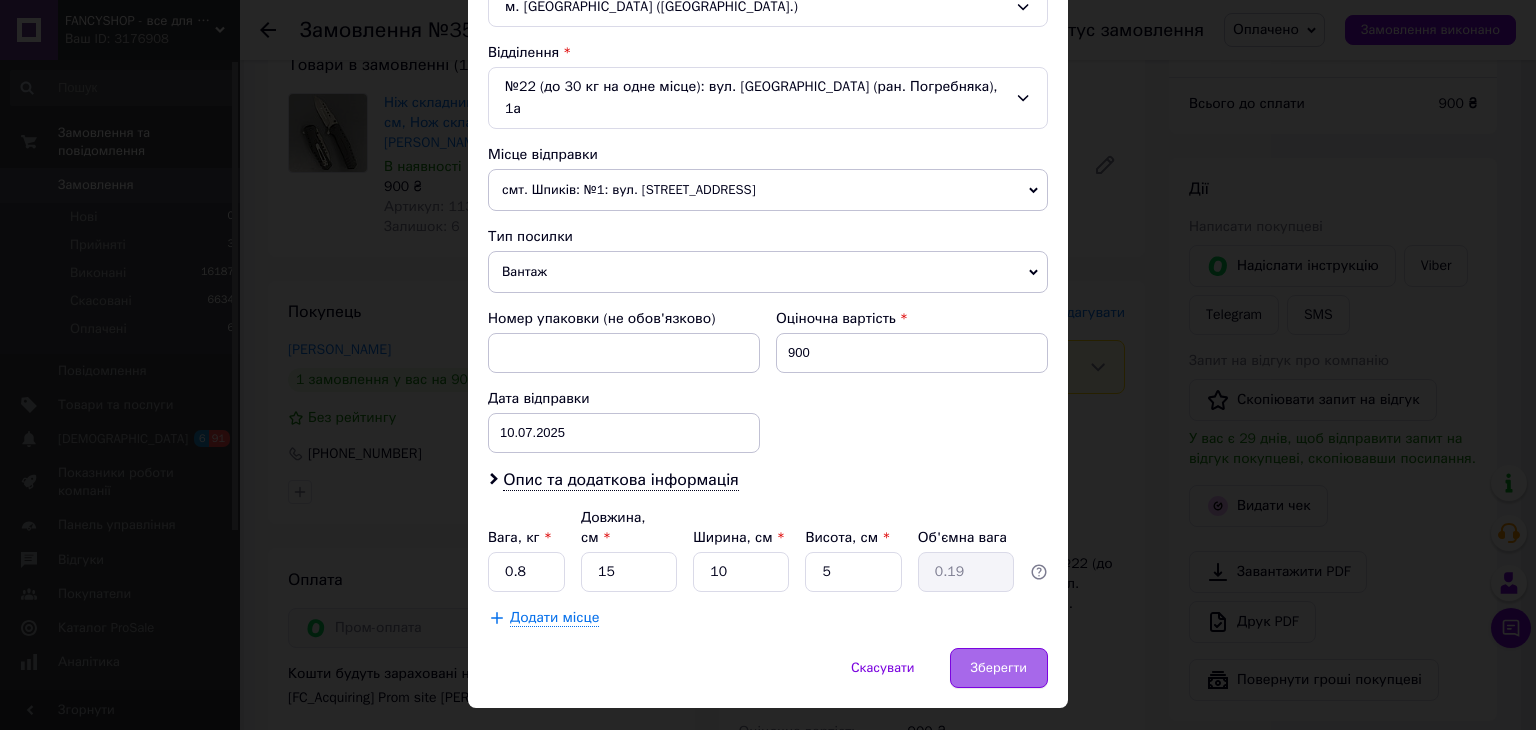 click on "Зберегти" at bounding box center (999, 668) 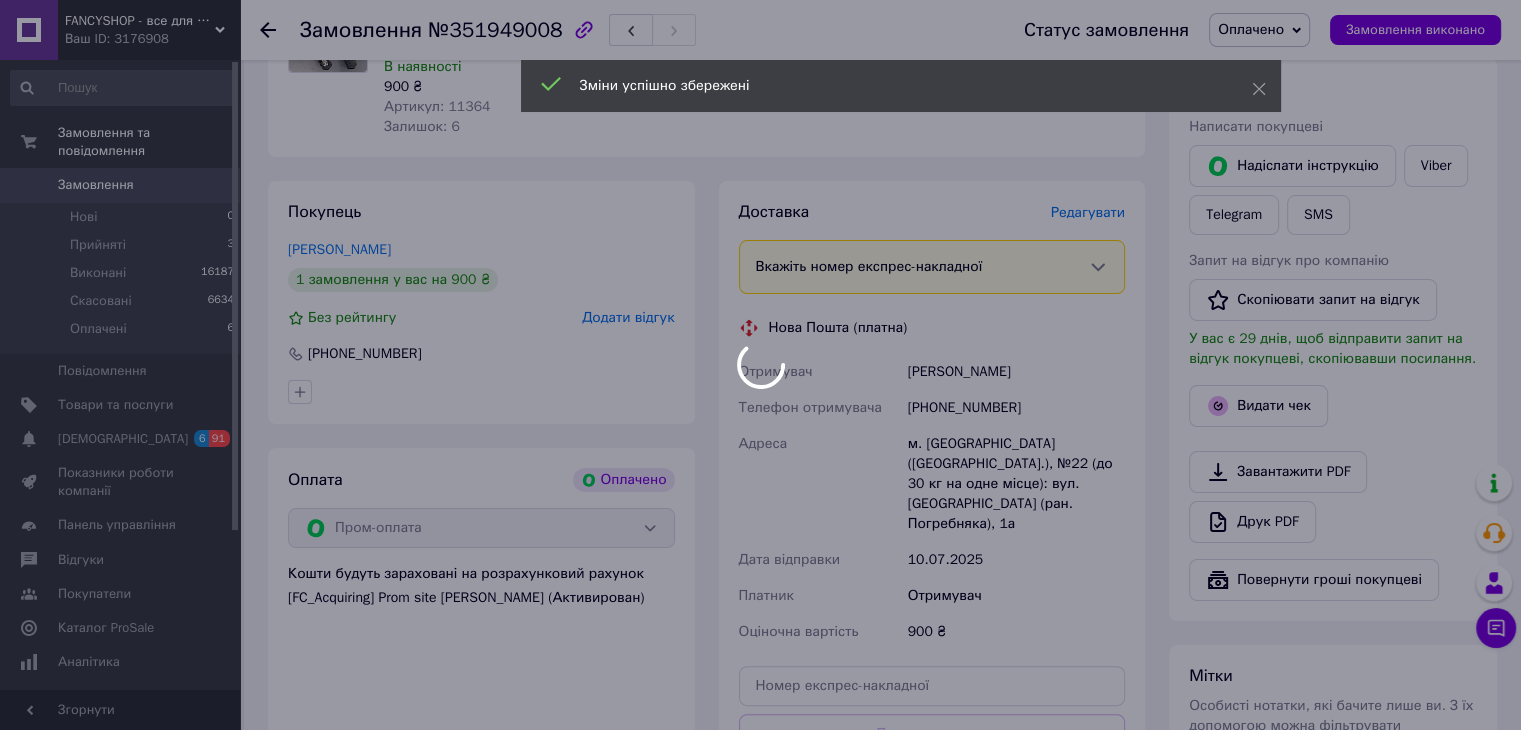 scroll, scrollTop: 500, scrollLeft: 0, axis: vertical 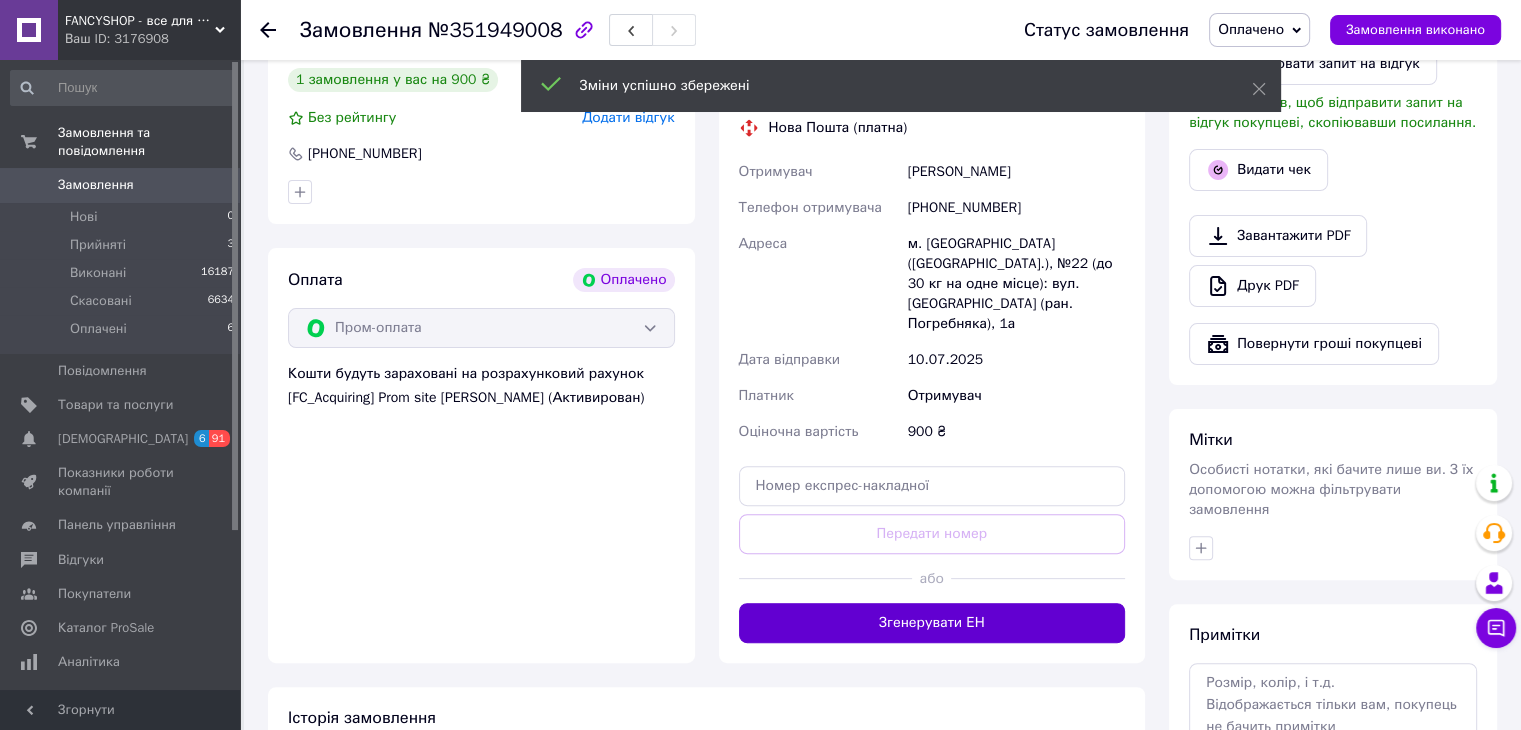 click on "Згенерувати ЕН" at bounding box center (932, 623) 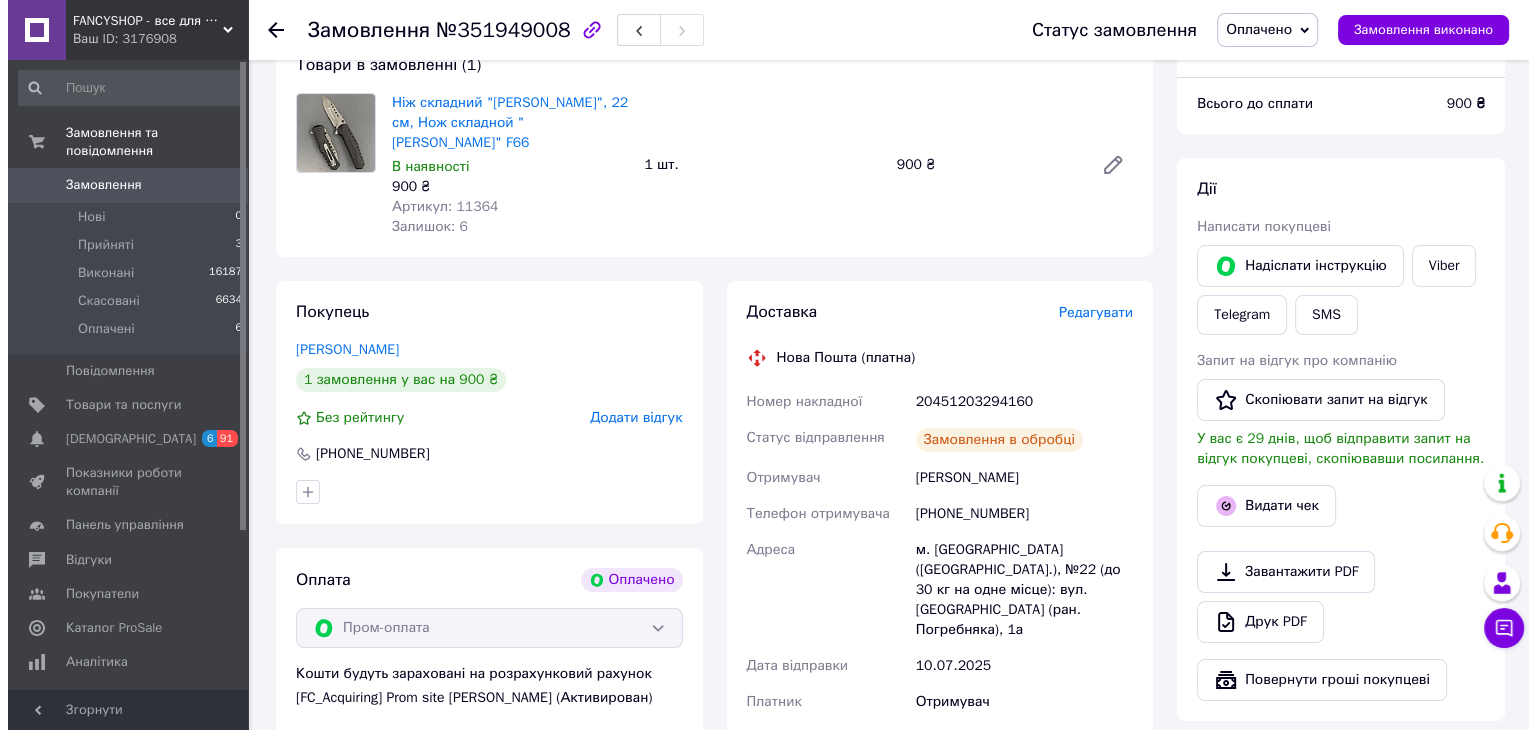 scroll, scrollTop: 0, scrollLeft: 0, axis: both 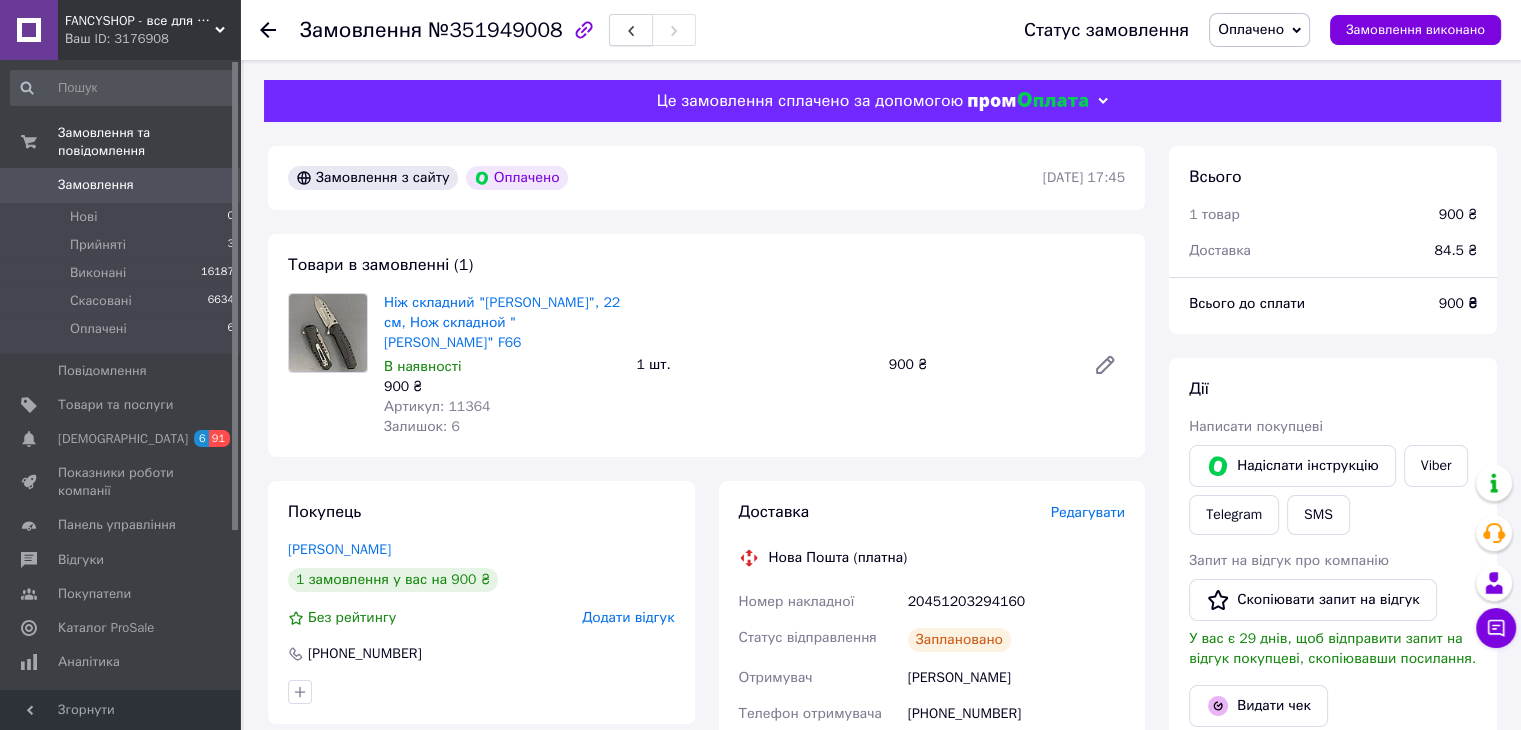 click at bounding box center (631, 30) 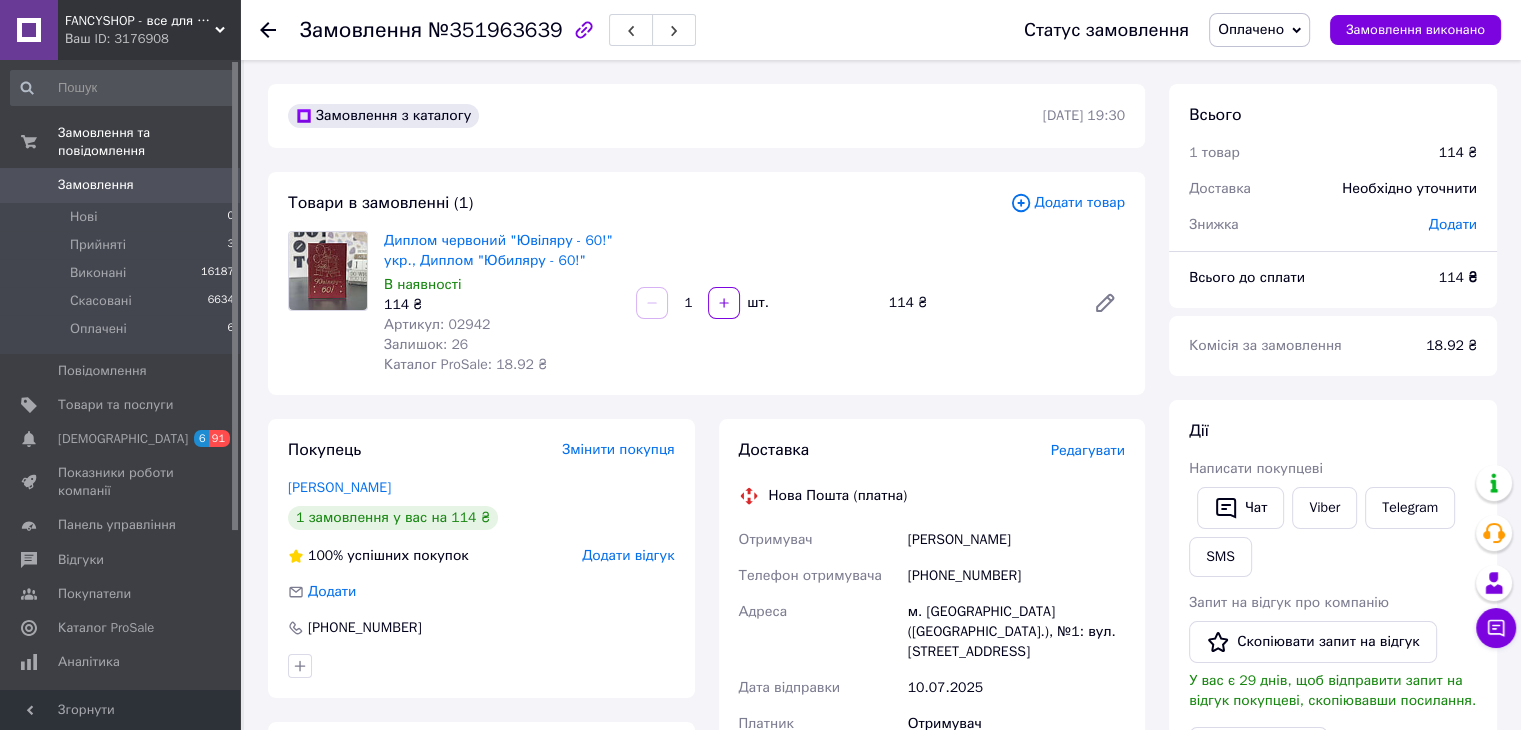 click on "Редагувати" at bounding box center (1088, 450) 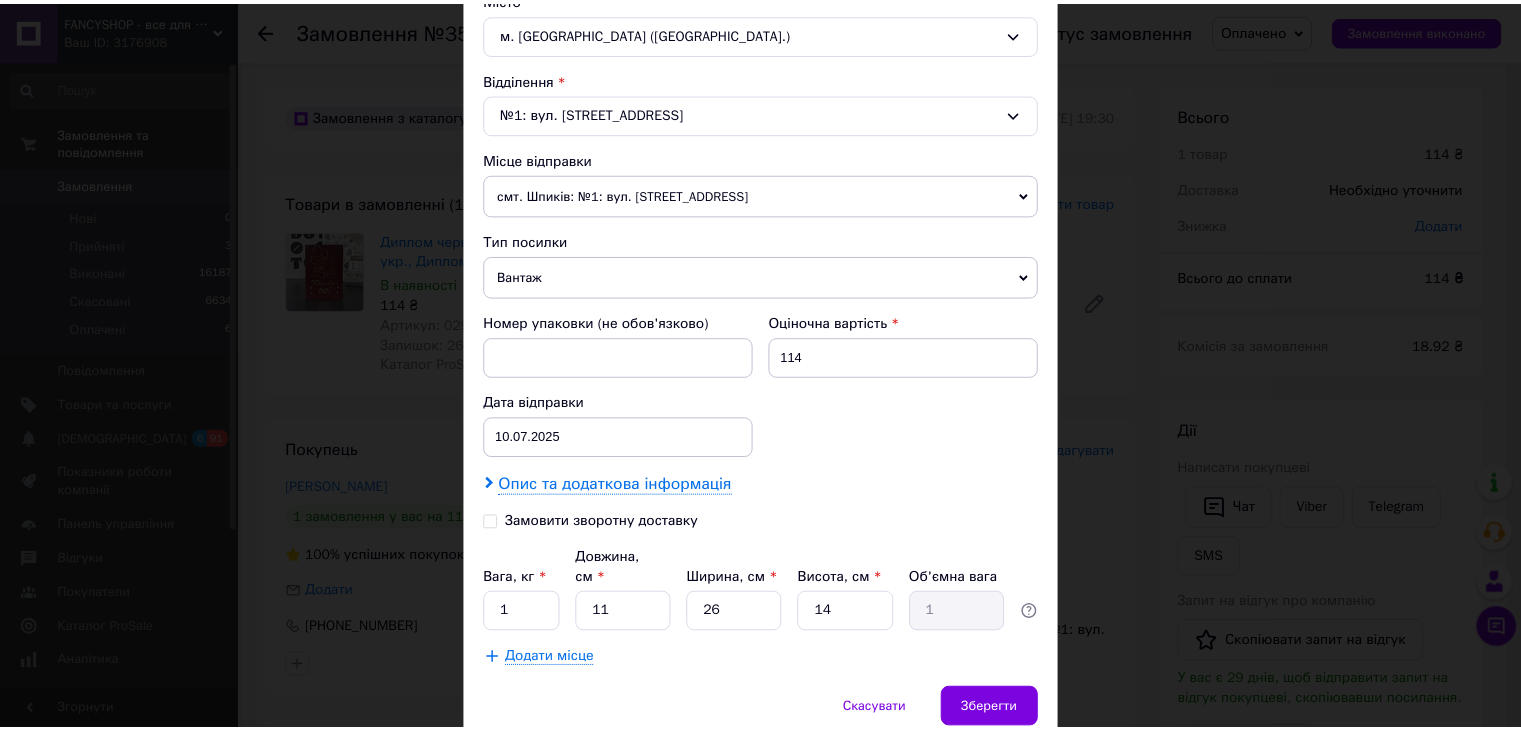 scroll, scrollTop: 628, scrollLeft: 0, axis: vertical 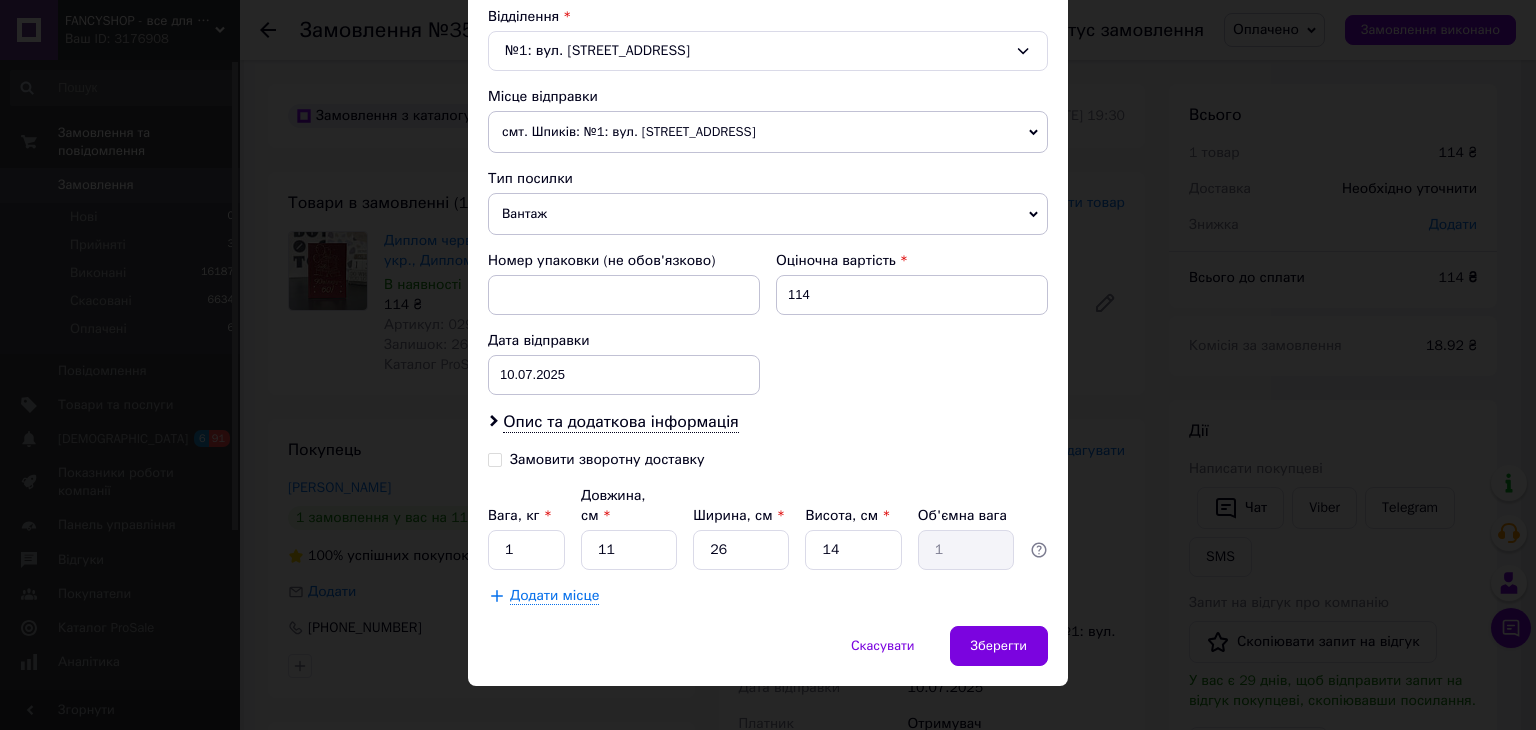 click on "Вантаж" at bounding box center [768, 214] 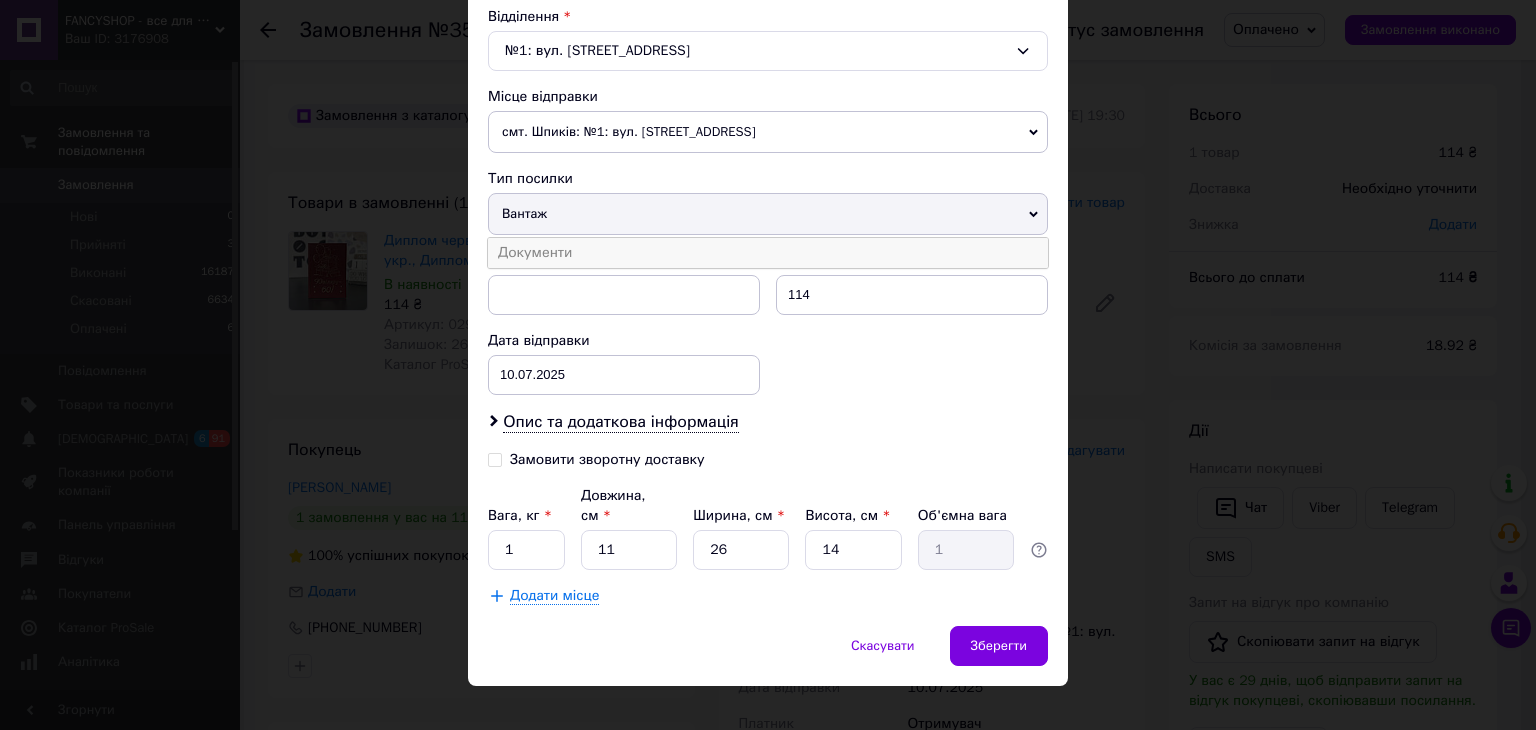 click on "Документи" at bounding box center [768, 253] 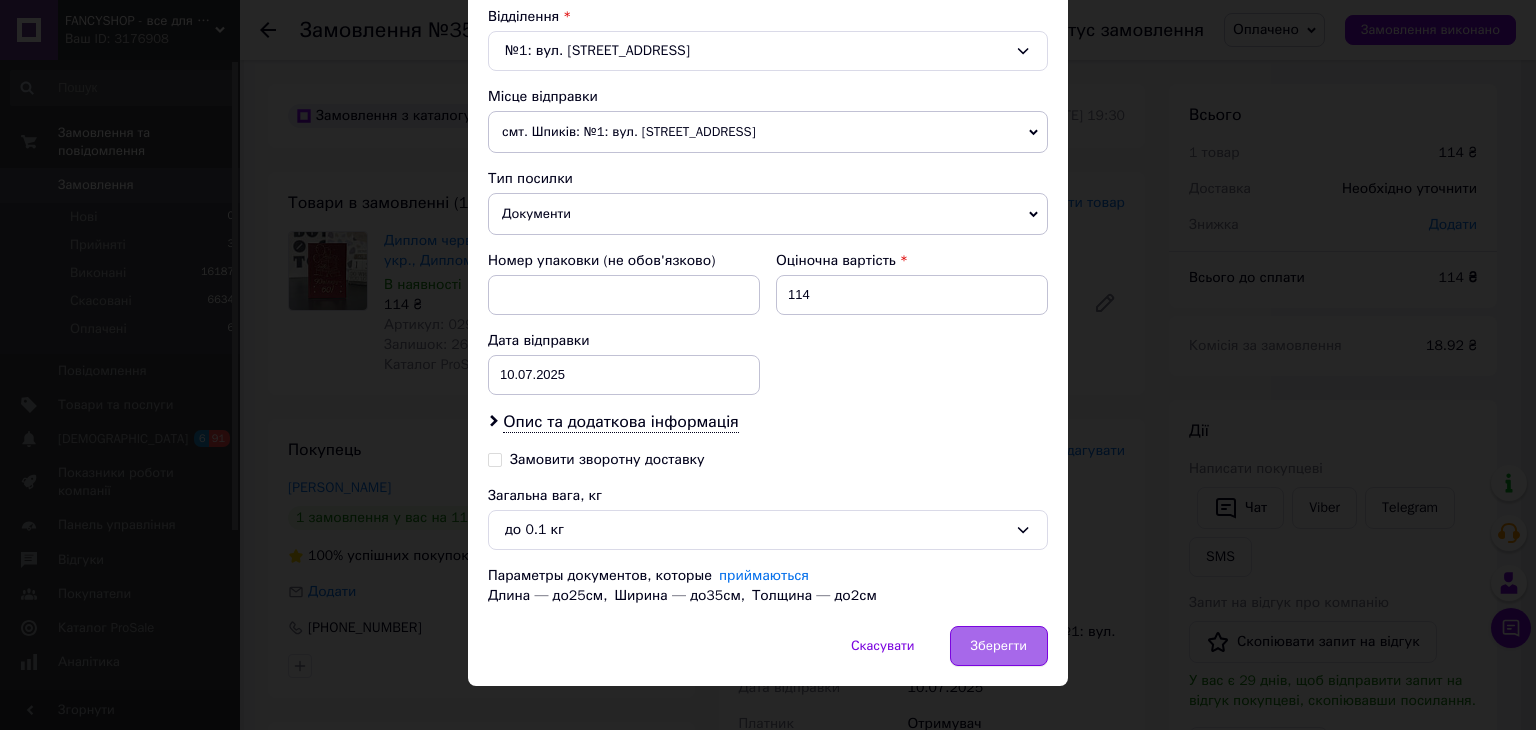 click on "Зберегти" at bounding box center (999, 646) 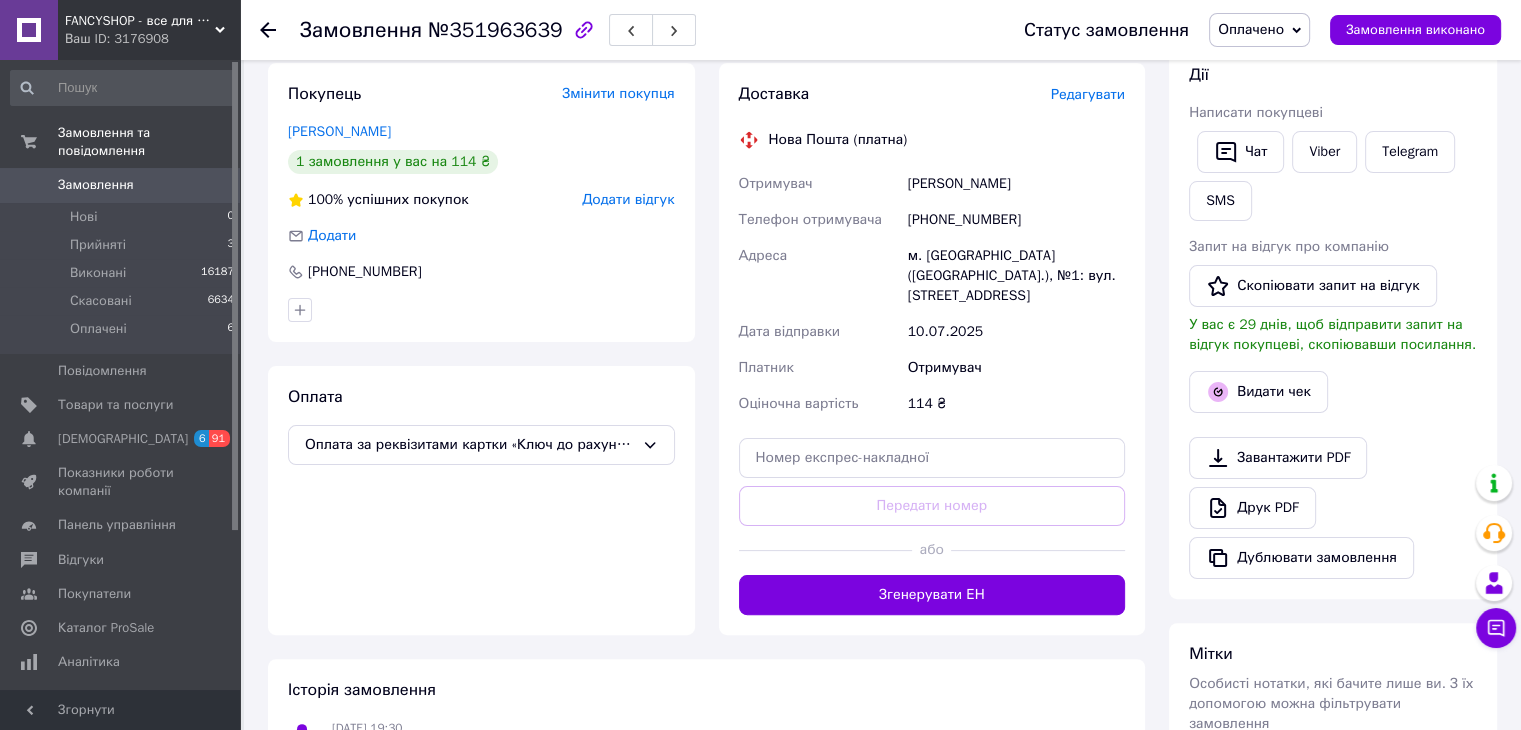scroll, scrollTop: 500, scrollLeft: 0, axis: vertical 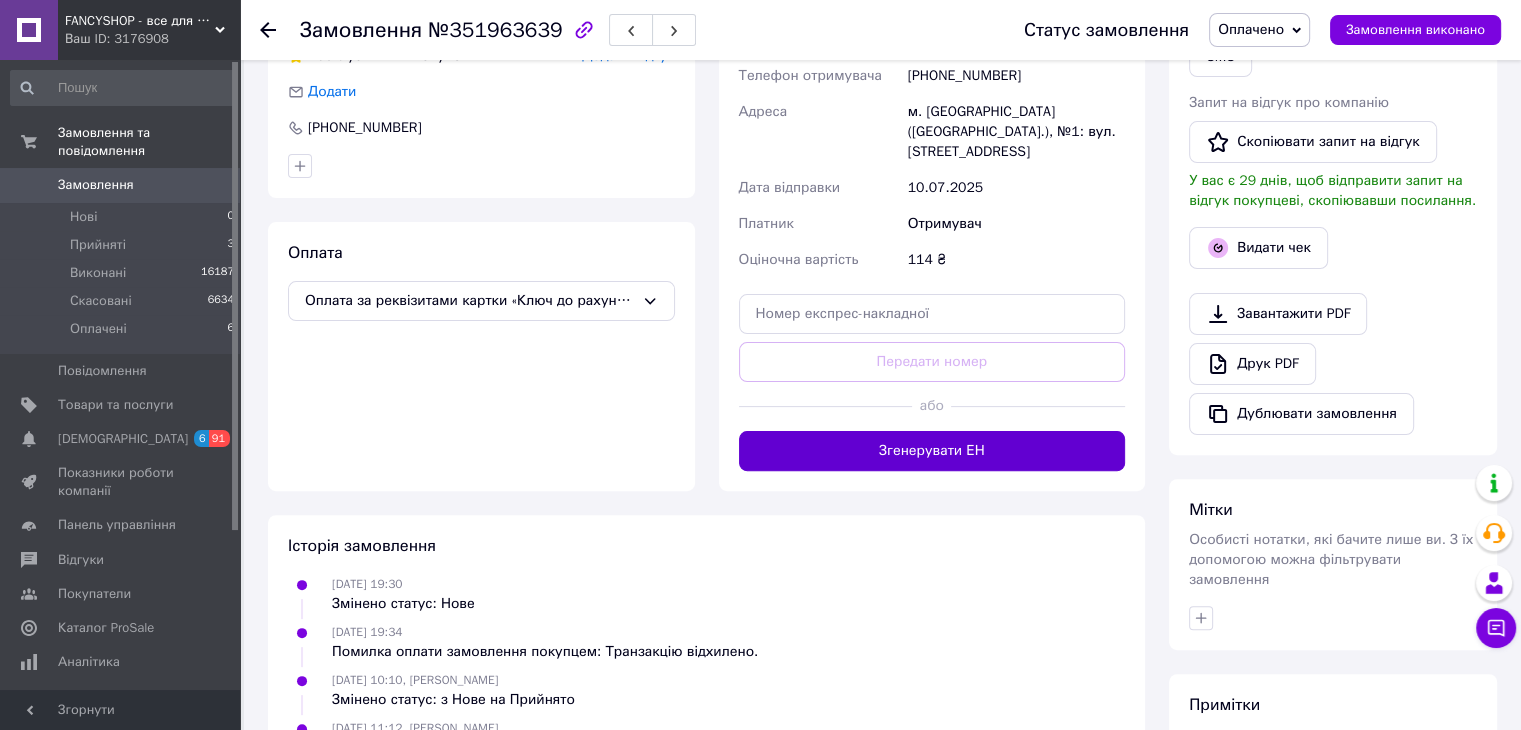click on "Згенерувати ЕН" at bounding box center (932, 451) 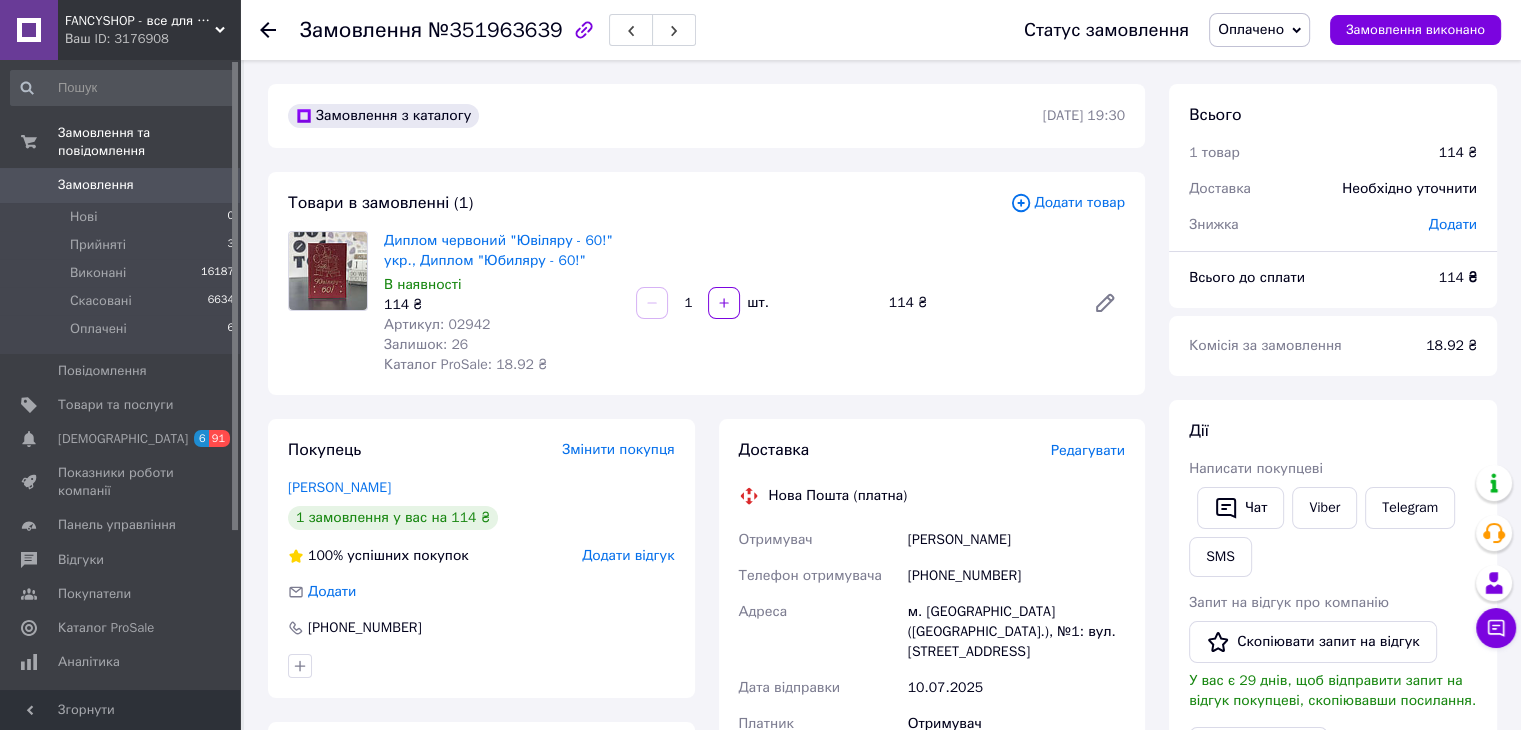 scroll, scrollTop: 0, scrollLeft: 0, axis: both 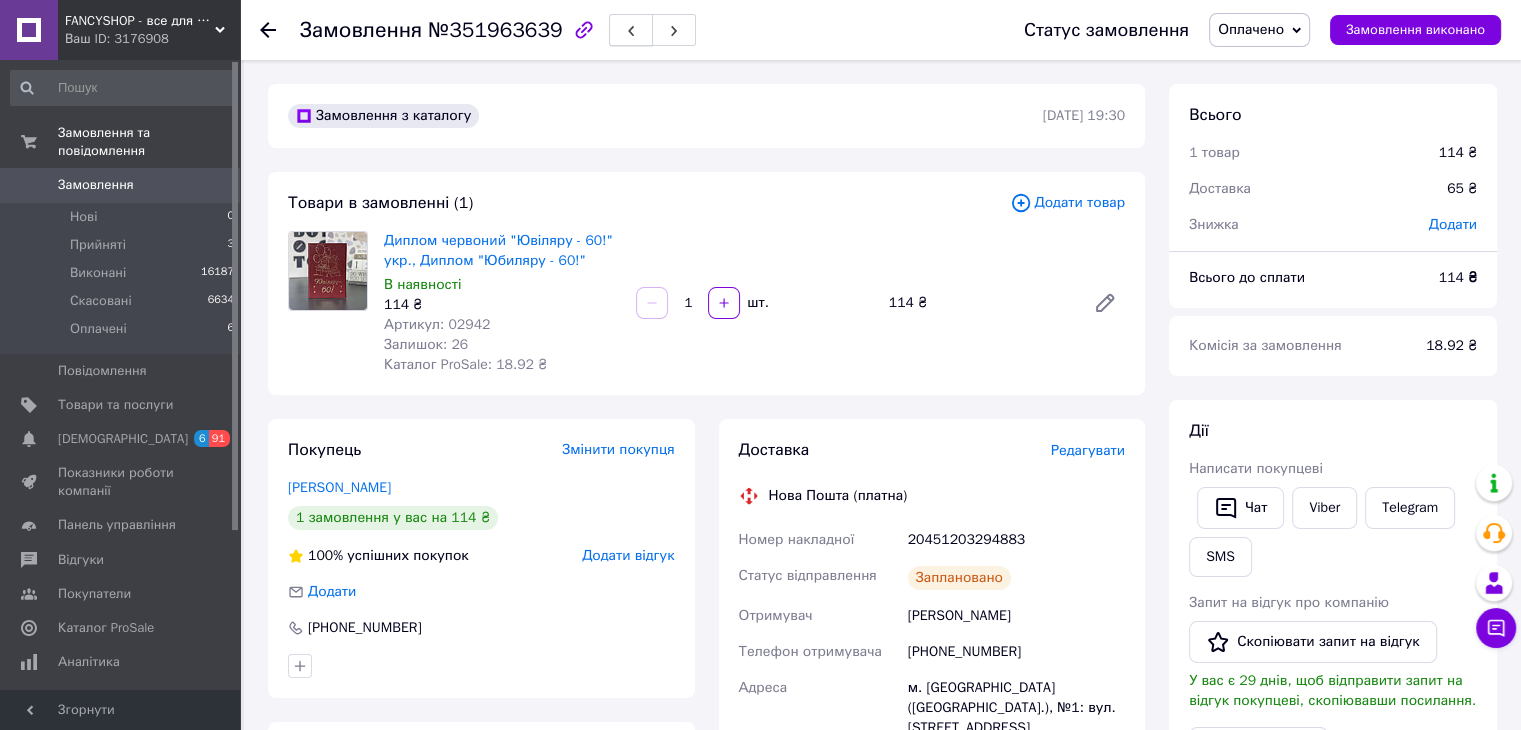 click at bounding box center (631, 30) 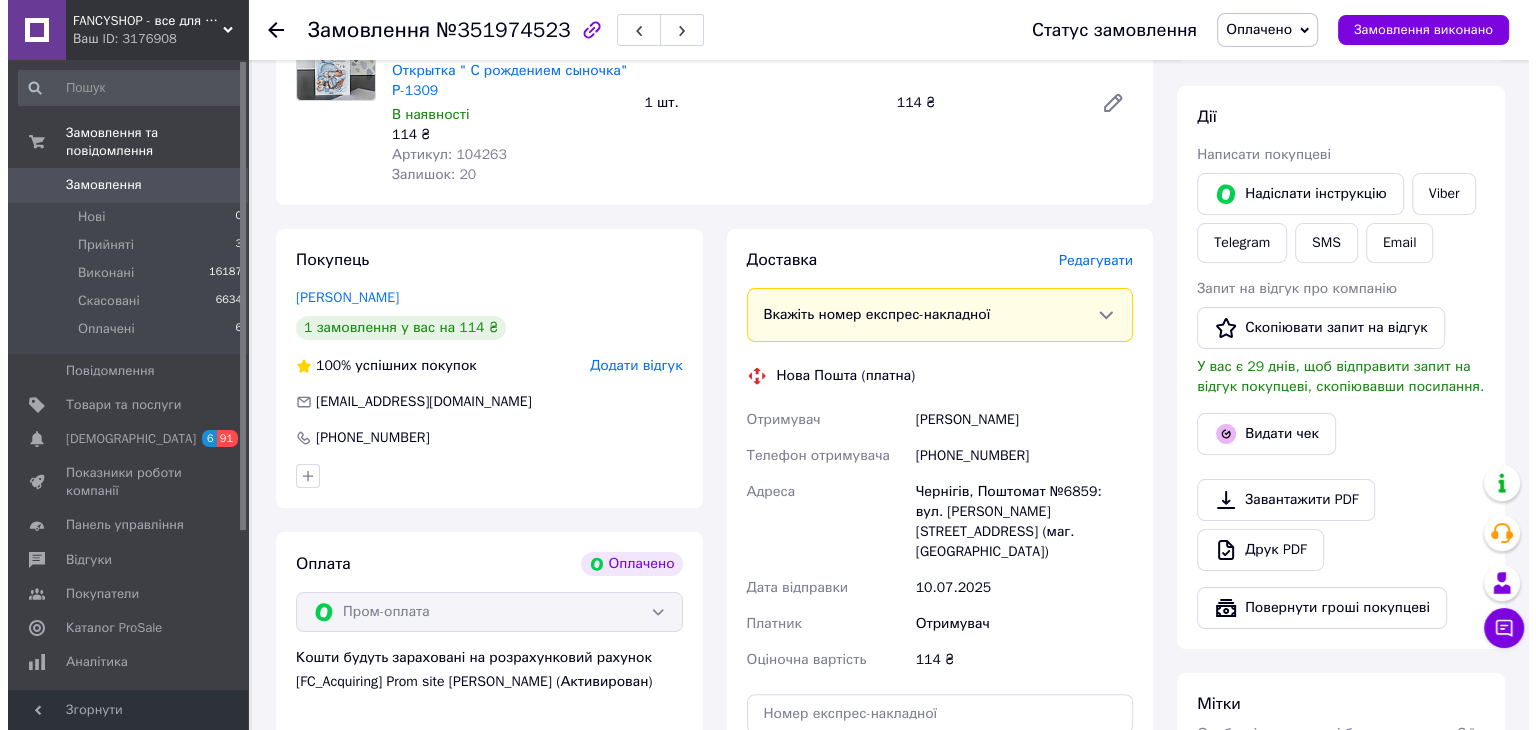 scroll, scrollTop: 400, scrollLeft: 0, axis: vertical 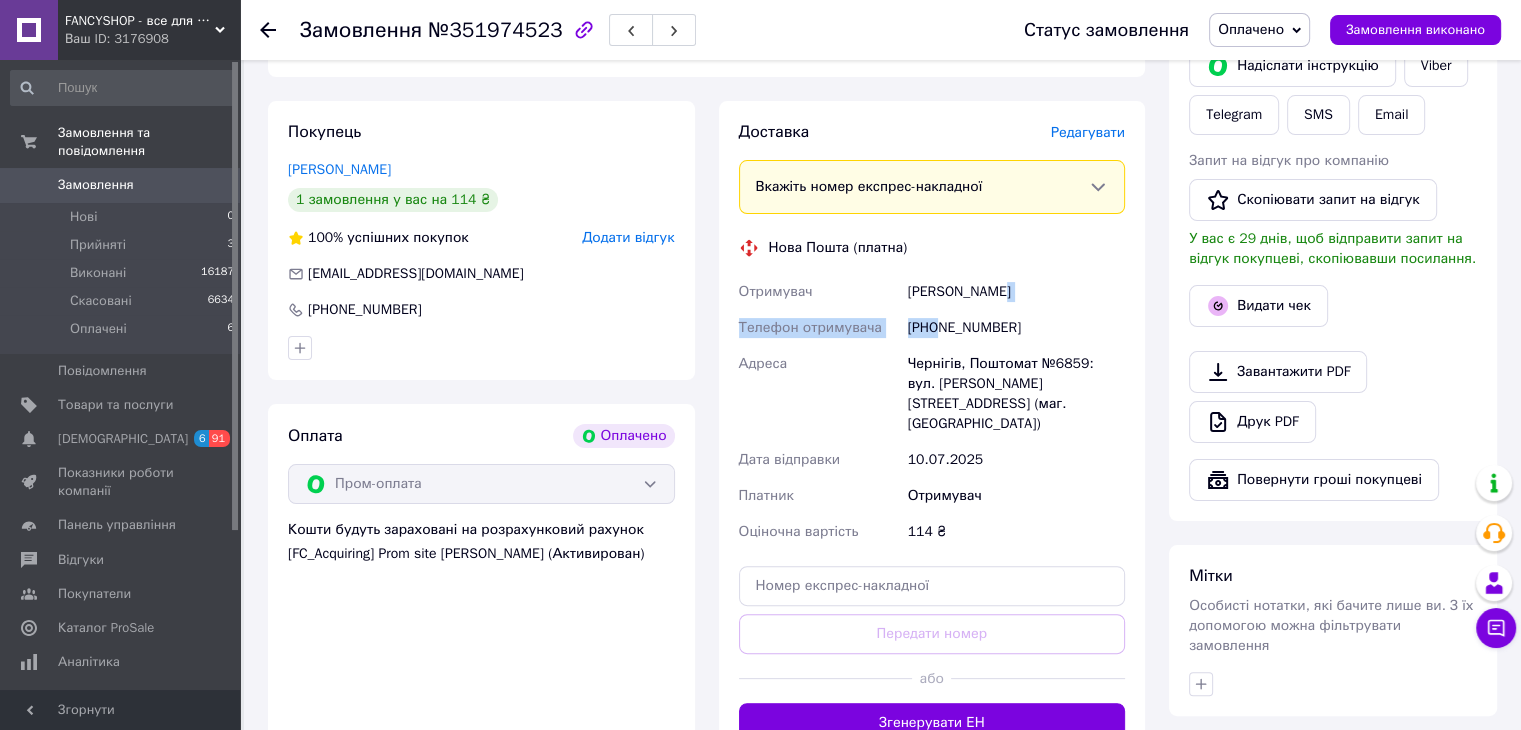 drag, startPoint x: 1029, startPoint y: 308, endPoint x: 941, endPoint y: 338, distance: 92.973114 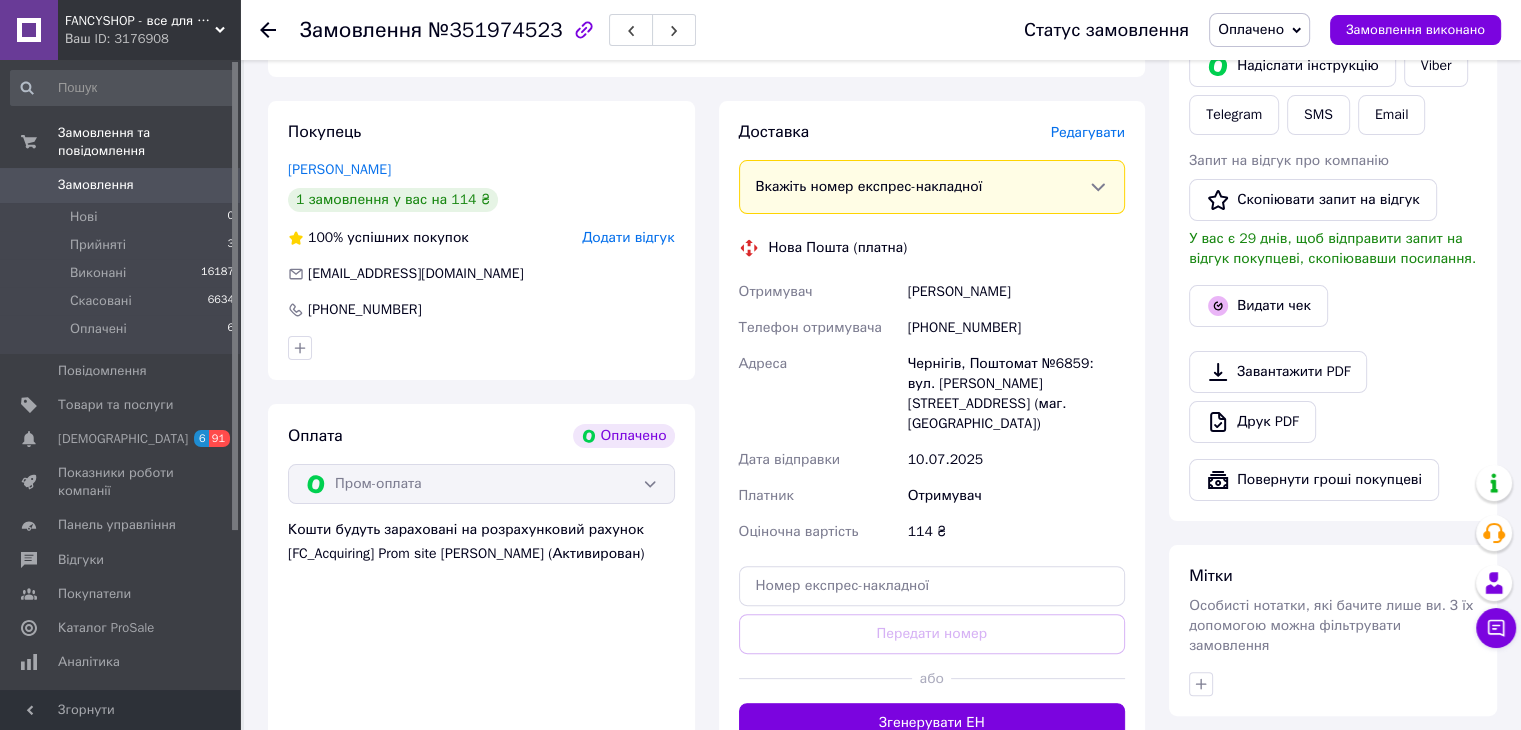 click on "[PHONE_NUMBER]" at bounding box center [1016, 328] 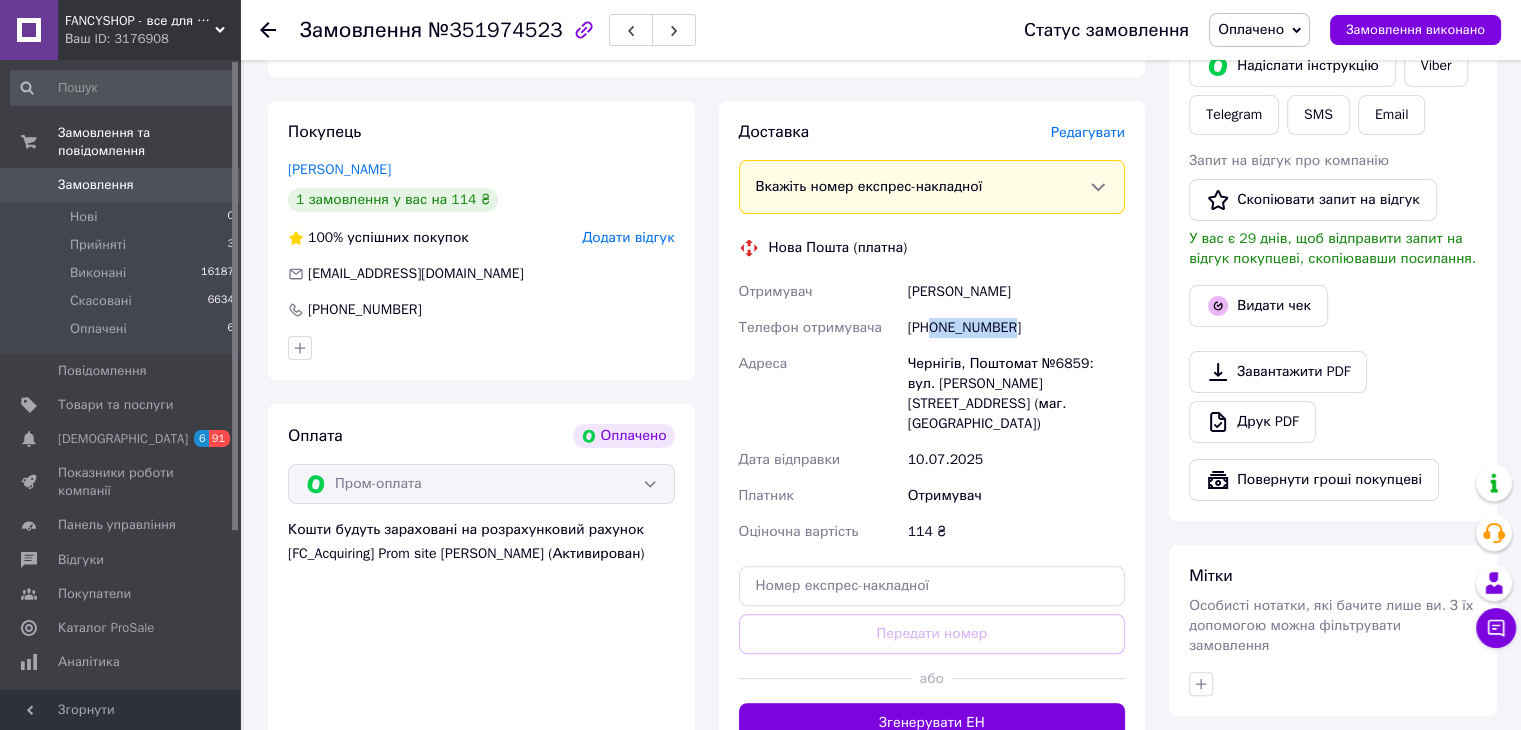 drag, startPoint x: 1015, startPoint y: 332, endPoint x: 932, endPoint y: 333, distance: 83.00603 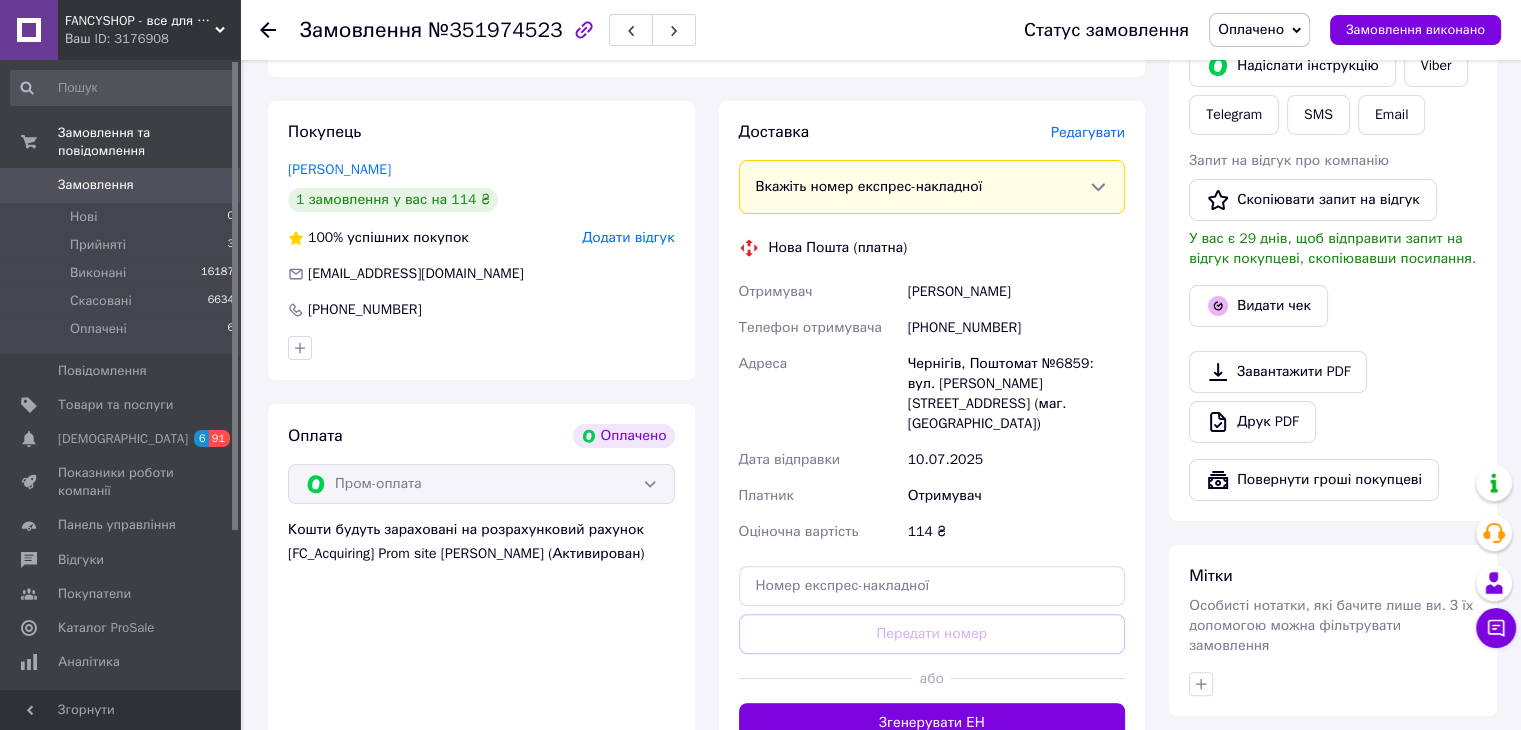 drag, startPoint x: 816, startPoint y: 109, endPoint x: 843, endPoint y: 111, distance: 27.073973 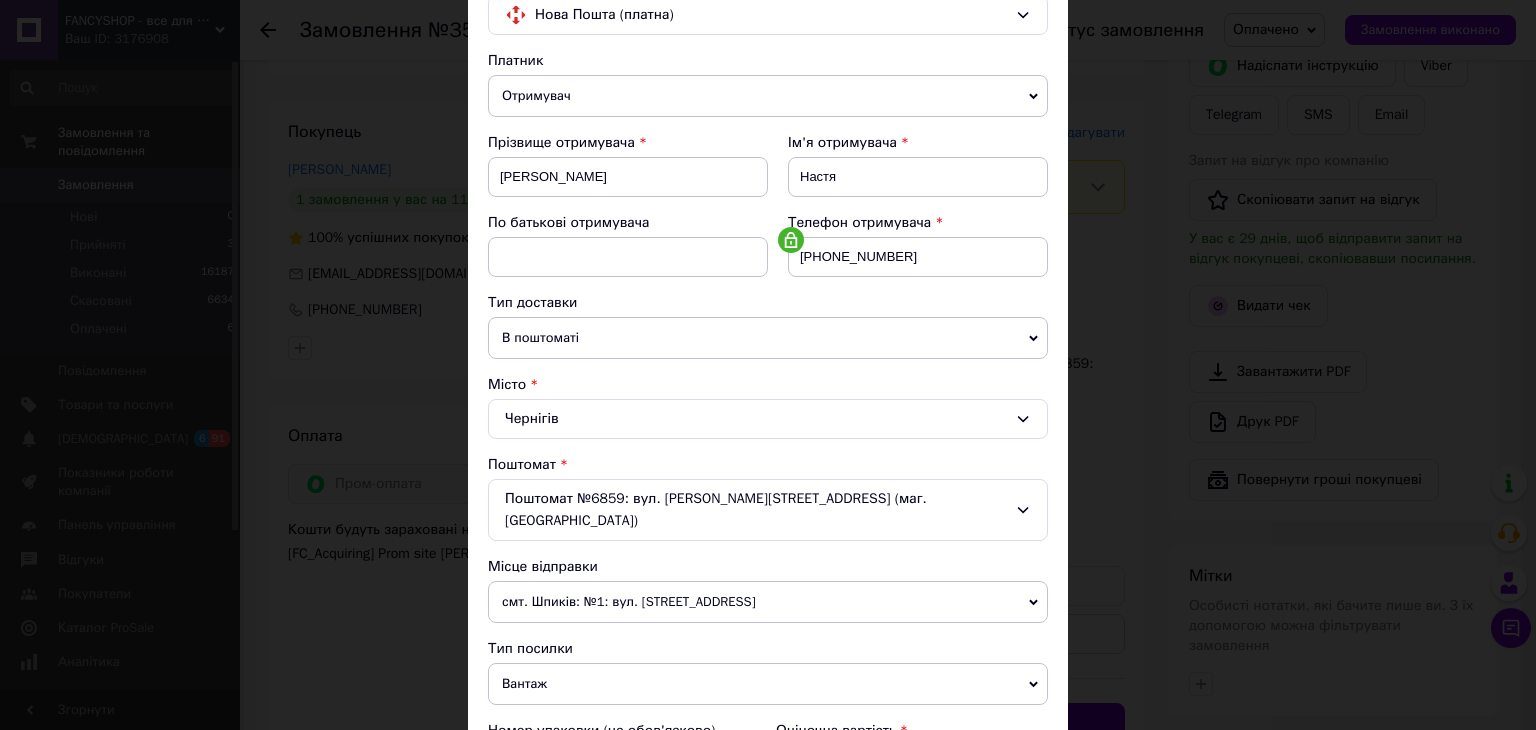 scroll, scrollTop: 400, scrollLeft: 0, axis: vertical 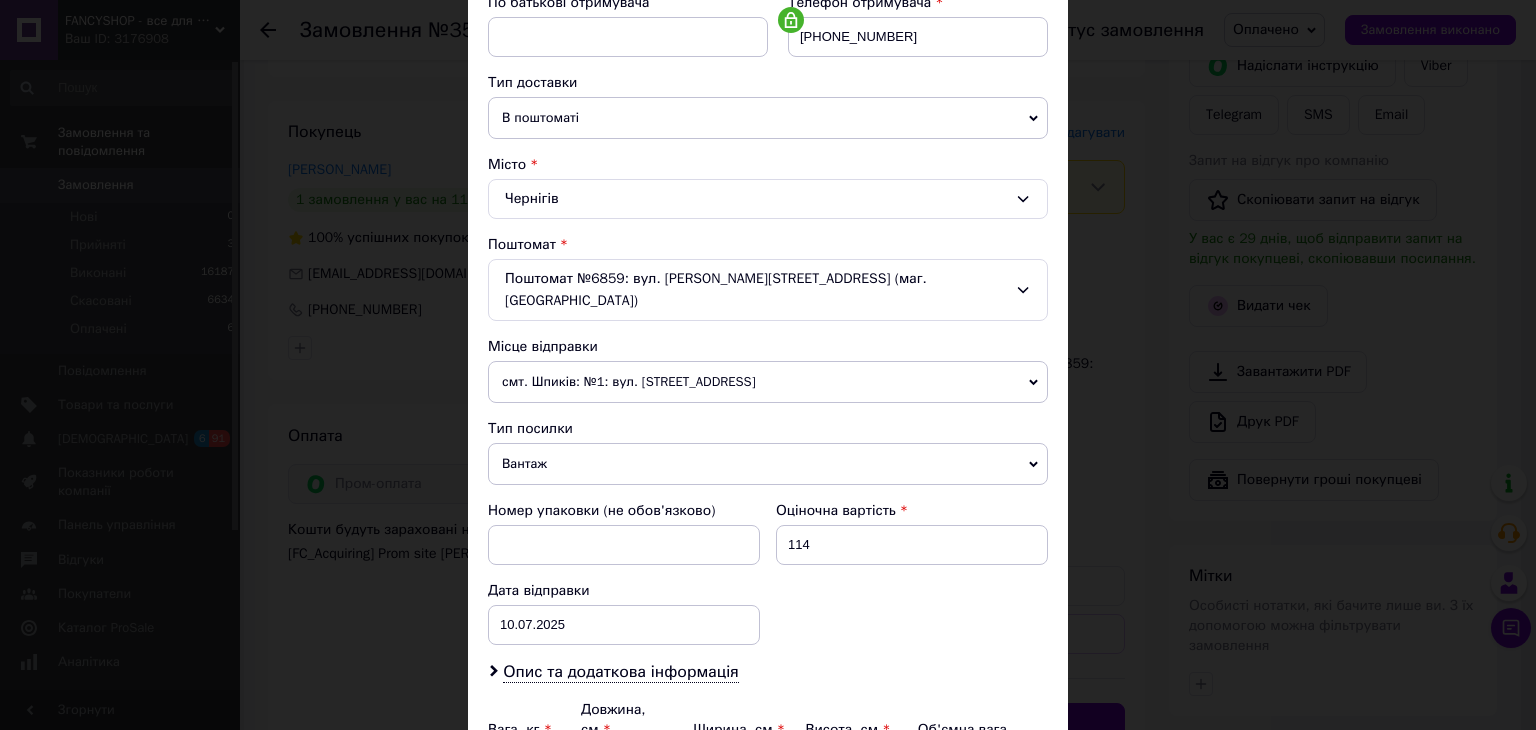click on "Вантаж" at bounding box center [768, 464] 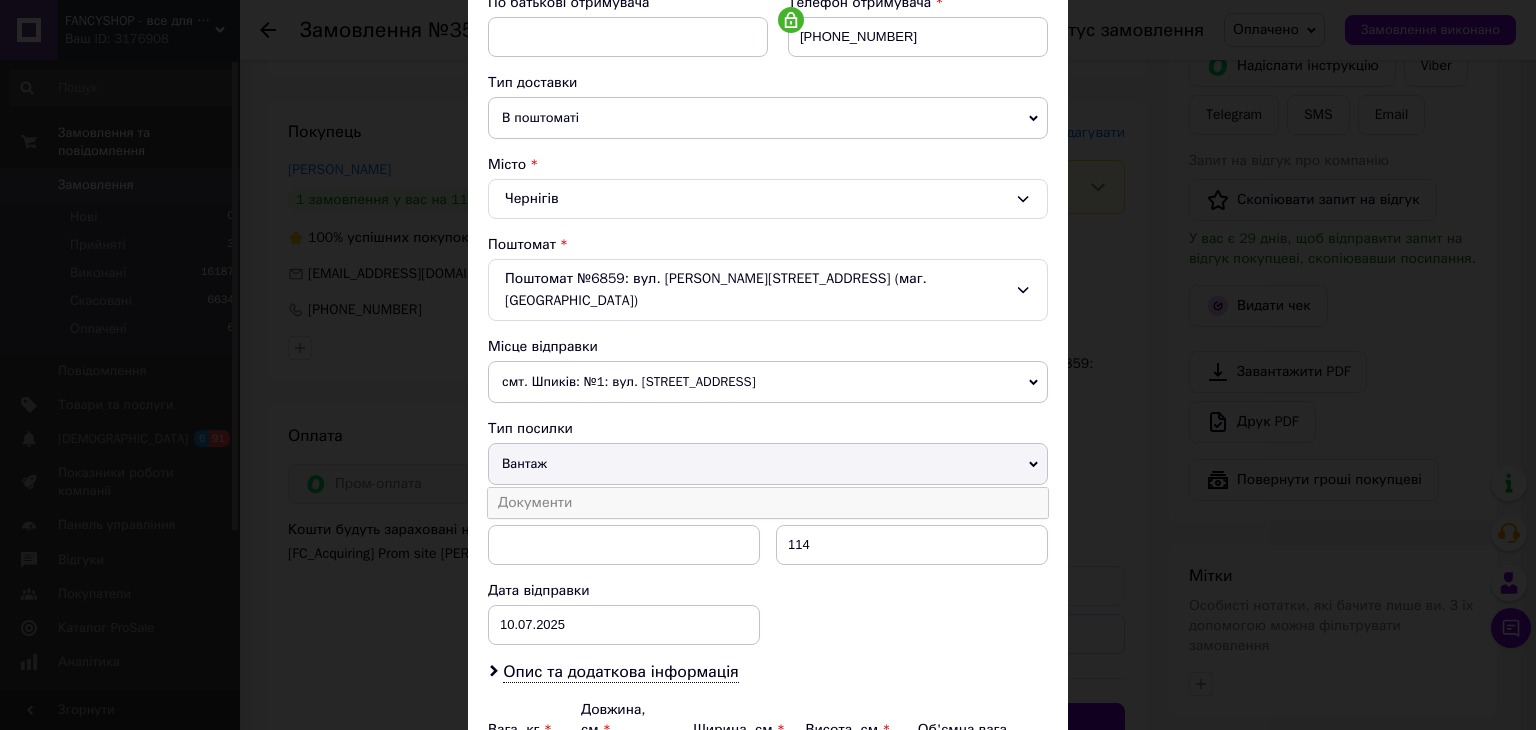 drag, startPoint x: 633, startPoint y: 485, endPoint x: 836, endPoint y: 577, distance: 222.8744 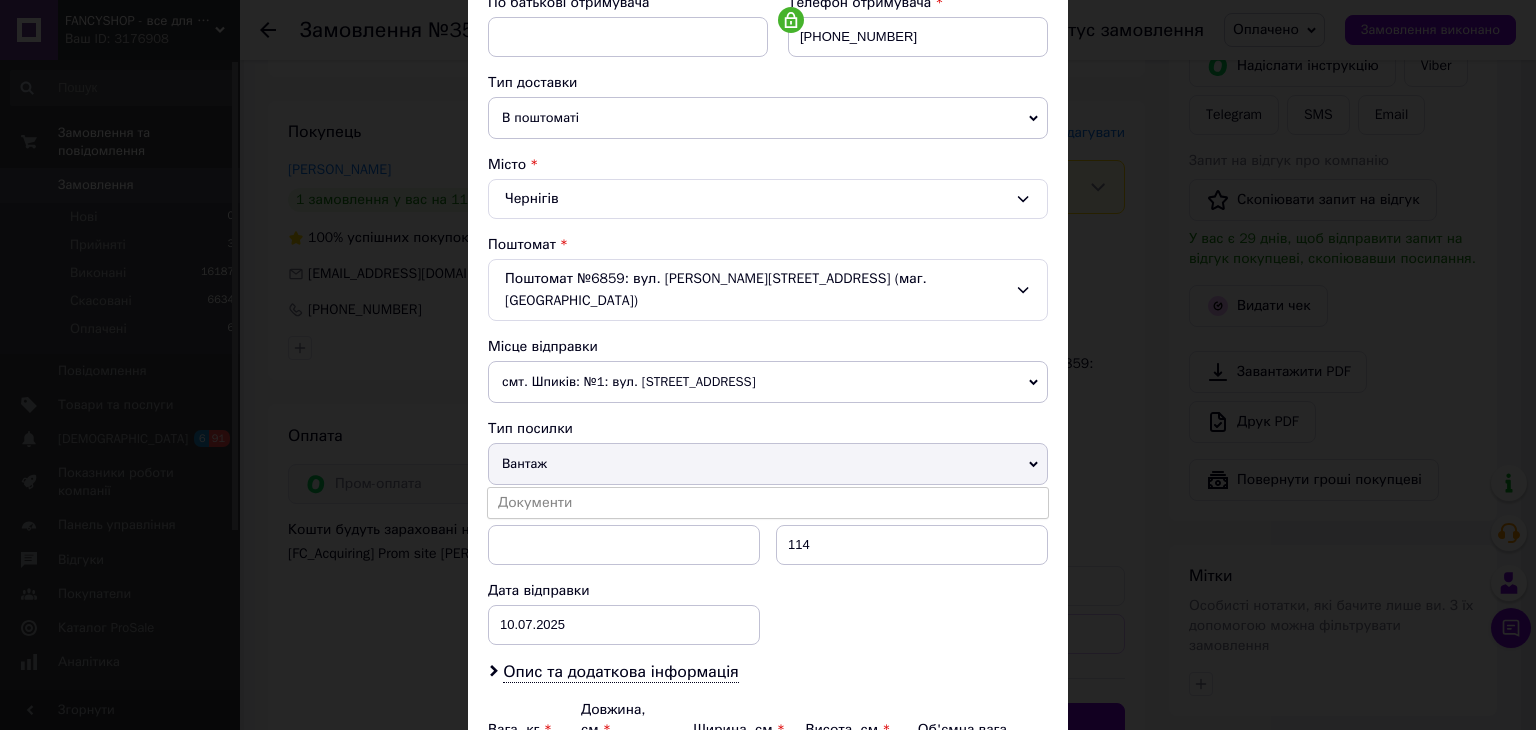 click on "Документи" at bounding box center [768, 503] 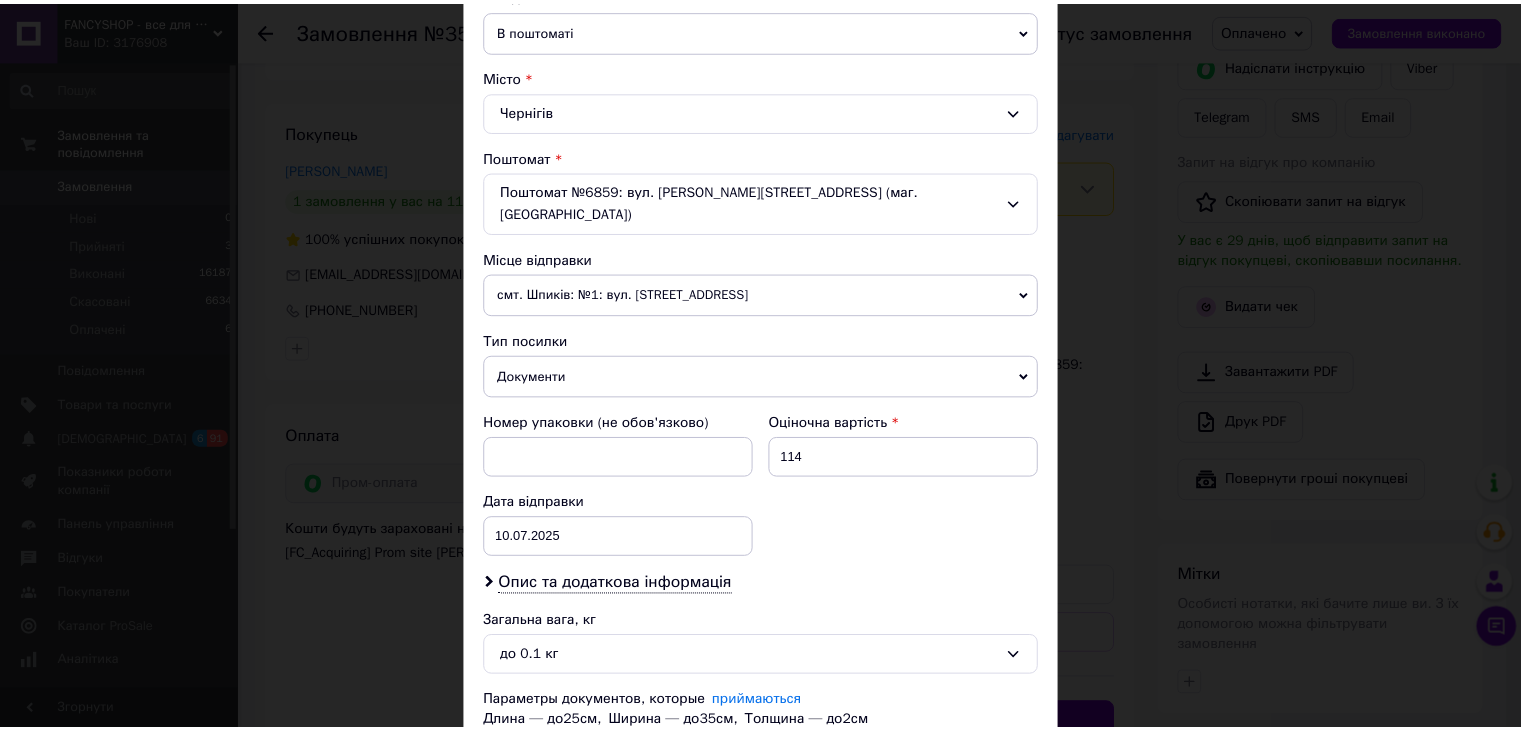 scroll, scrollTop: 612, scrollLeft: 0, axis: vertical 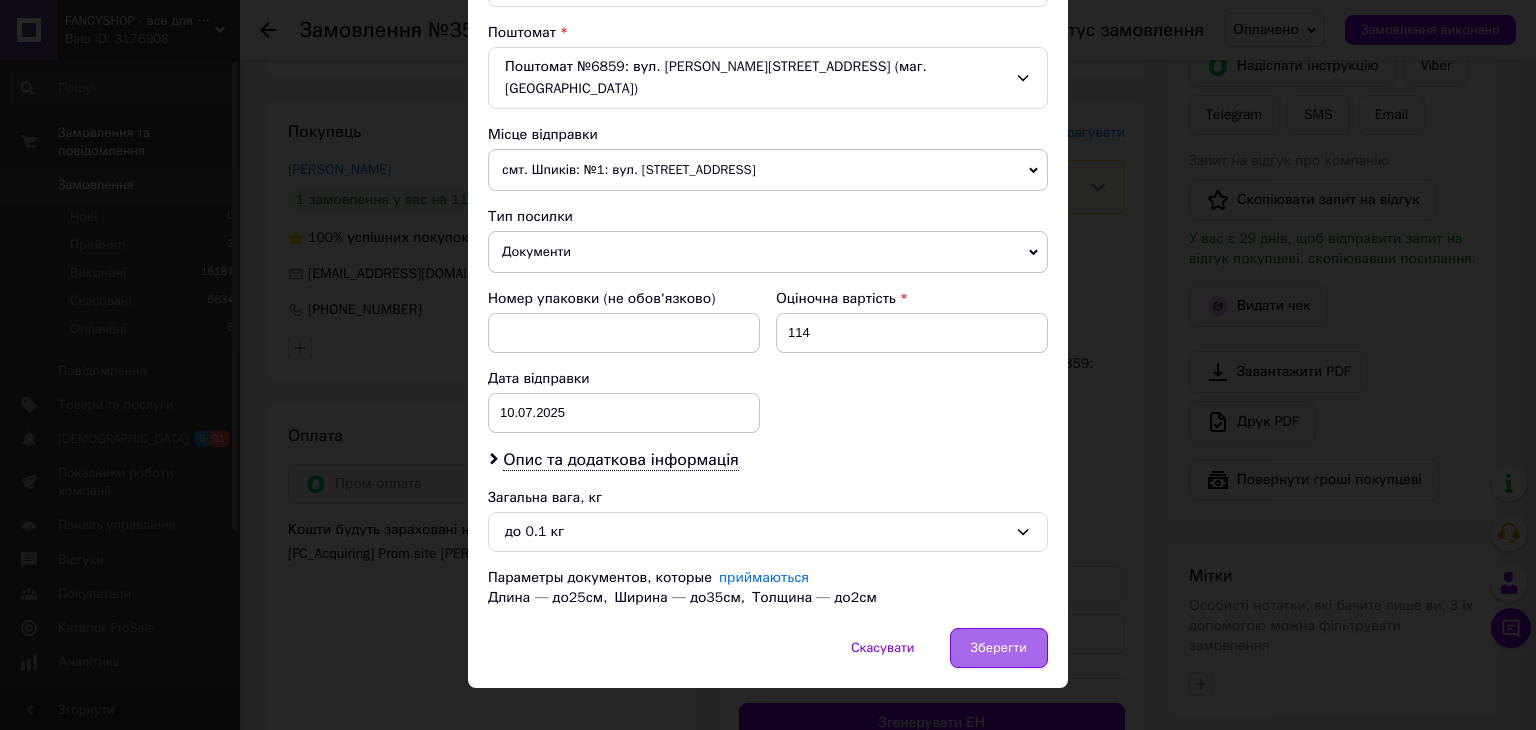 click on "Зберегти" at bounding box center (999, 648) 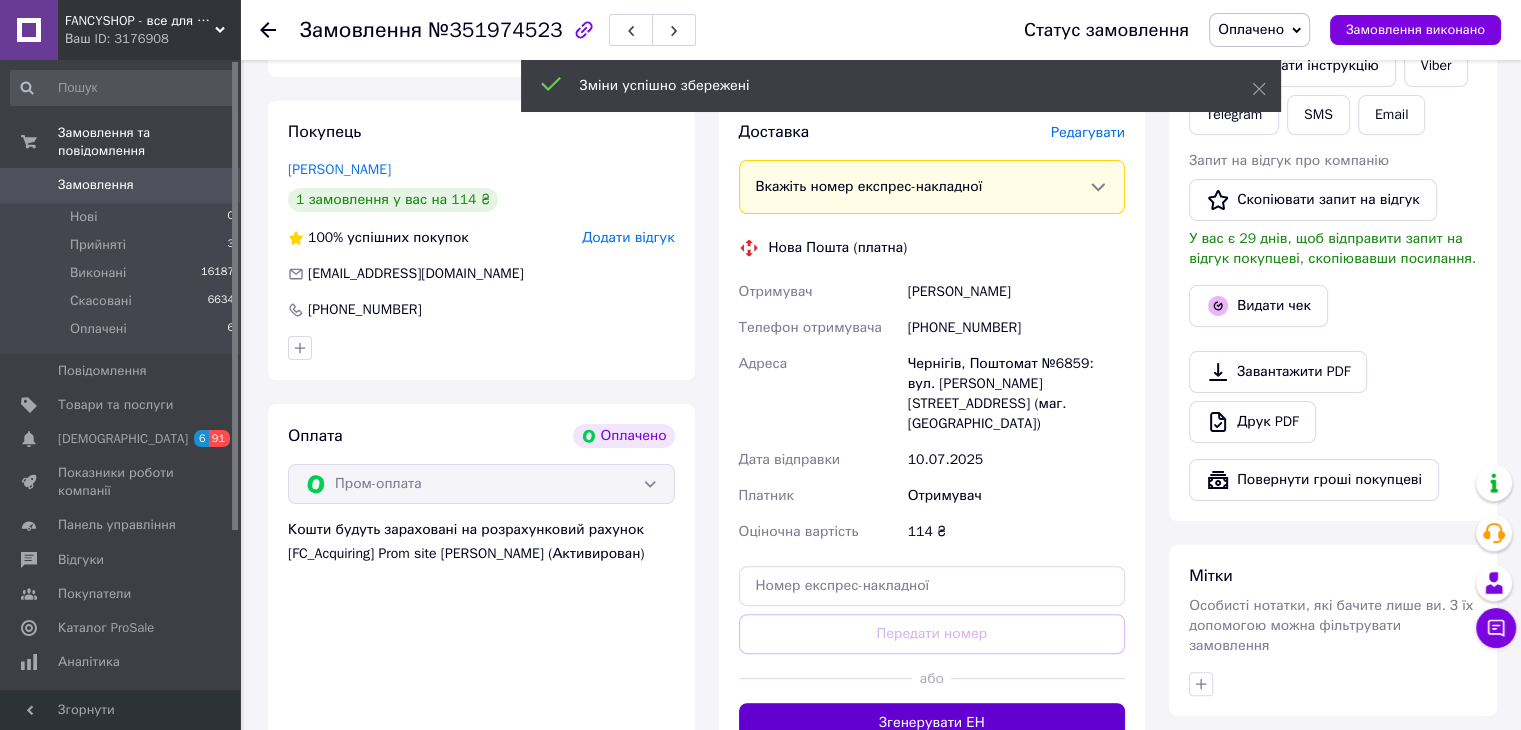 click on "Згенерувати ЕН" at bounding box center [932, 723] 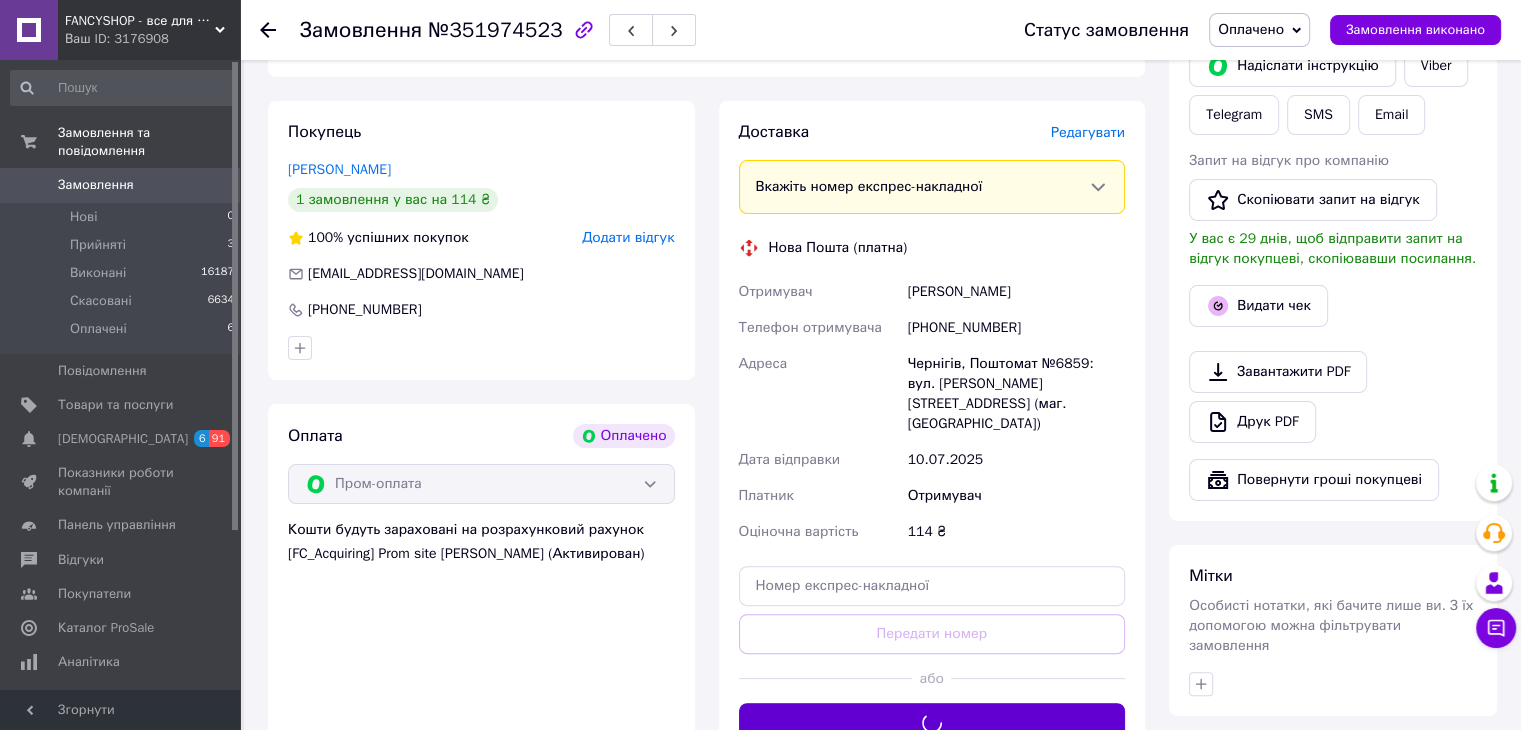 scroll, scrollTop: 0, scrollLeft: 0, axis: both 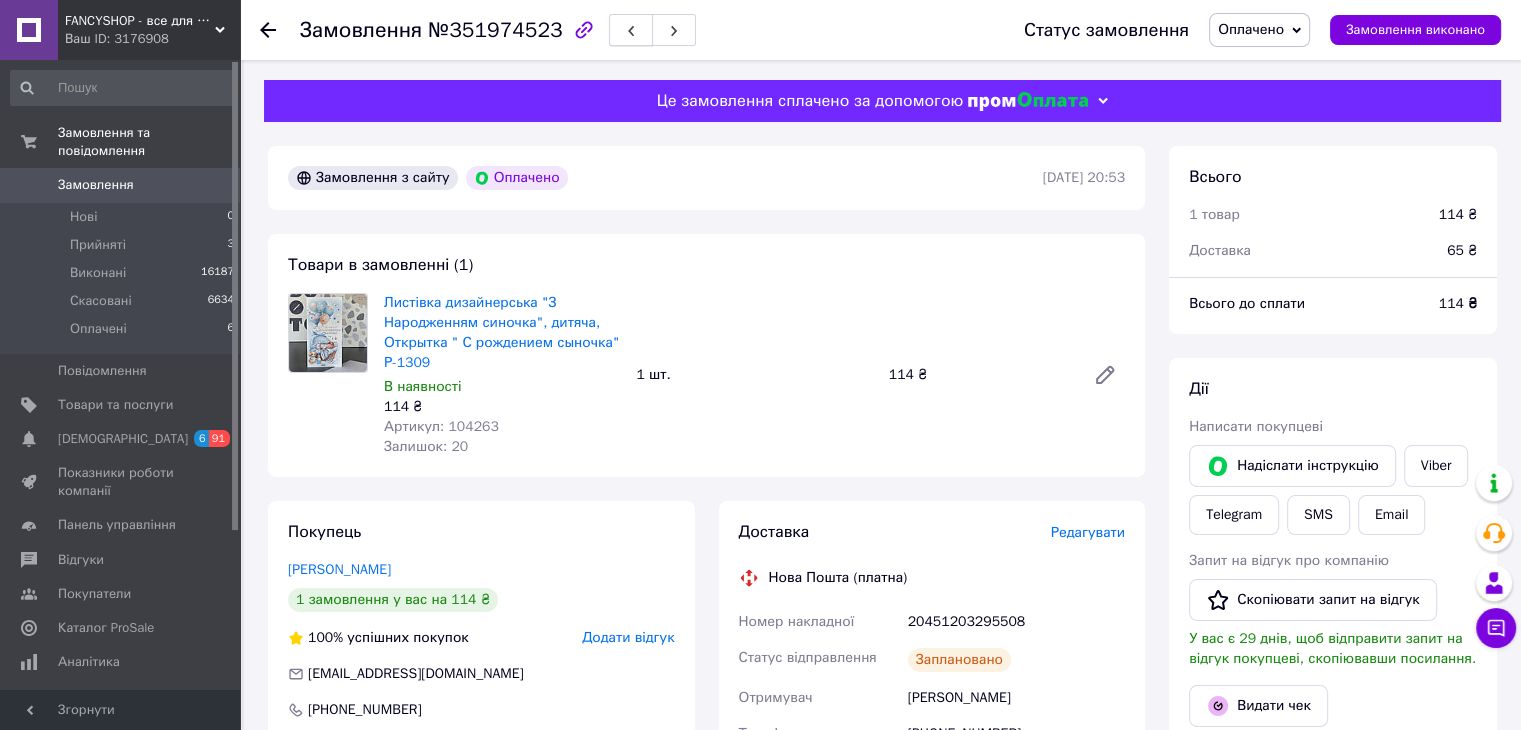 click at bounding box center (631, 30) 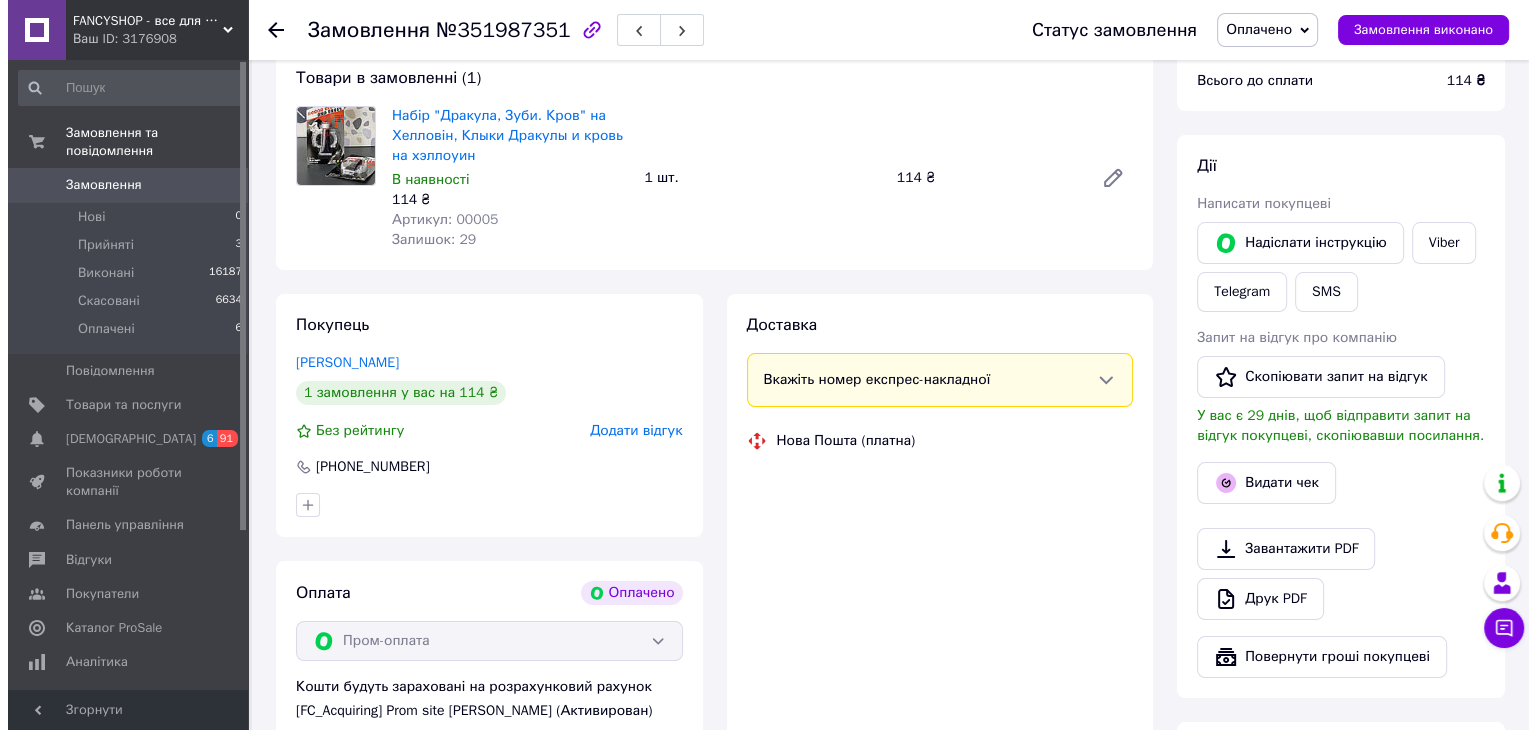 scroll, scrollTop: 200, scrollLeft: 0, axis: vertical 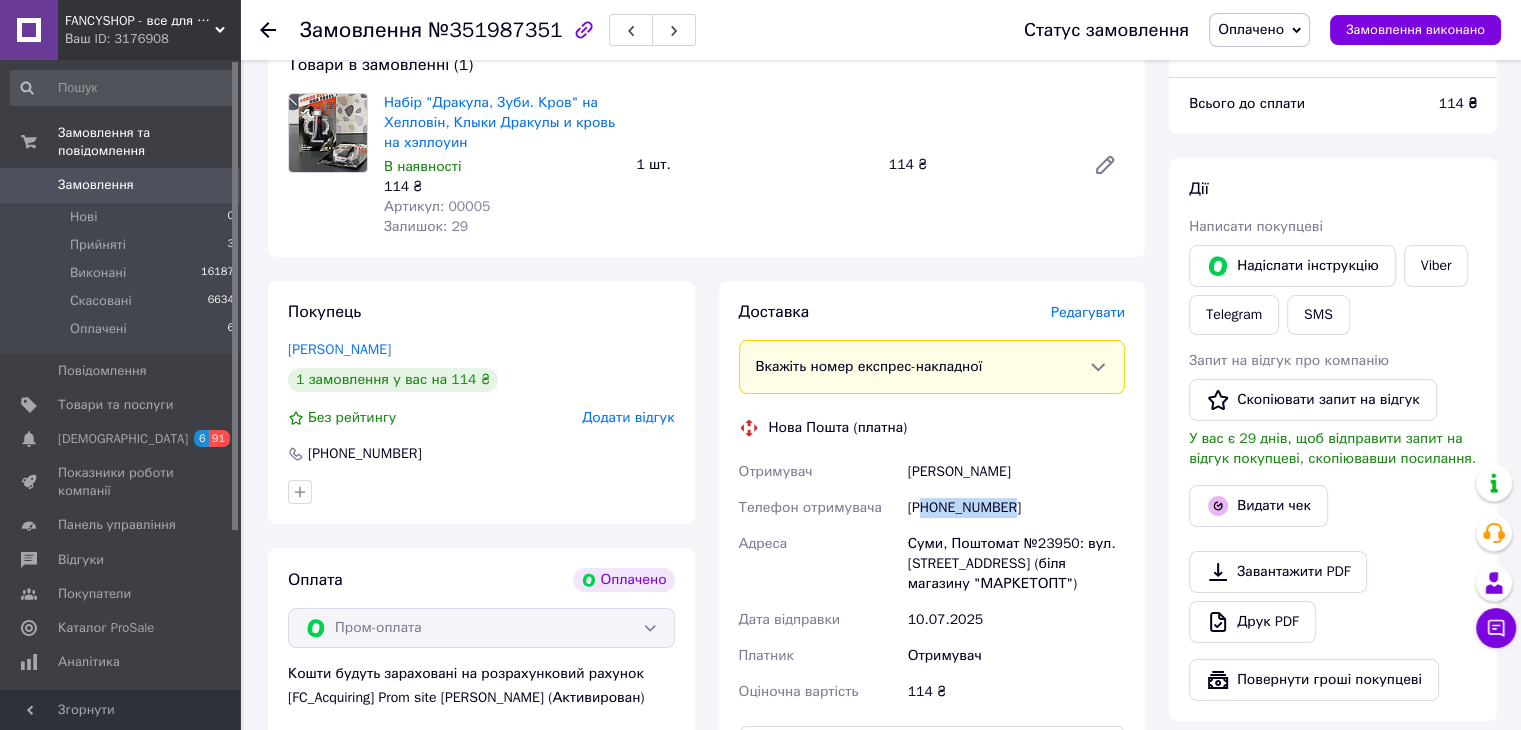 drag, startPoint x: 984, startPoint y: 507, endPoint x: 927, endPoint y: 501, distance: 57.31492 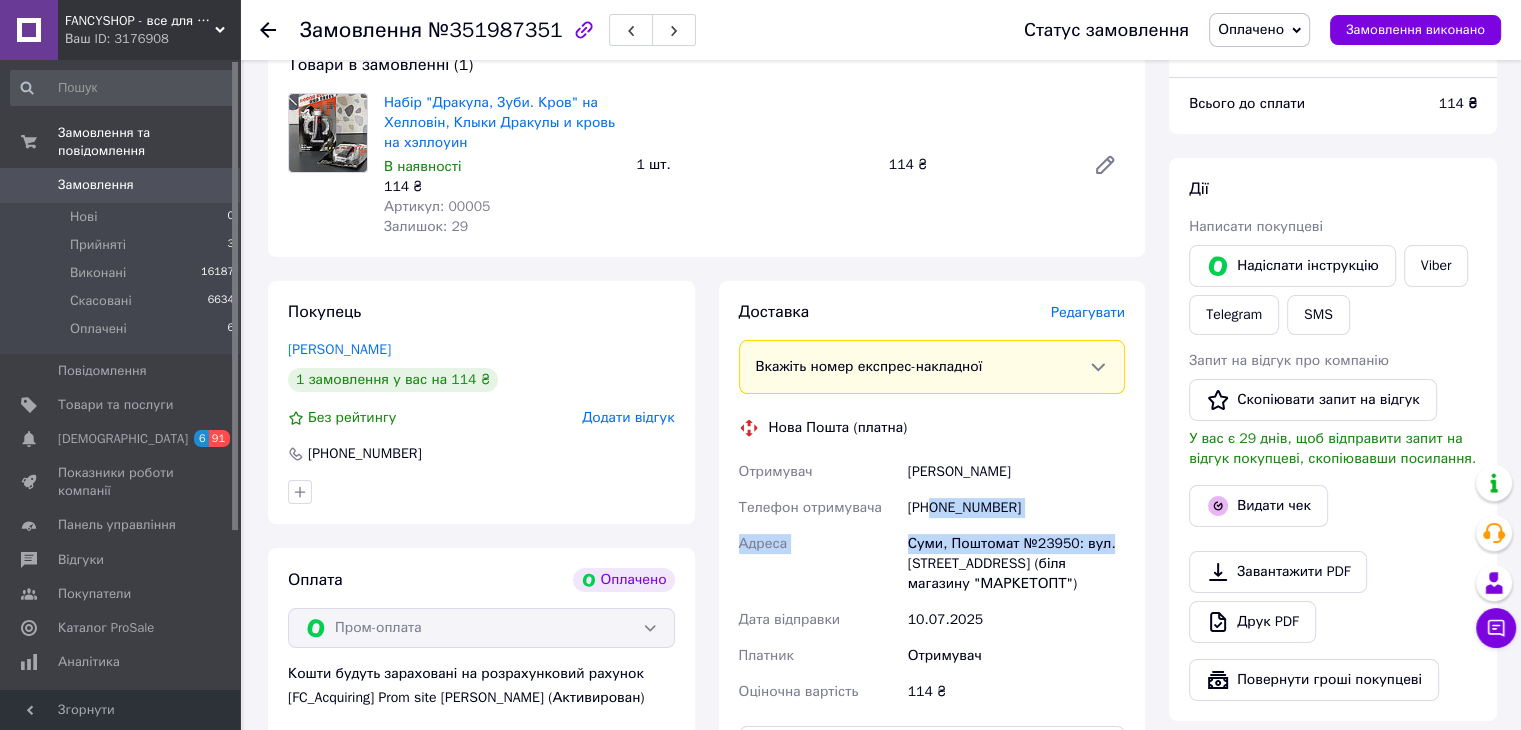 drag, startPoint x: 1050, startPoint y: 522, endPoint x: 1156, endPoint y: 531, distance: 106.381386 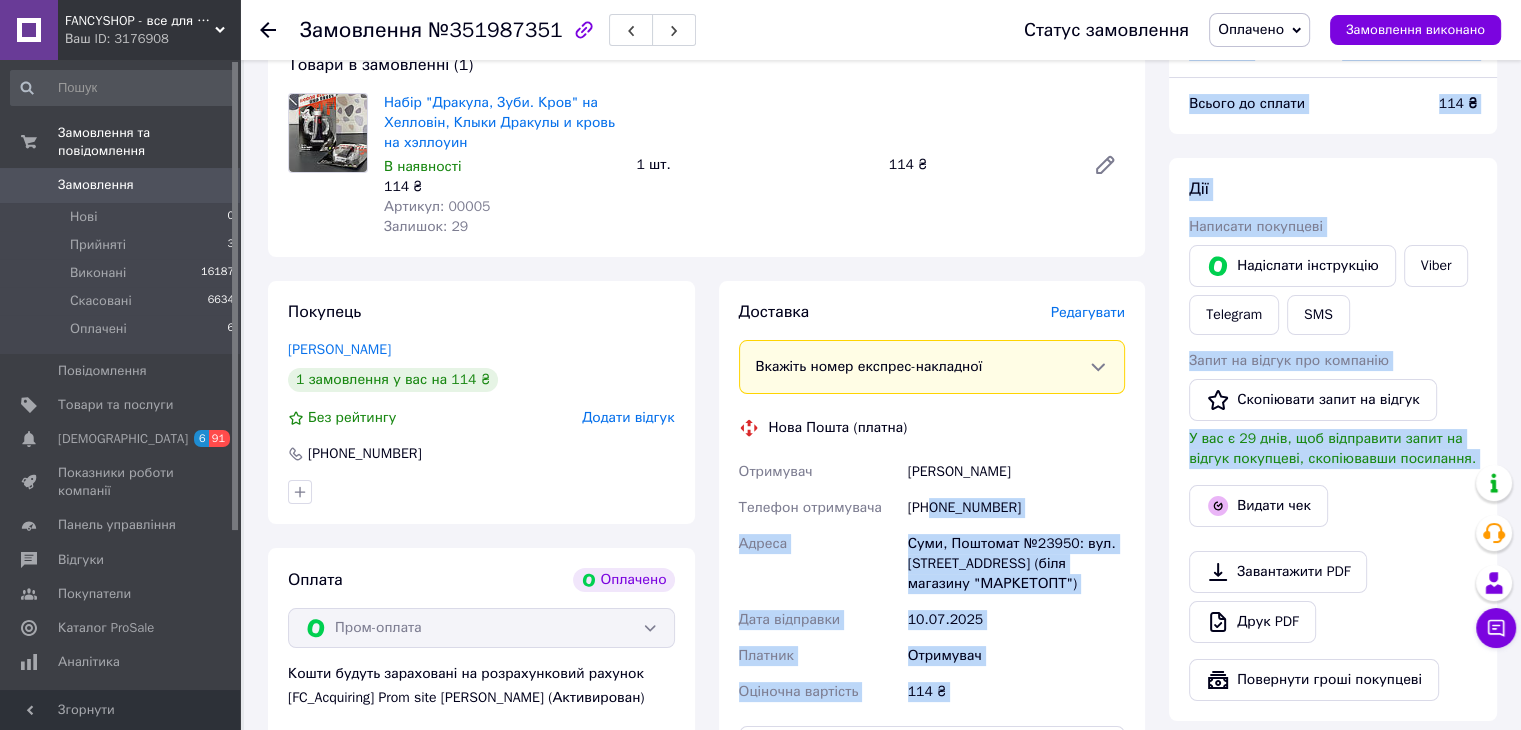click on "[PHONE_NUMBER]" at bounding box center [1016, 508] 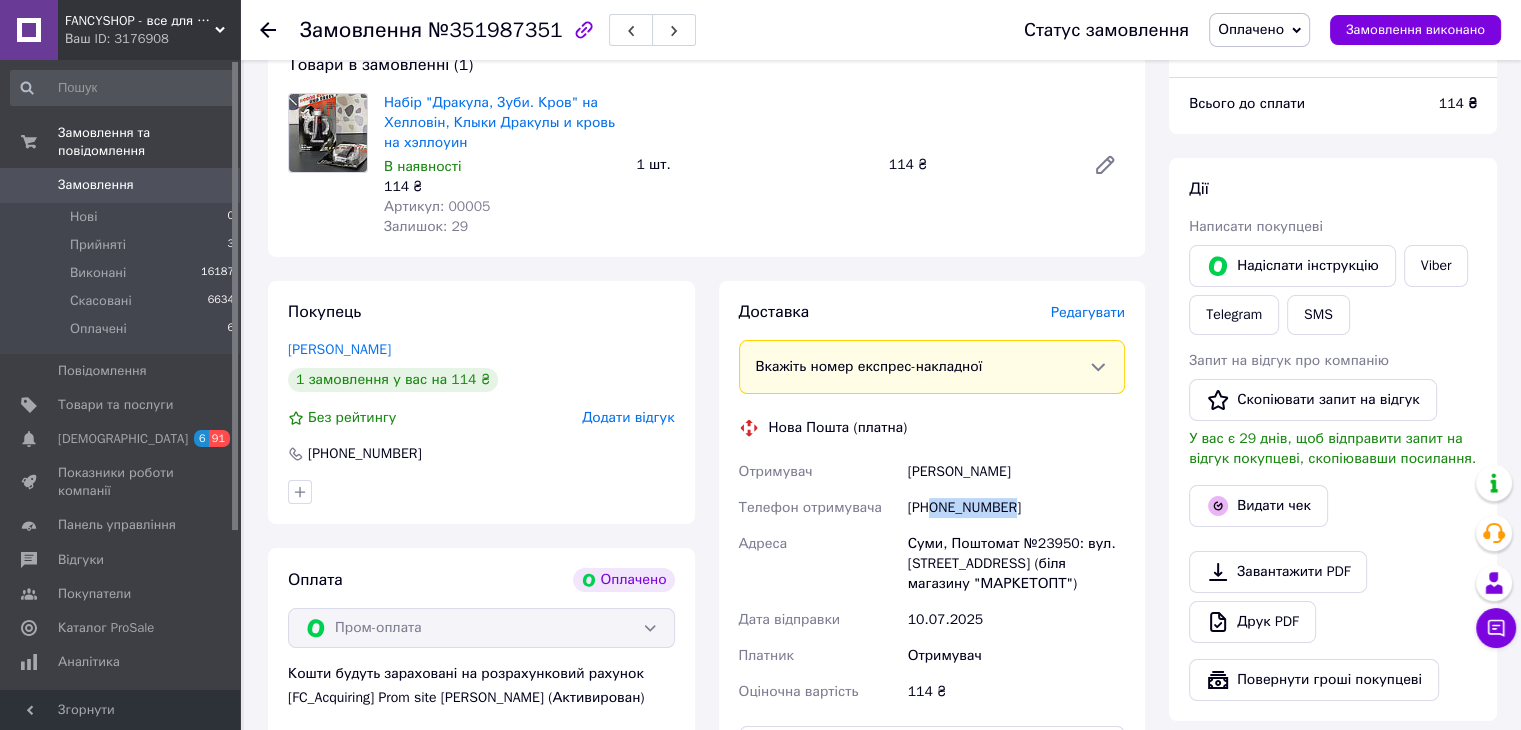 drag, startPoint x: 1015, startPoint y: 509, endPoint x: 931, endPoint y: 506, distance: 84.05355 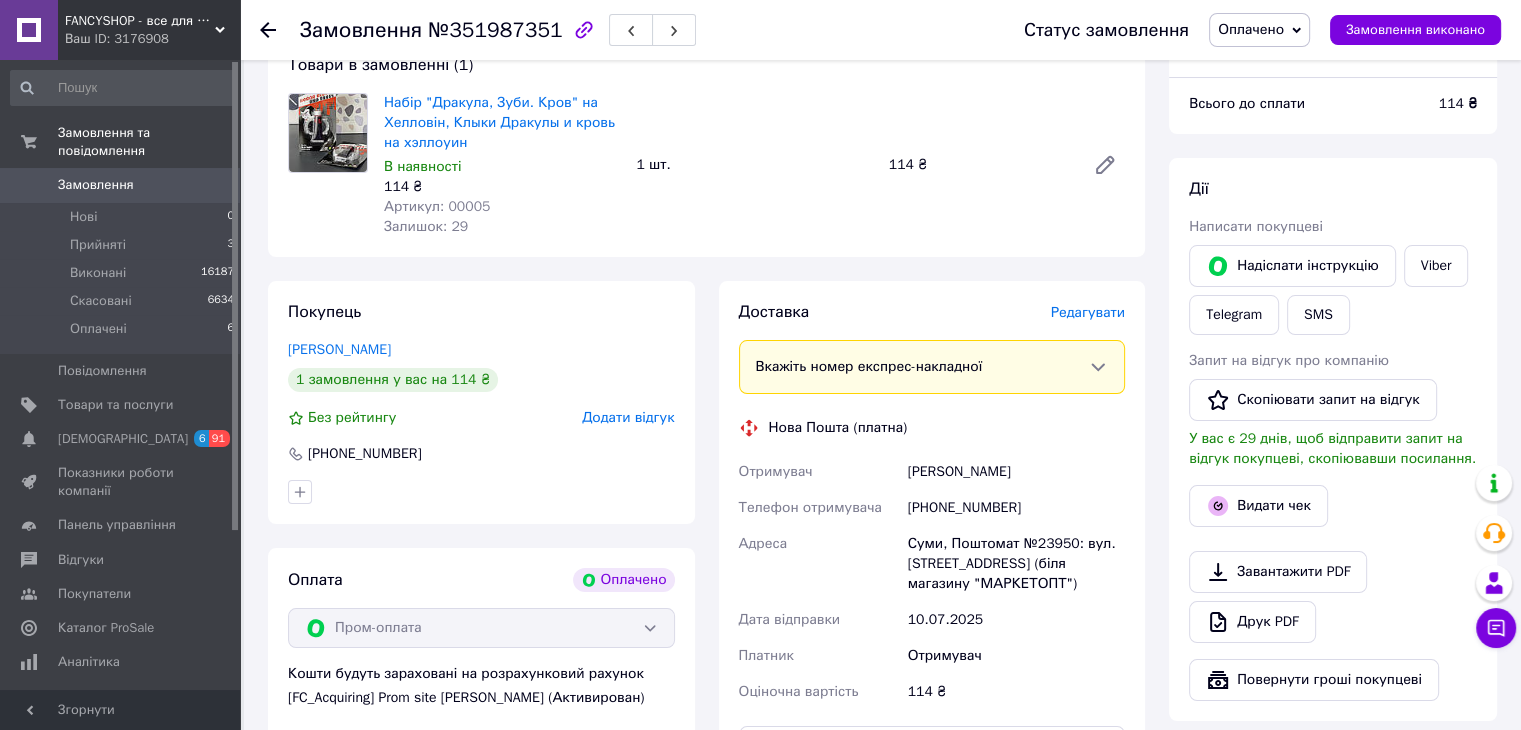 drag, startPoint x: 796, startPoint y: 284, endPoint x: 954, endPoint y: 305, distance: 159.38947 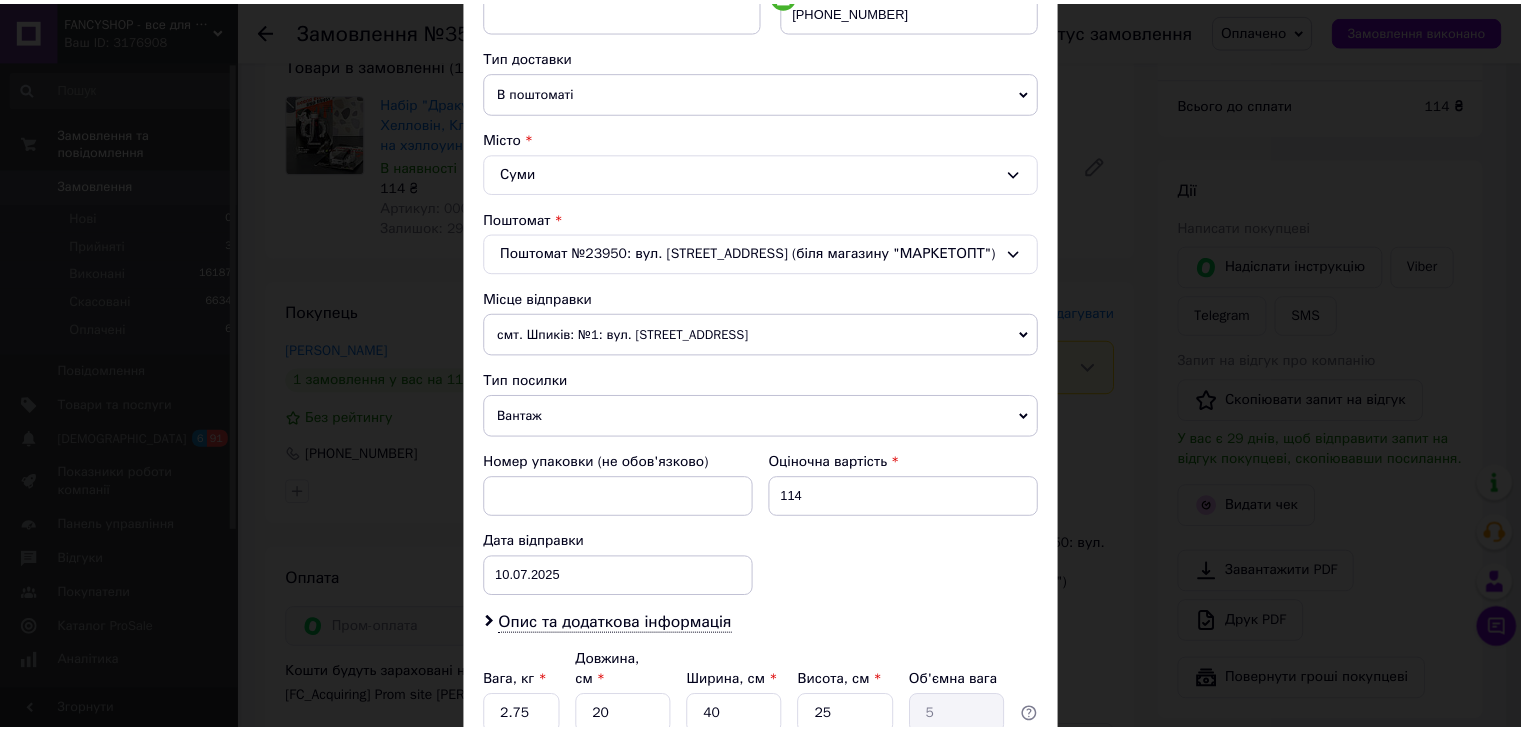 scroll, scrollTop: 592, scrollLeft: 0, axis: vertical 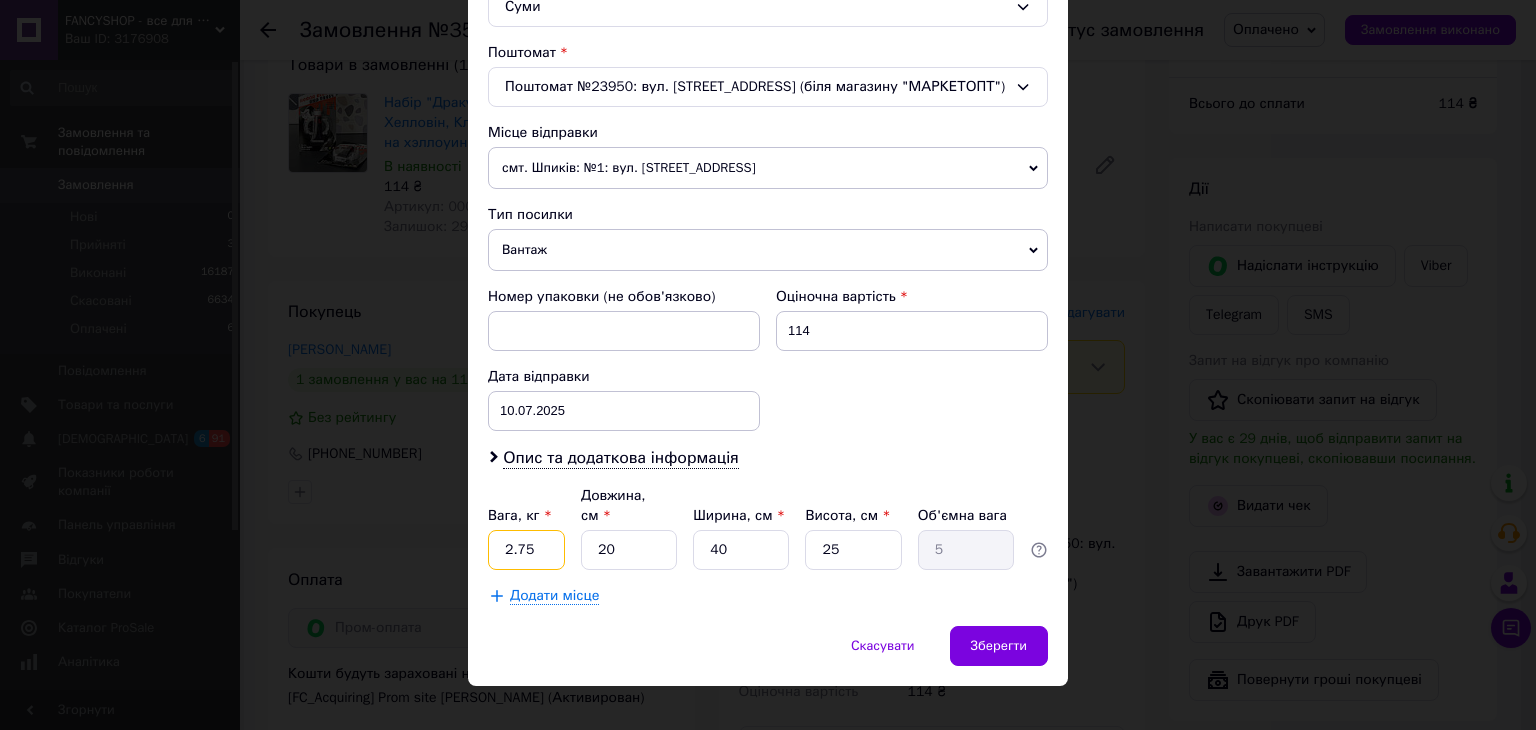 click on "2.75" at bounding box center [526, 550] 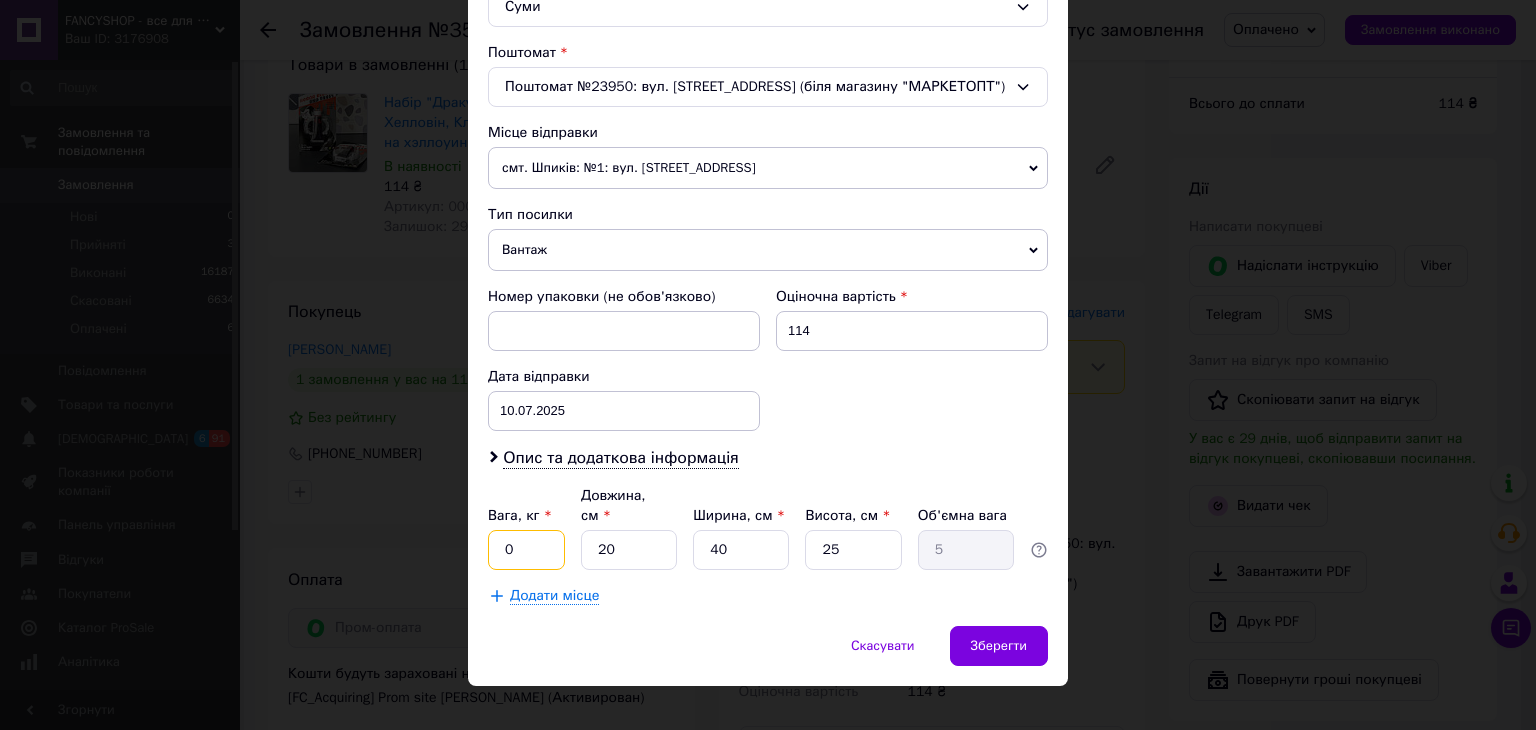type on "0.5" 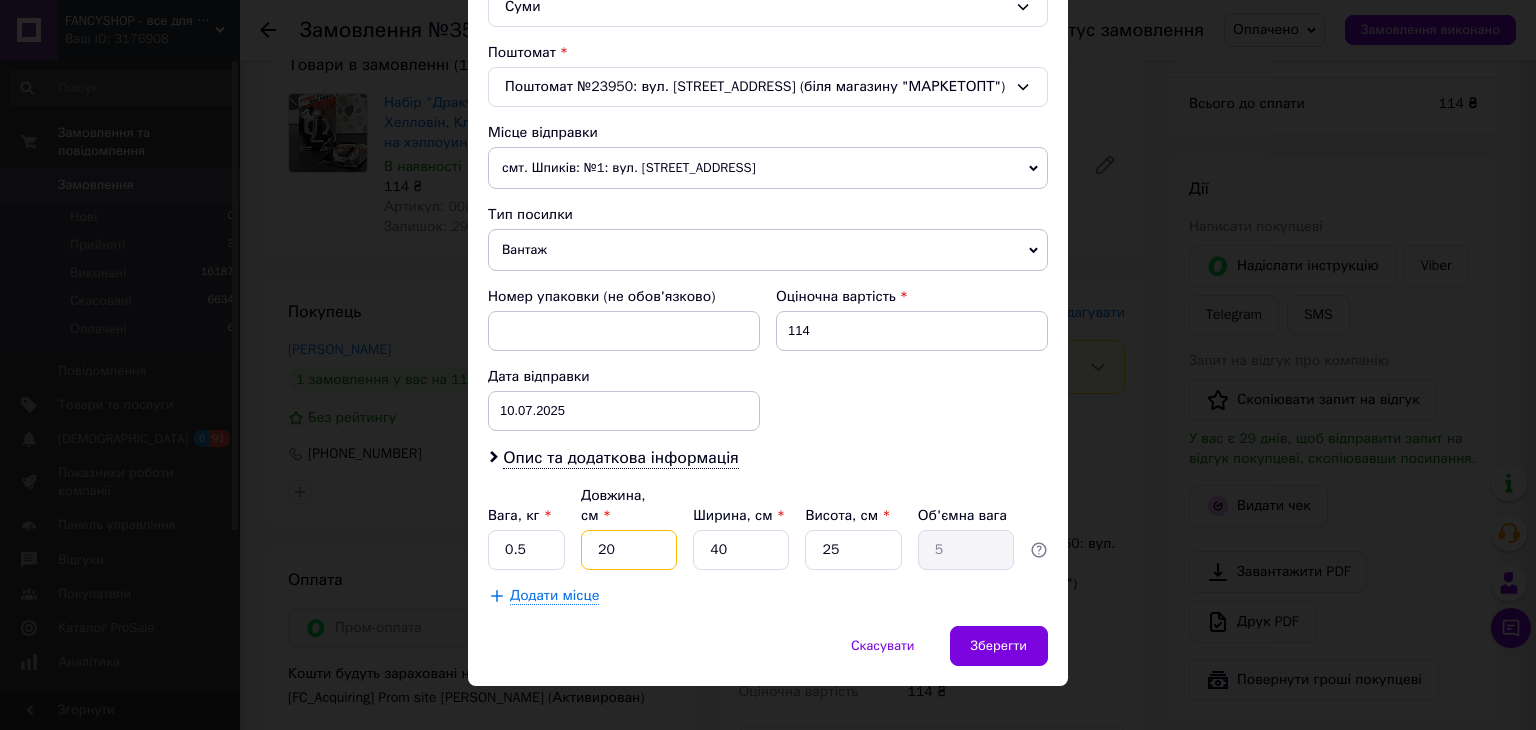 click on "20" at bounding box center [629, 550] 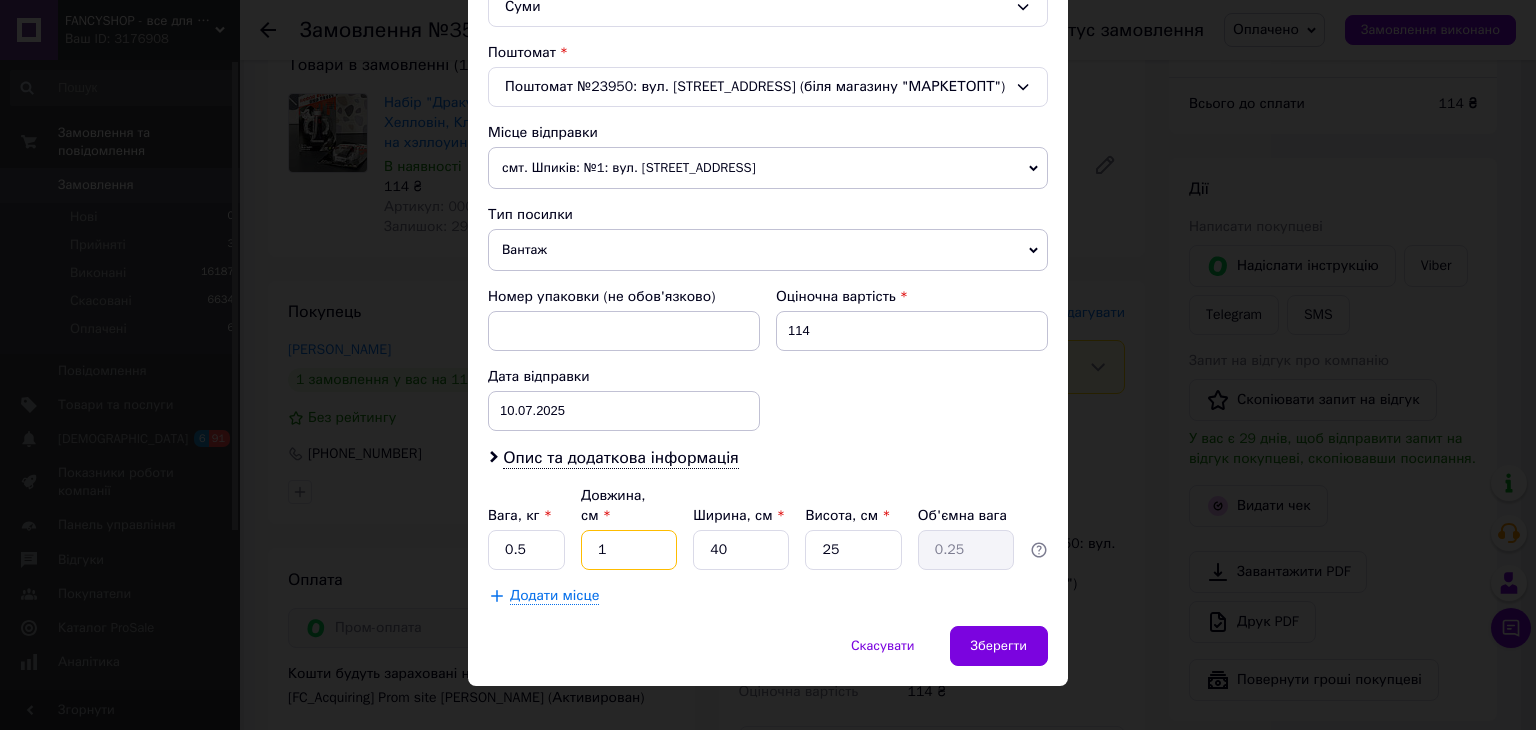 type on "15" 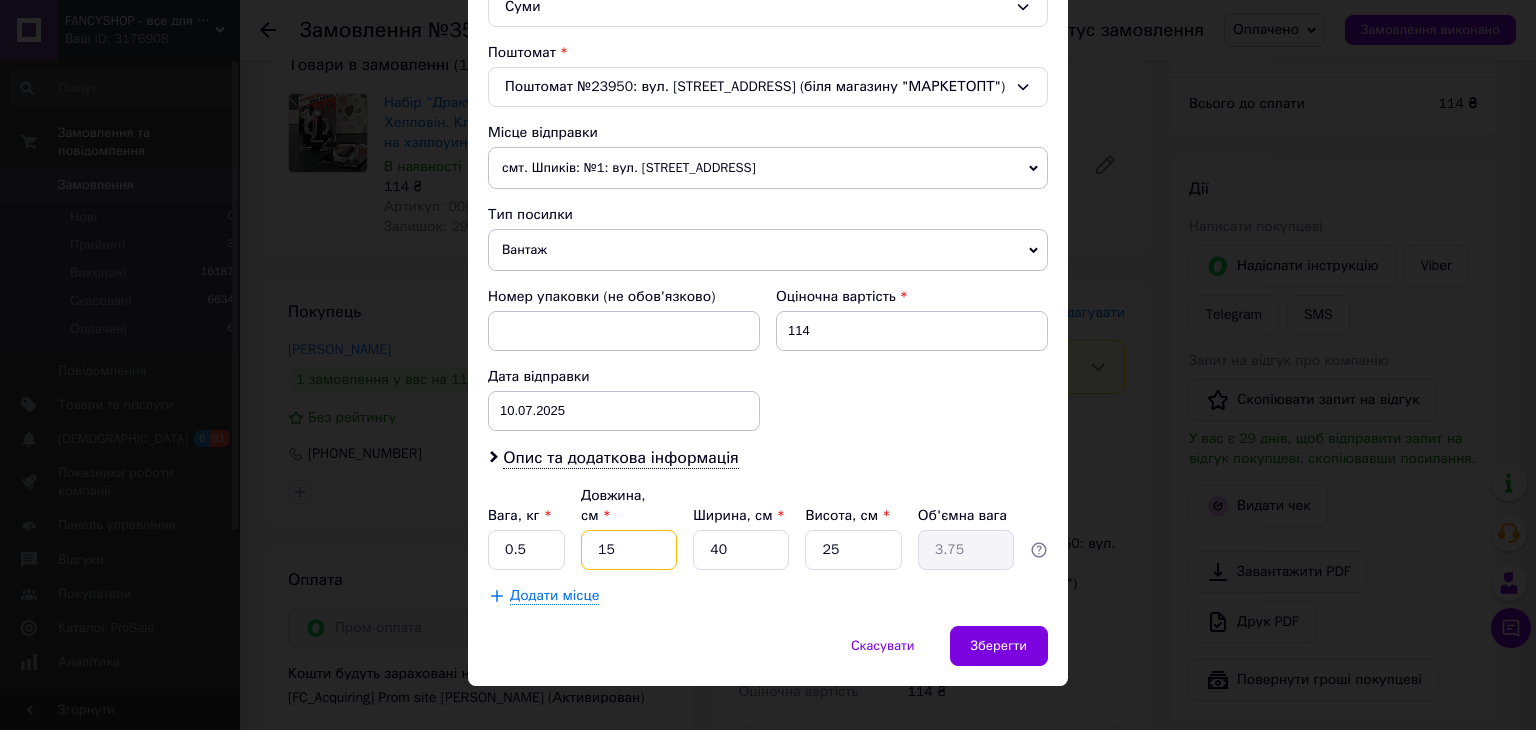 type on "15" 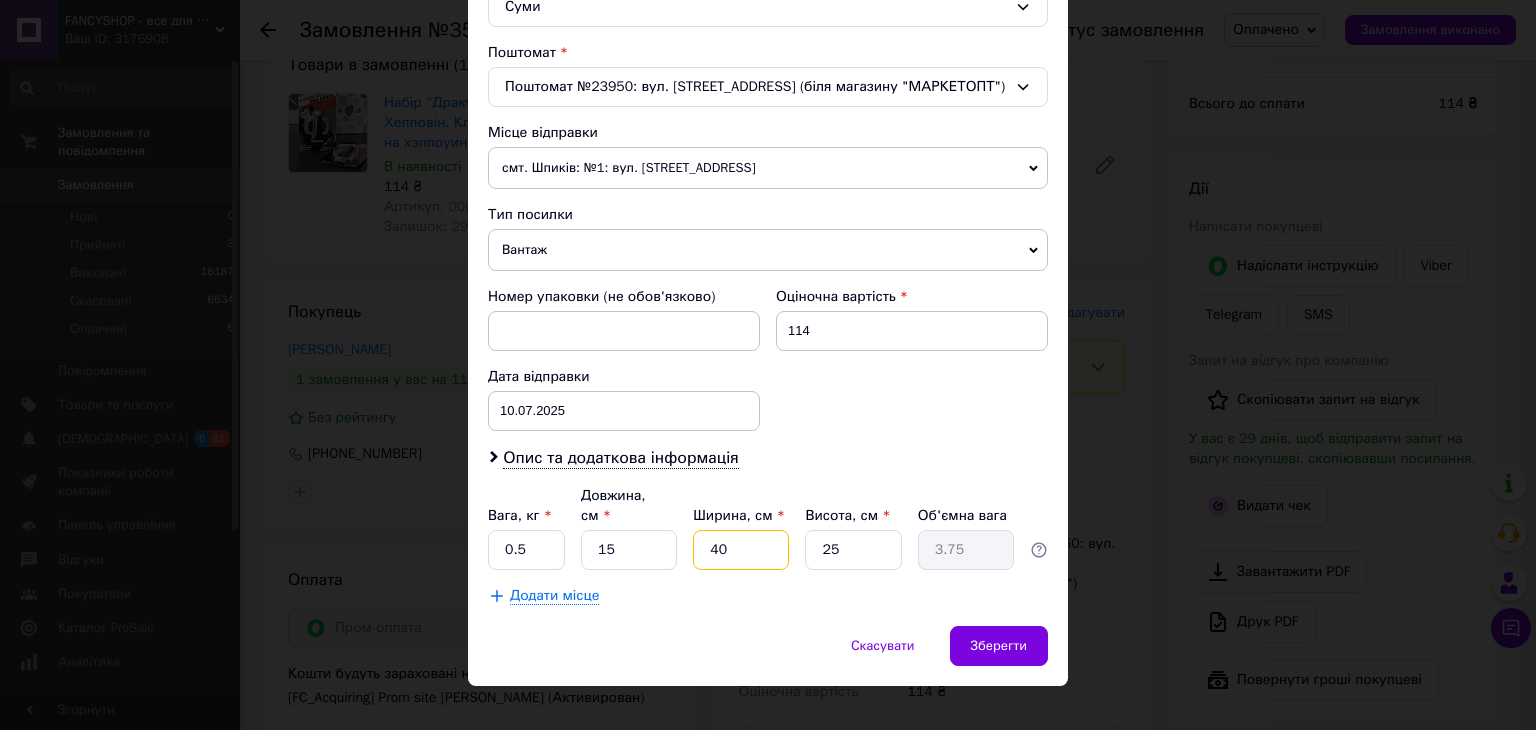 click on "40" at bounding box center (741, 550) 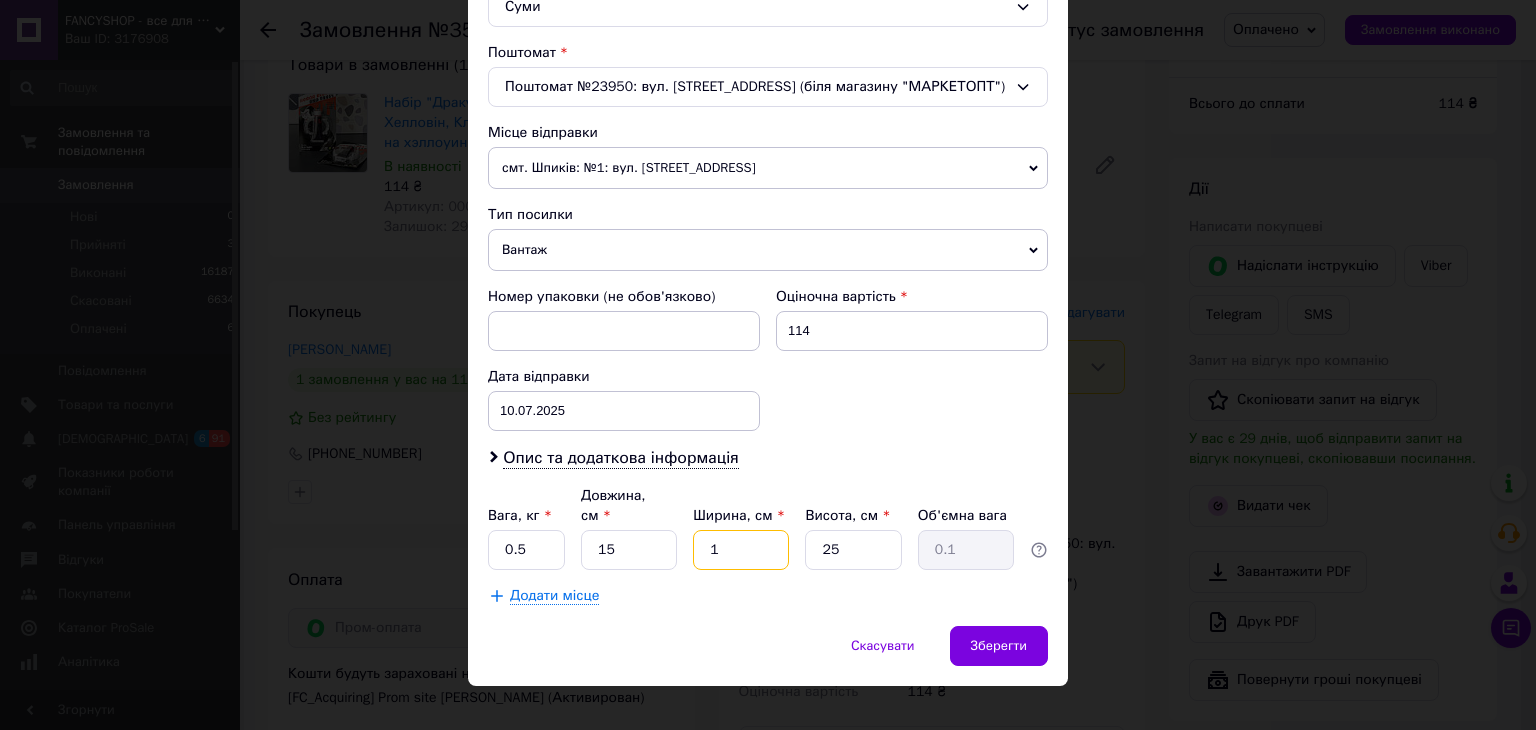 type on "10" 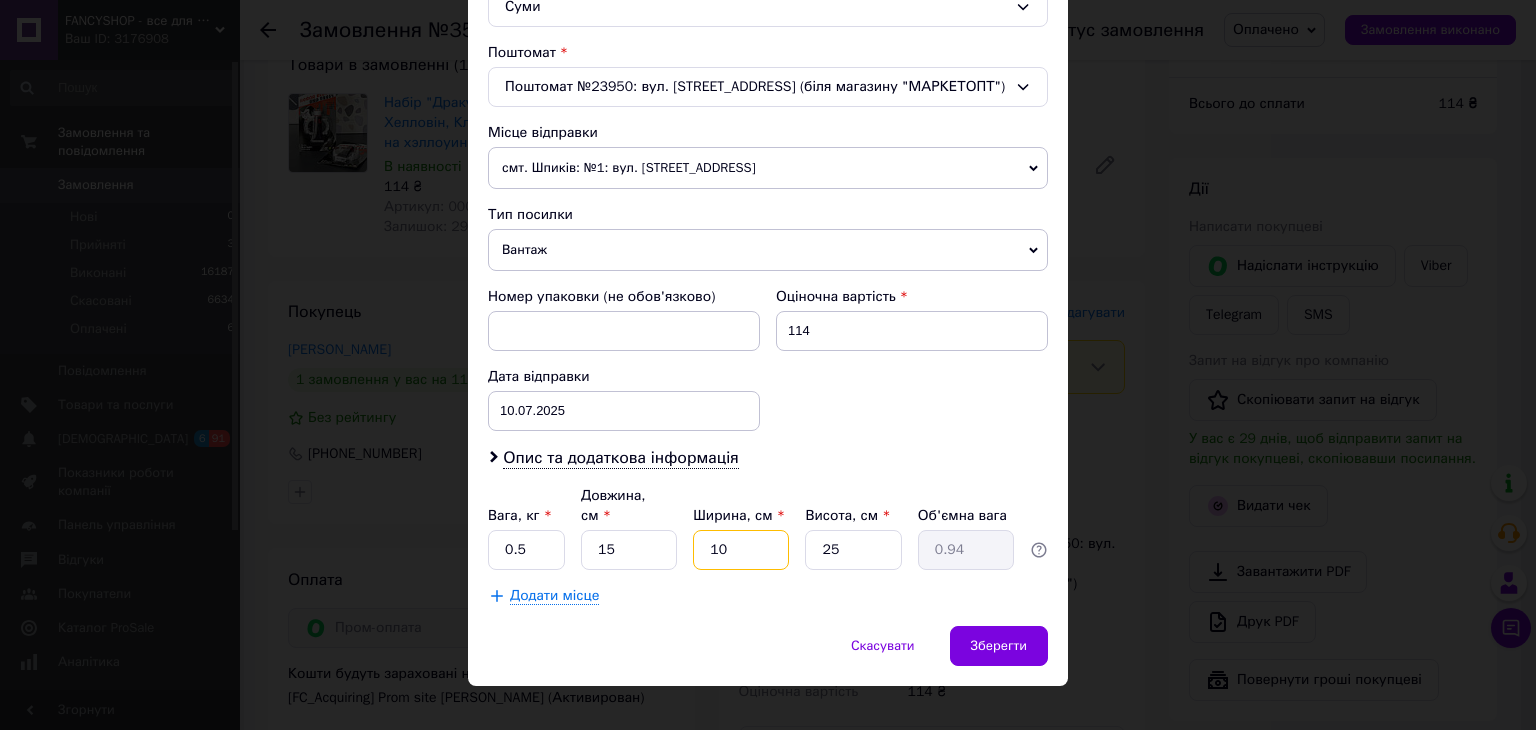 type on "10" 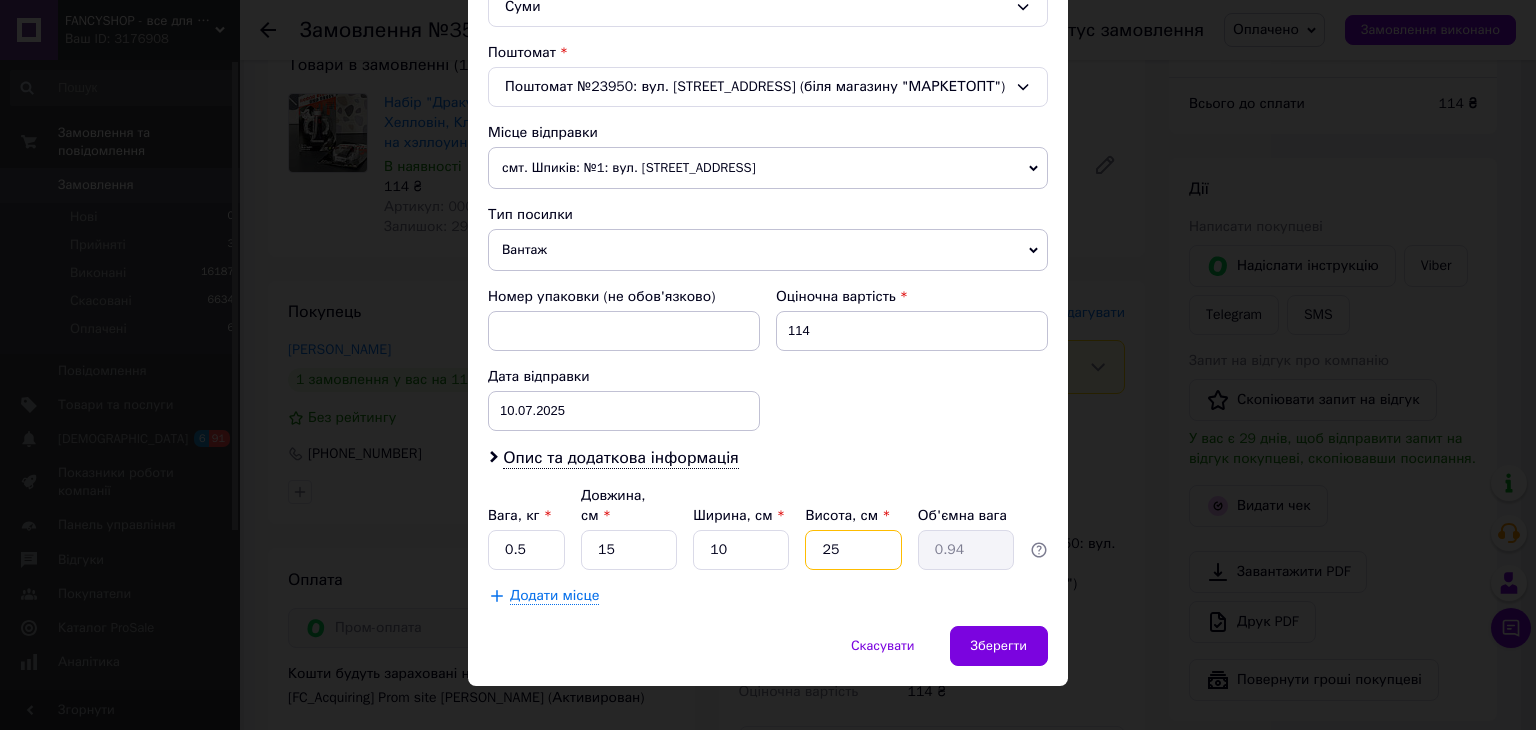 click on "25" at bounding box center (853, 550) 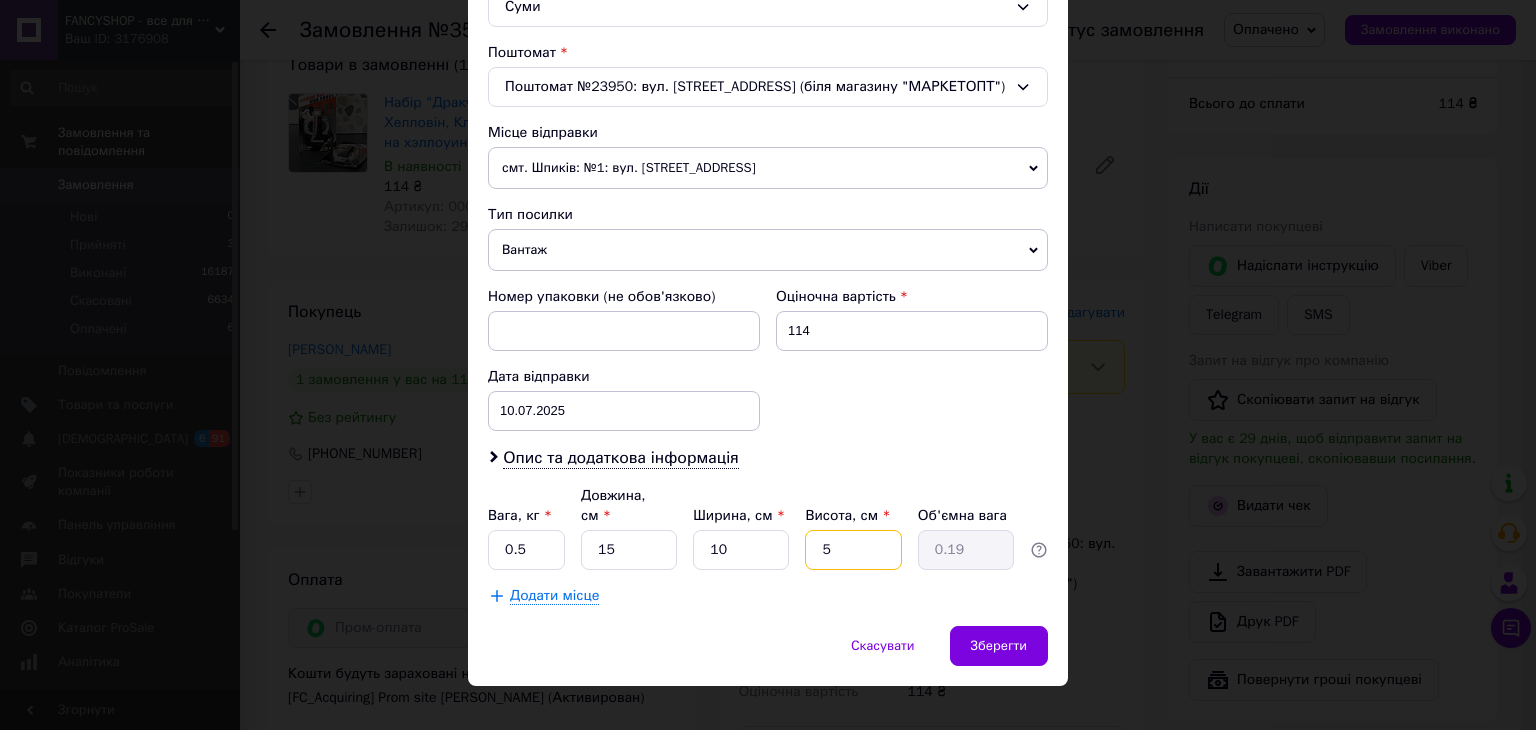 type on "5" 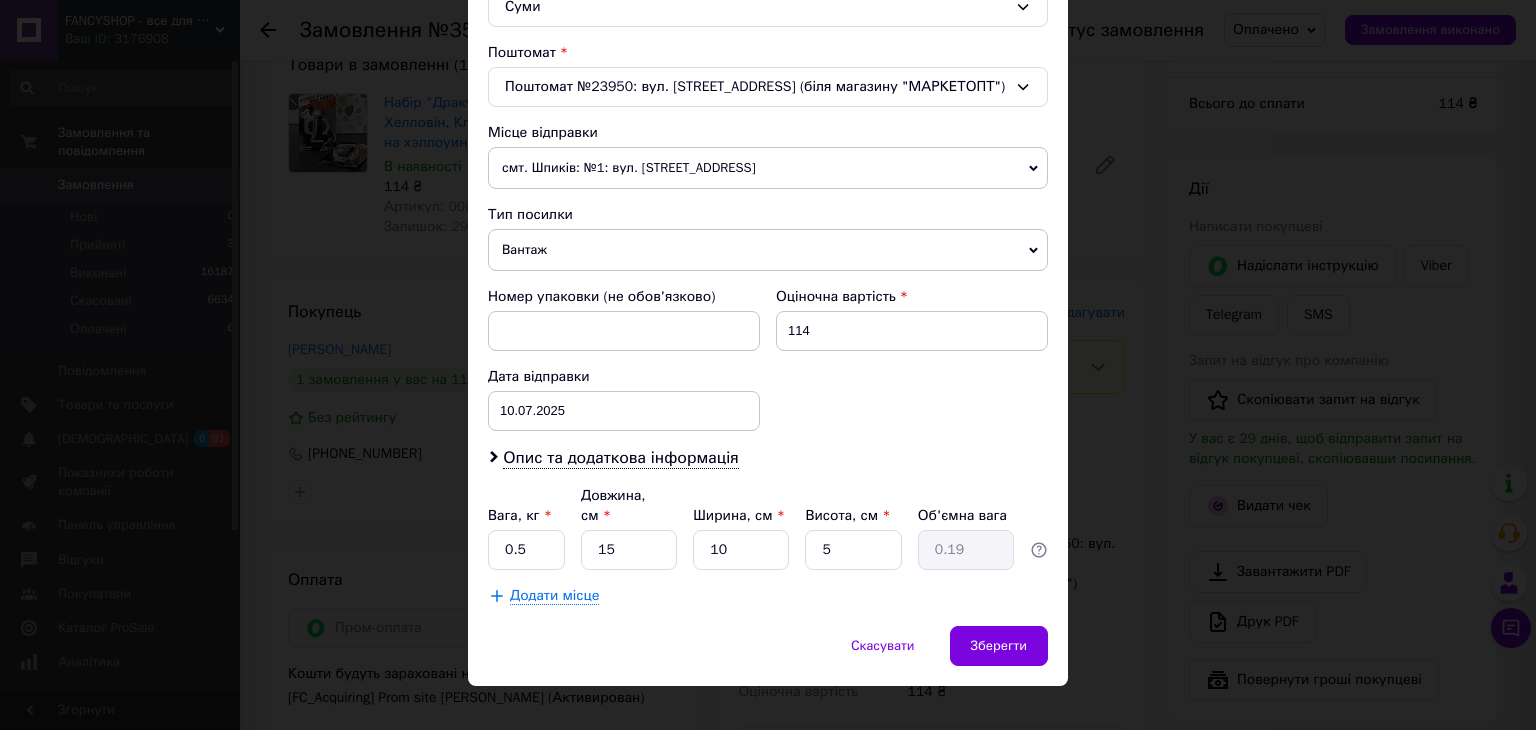 click on "Номер упаковки (не обов'язково) Оціночна вартість 114 Дата відправки [DATE] < 2025 > < Июль > Пн Вт Ср Чт Пт Сб Вс 30 1 2 3 4 5 6 7 8 9 10 11 12 13 14 15 16 17 18 19 20 21 22 23 24 25 26 27 28 29 30 31 1 2 3 4 5 6 7 8 9 10" at bounding box center (768, 359) 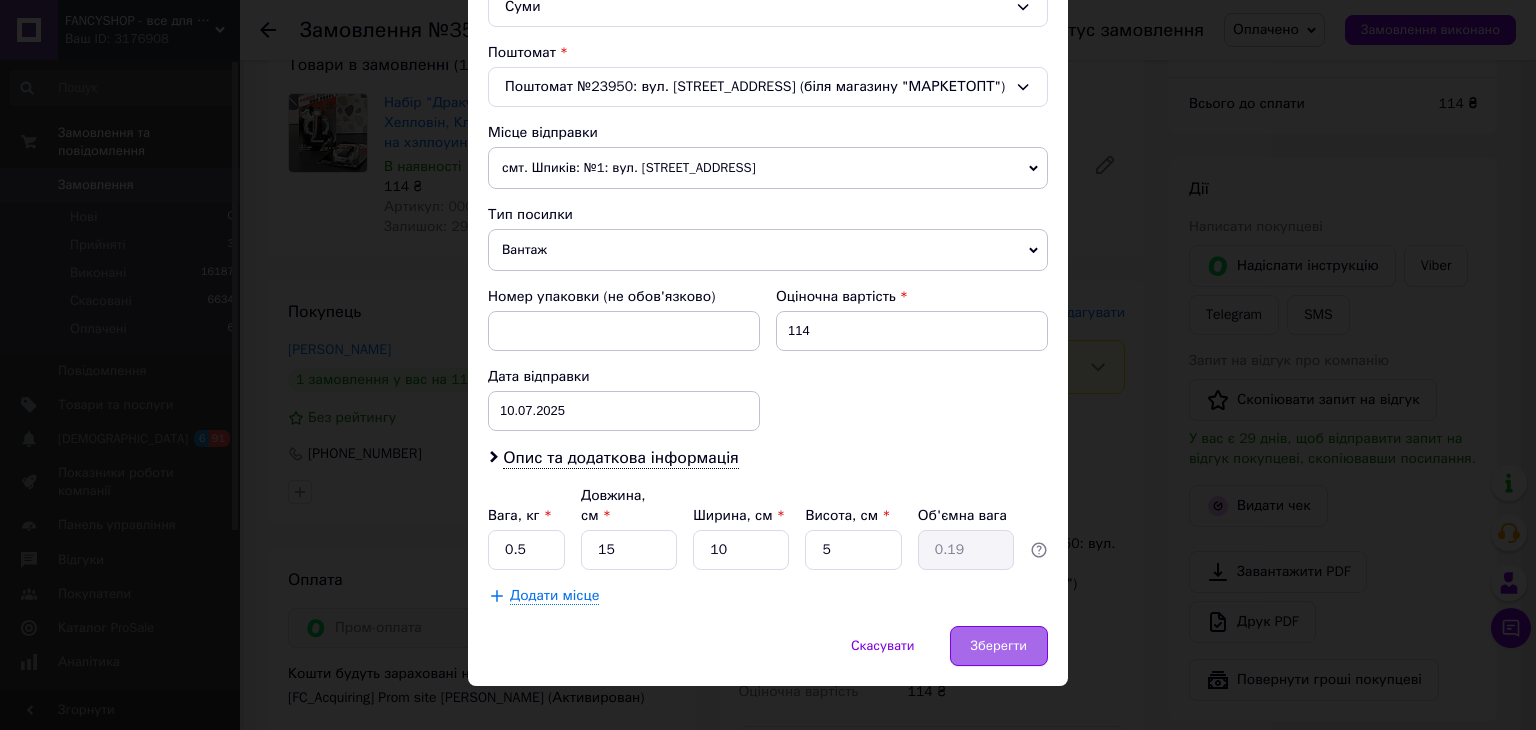 click on "Зберегти" at bounding box center [999, 646] 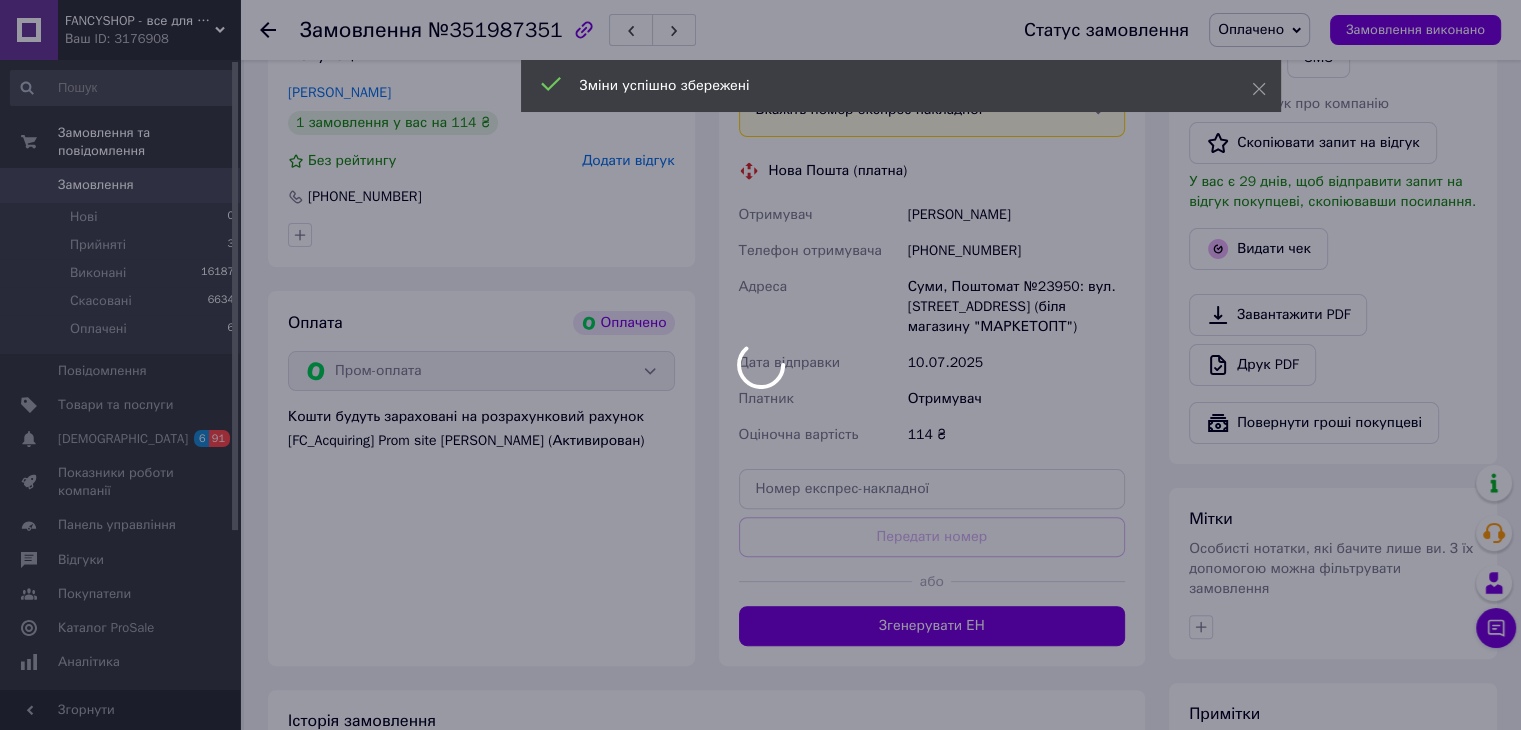 scroll, scrollTop: 600, scrollLeft: 0, axis: vertical 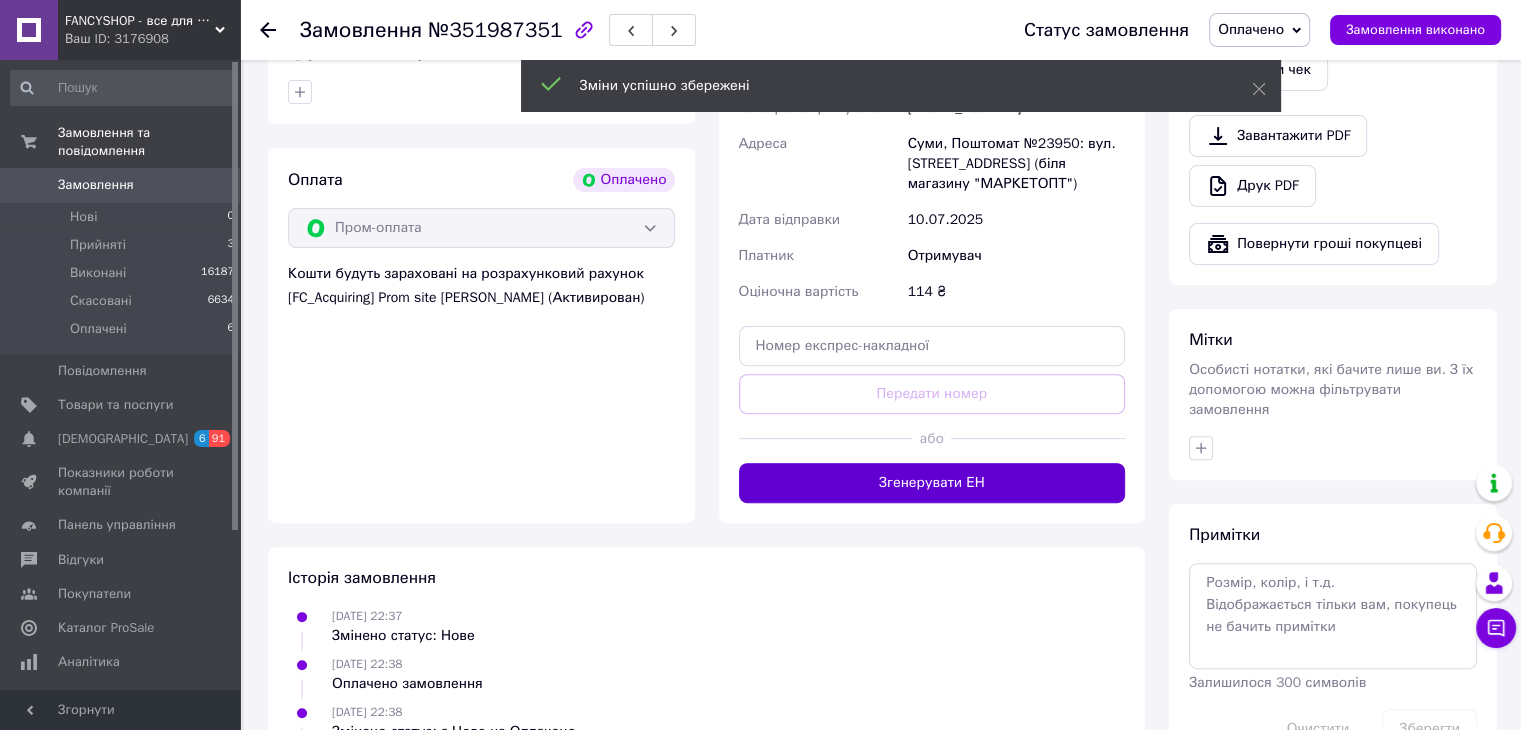 click on "Згенерувати ЕН" at bounding box center (932, 483) 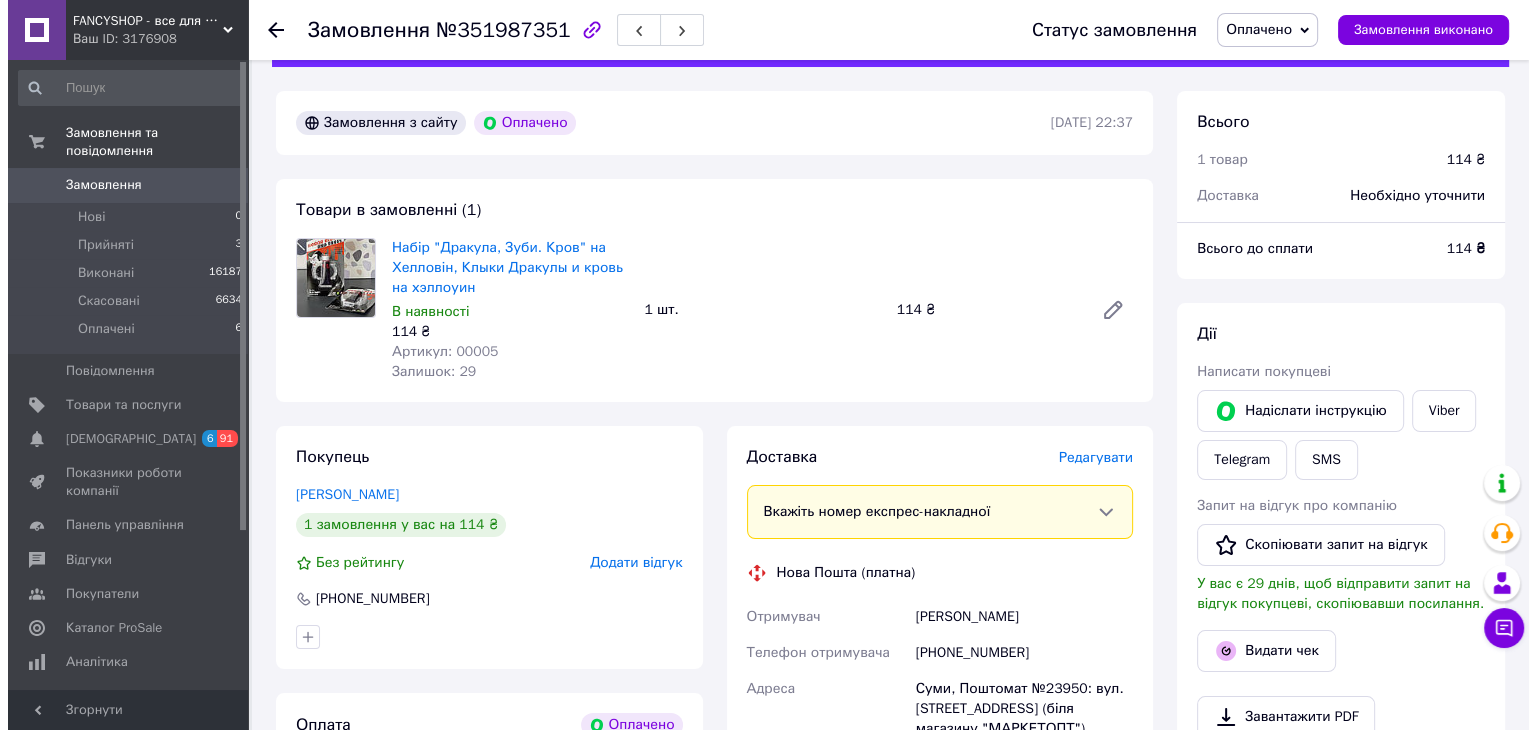 scroll, scrollTop: 0, scrollLeft: 0, axis: both 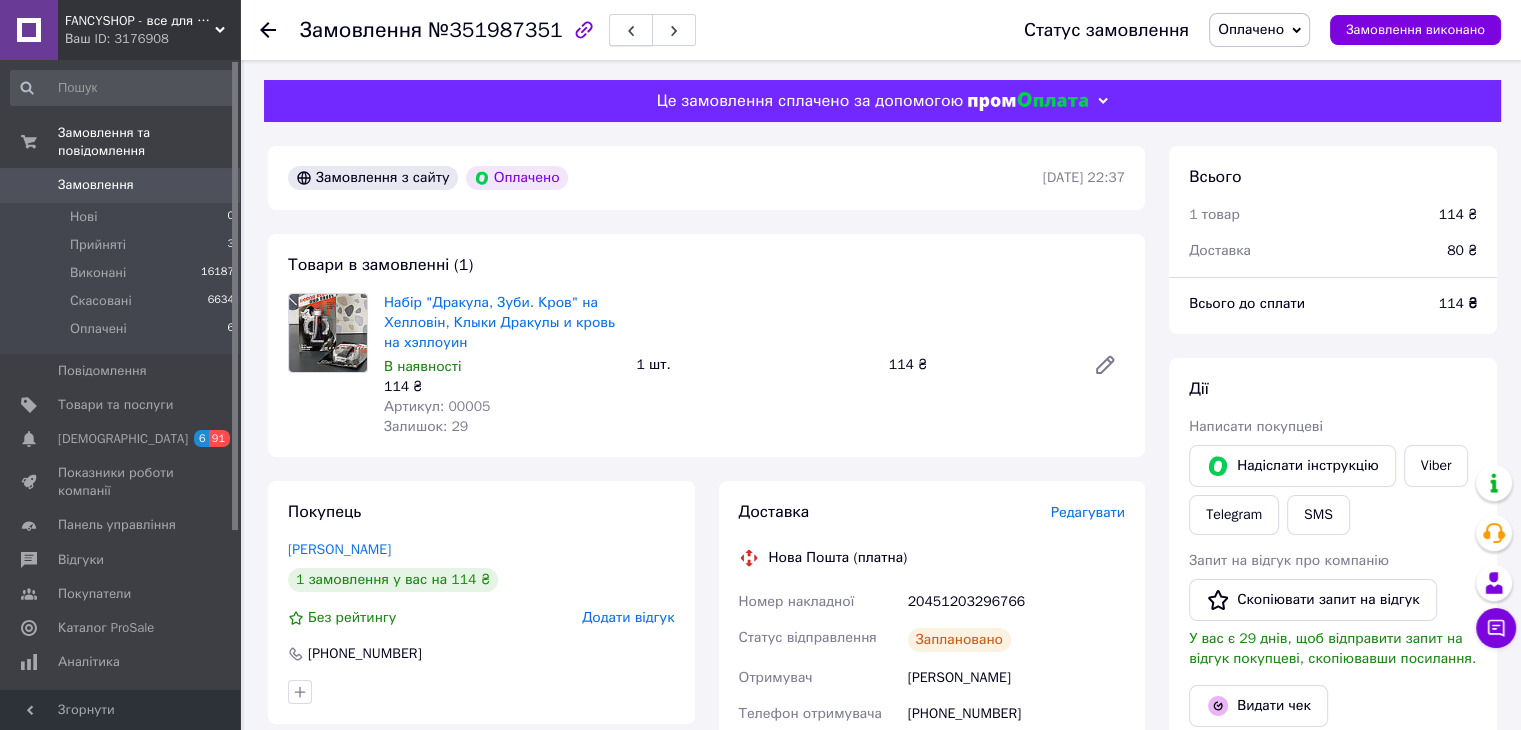 click at bounding box center [631, 30] 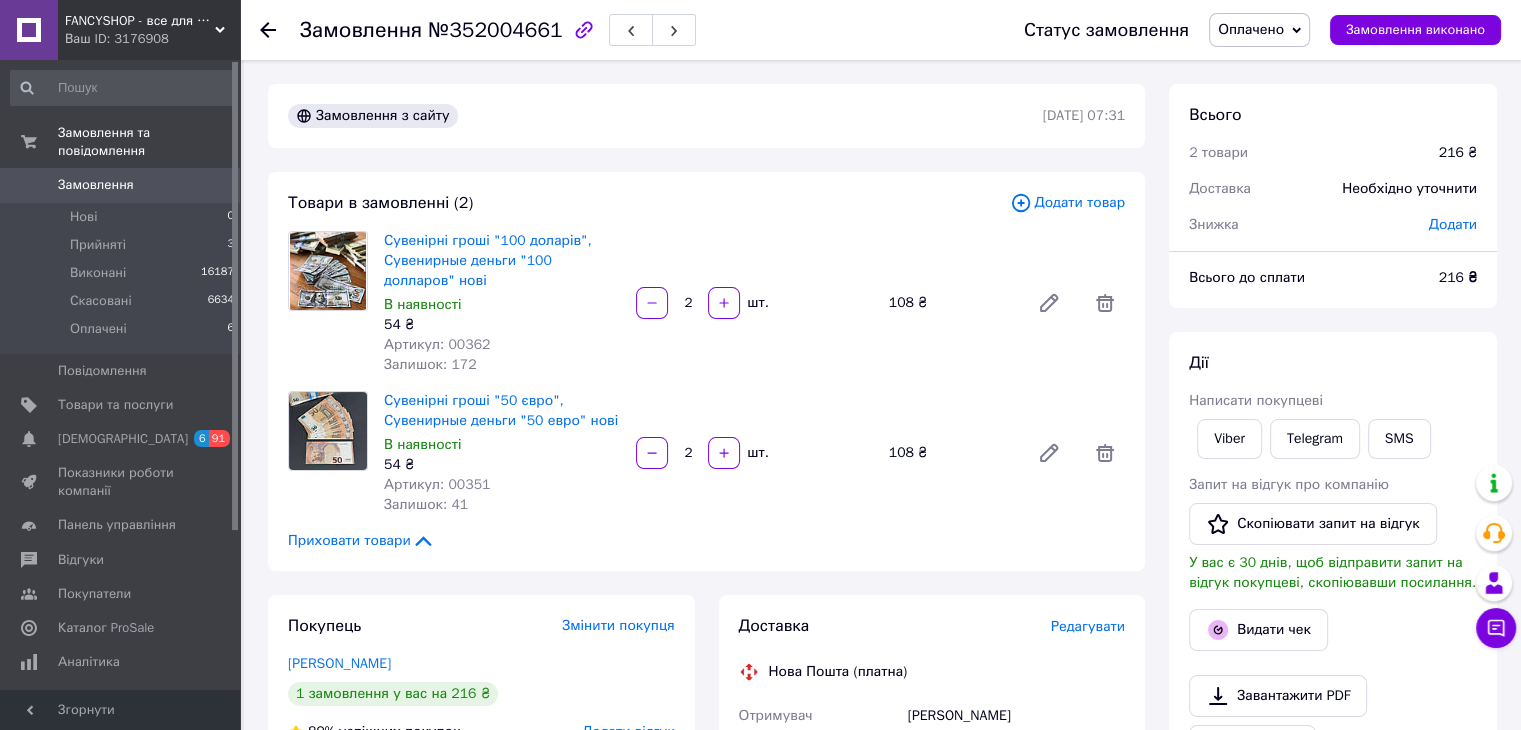 click on "Редагувати" at bounding box center (1088, 626) 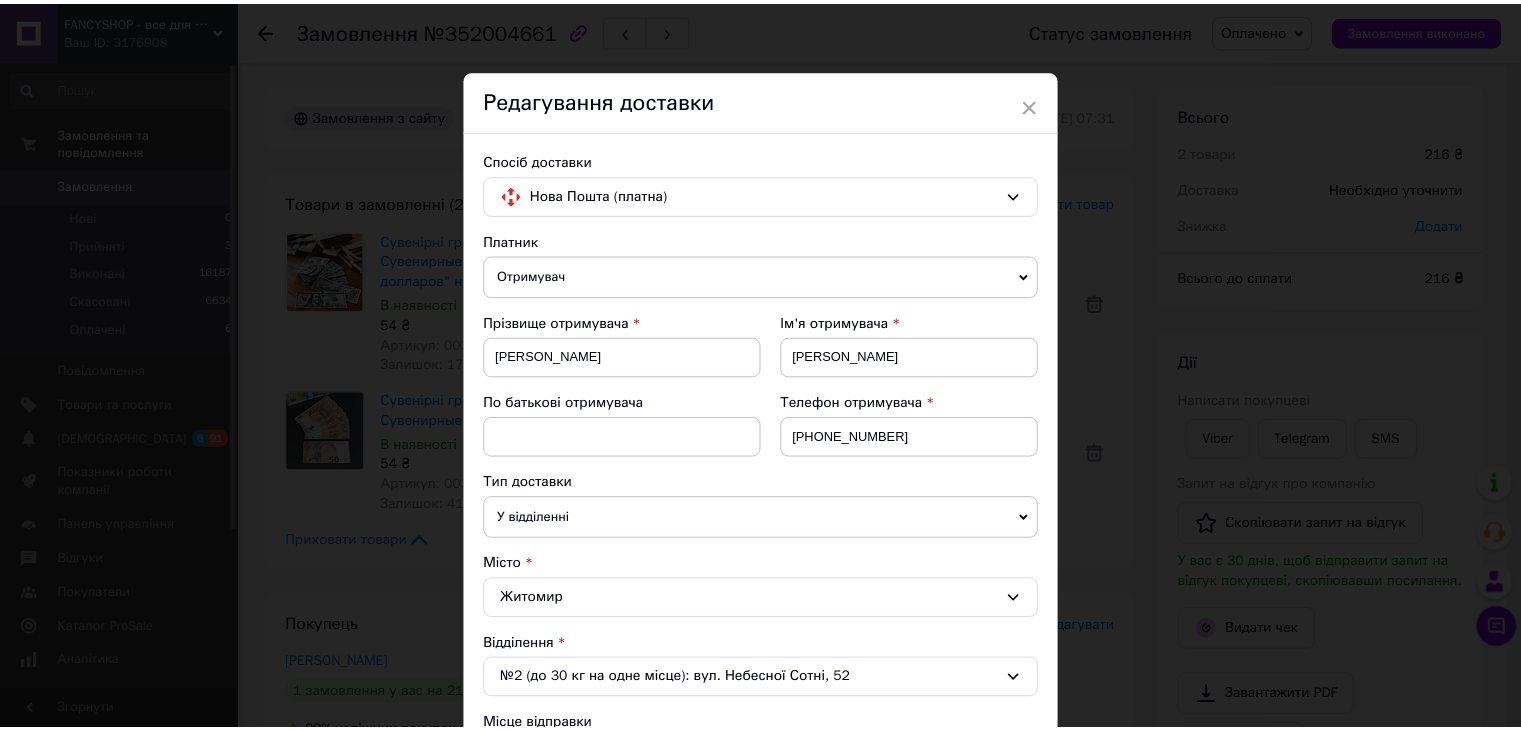 scroll, scrollTop: 600, scrollLeft: 0, axis: vertical 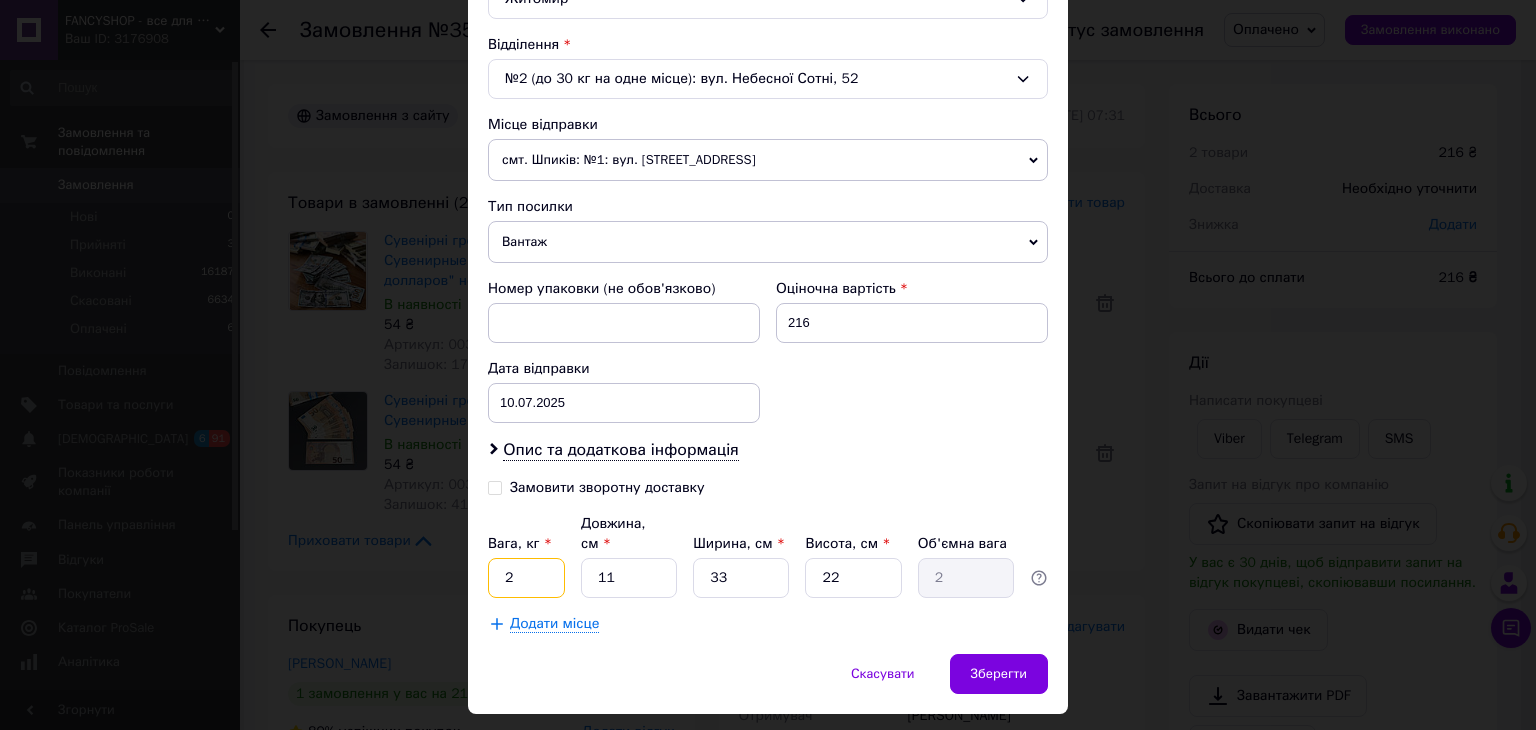 click on "2" at bounding box center (526, 578) 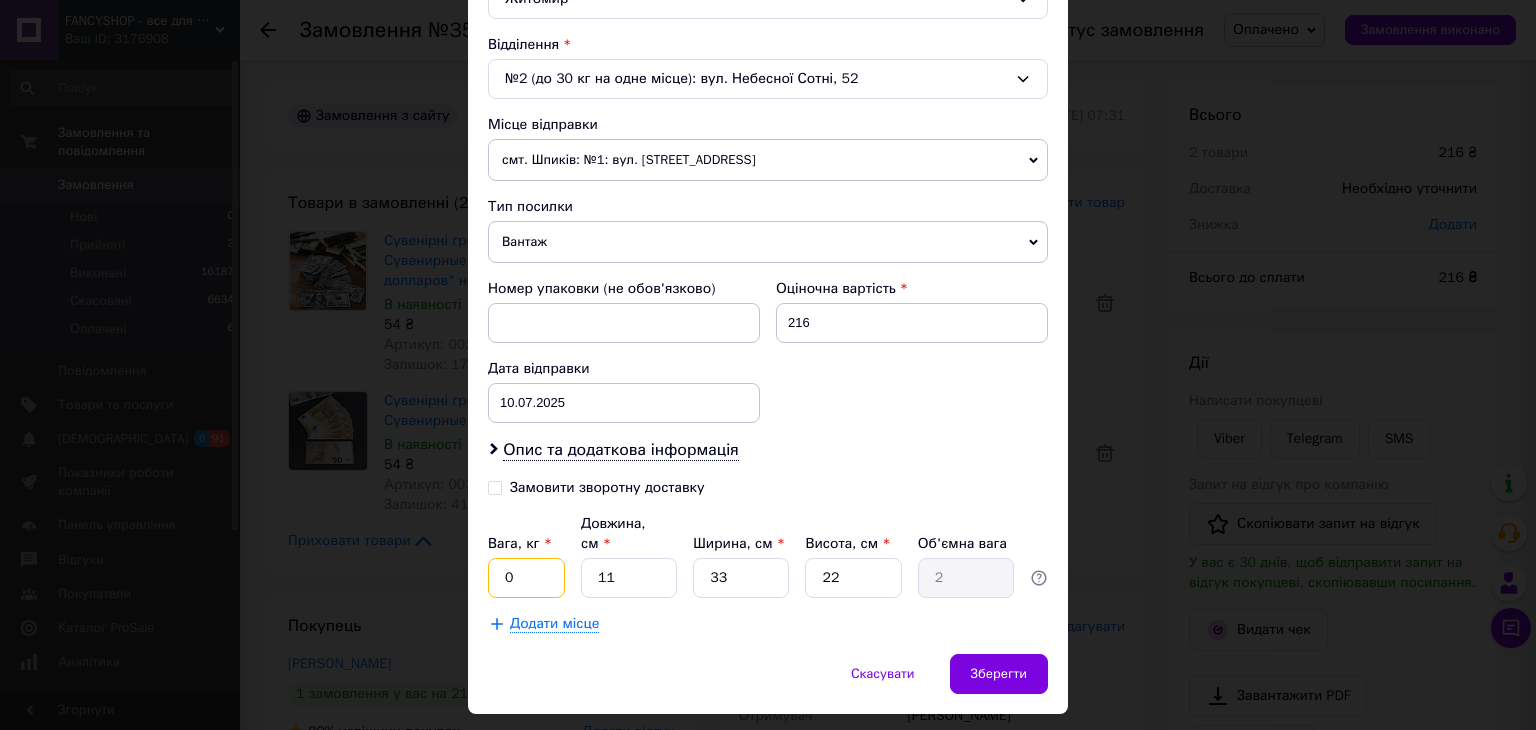 type on "0.5" 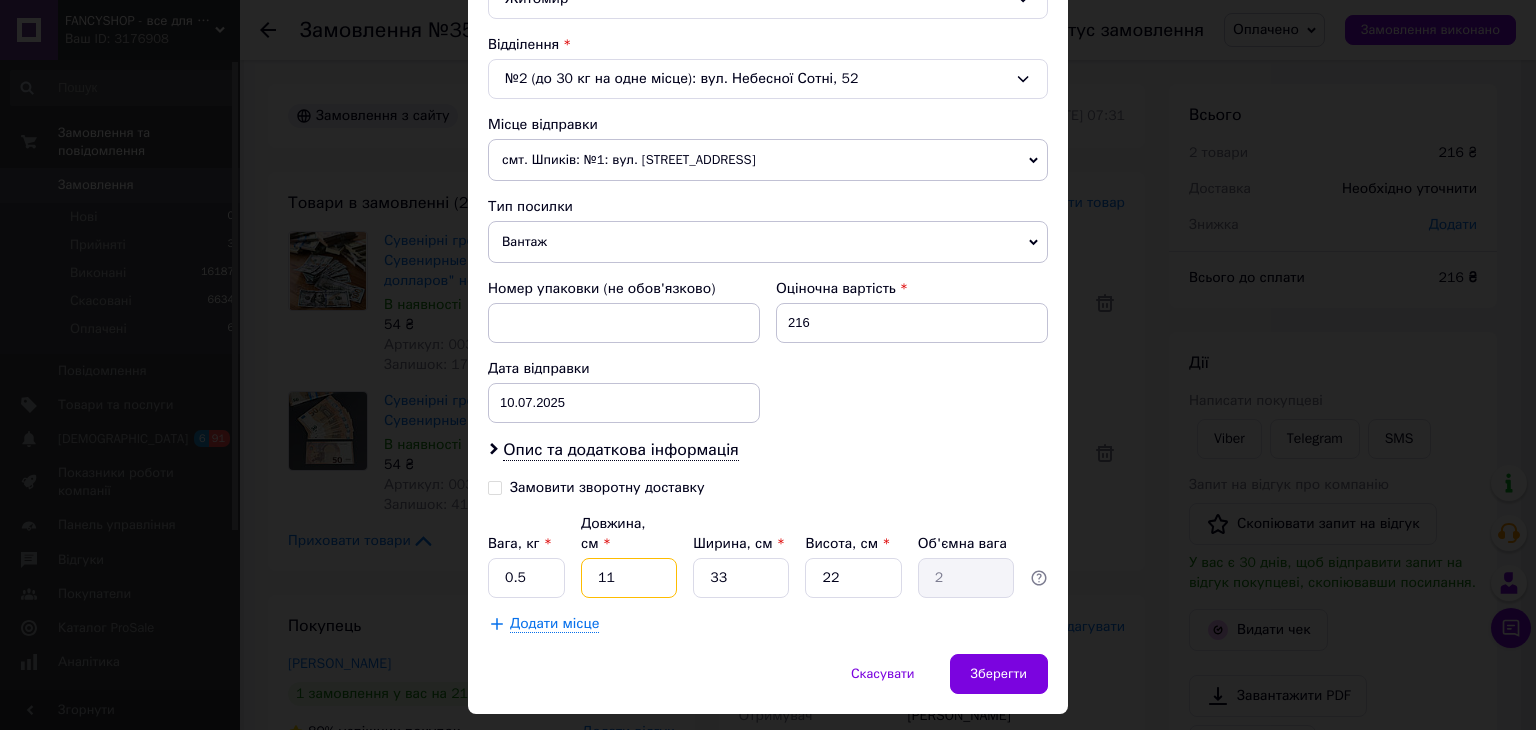 click on "11" at bounding box center [629, 578] 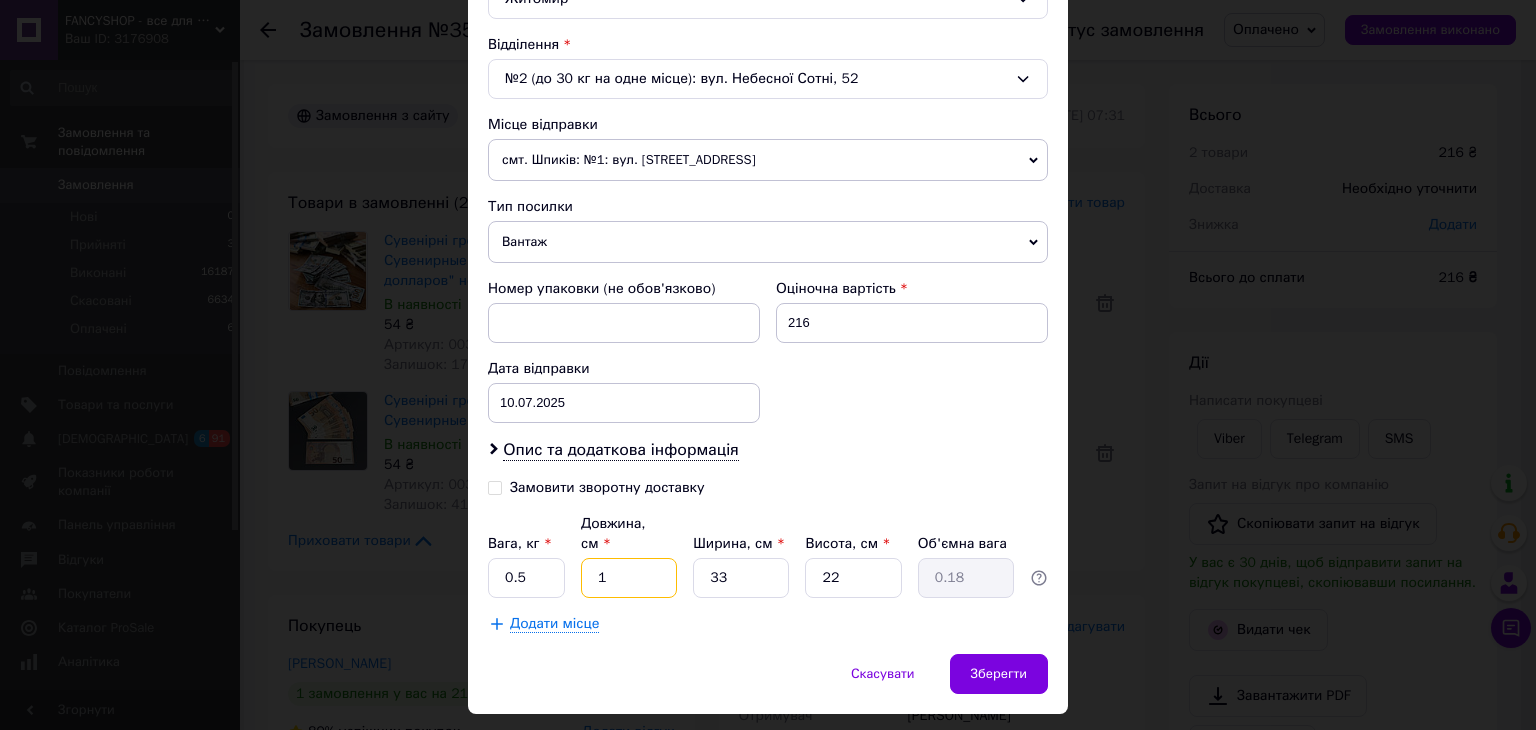 type on "15" 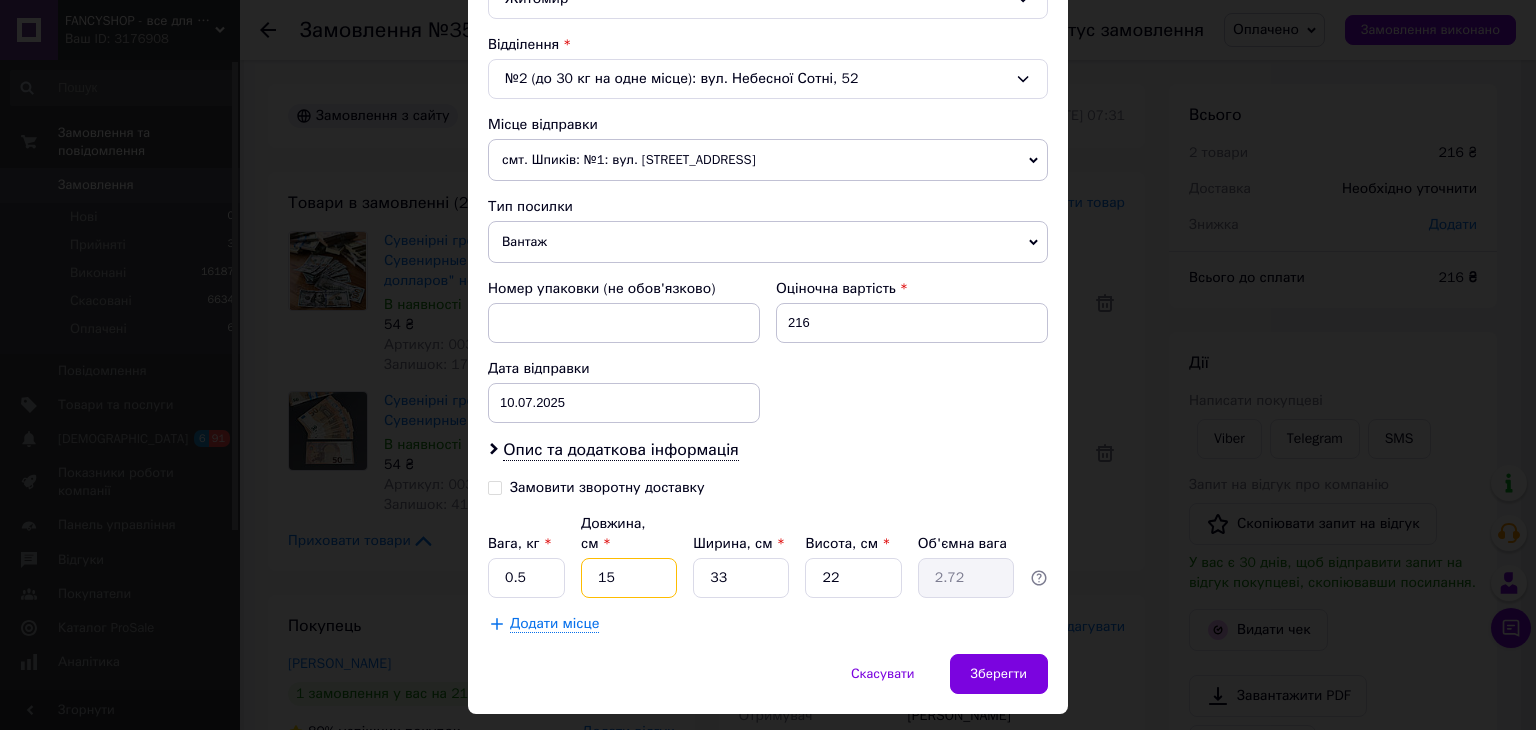 type on "15" 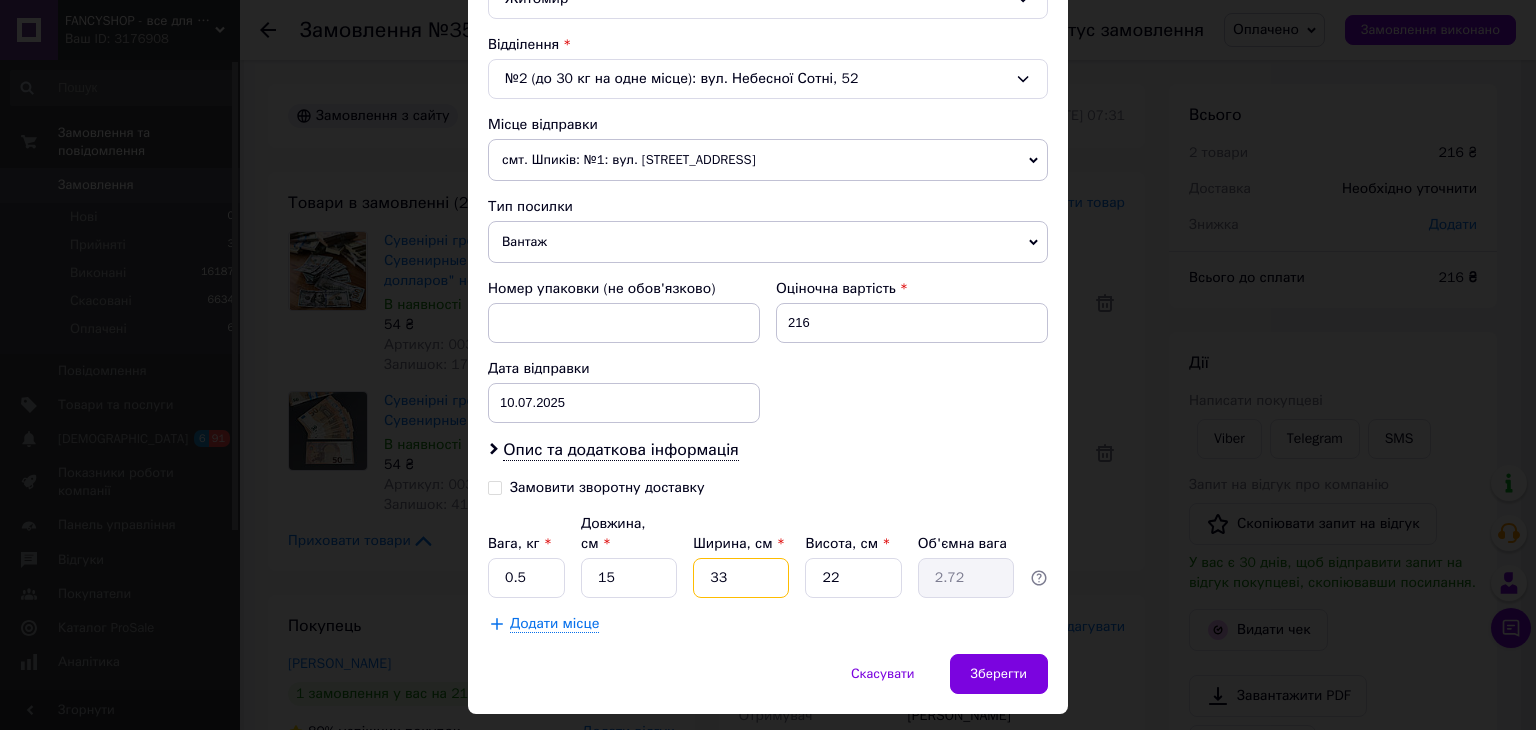 click on "33" at bounding box center [741, 578] 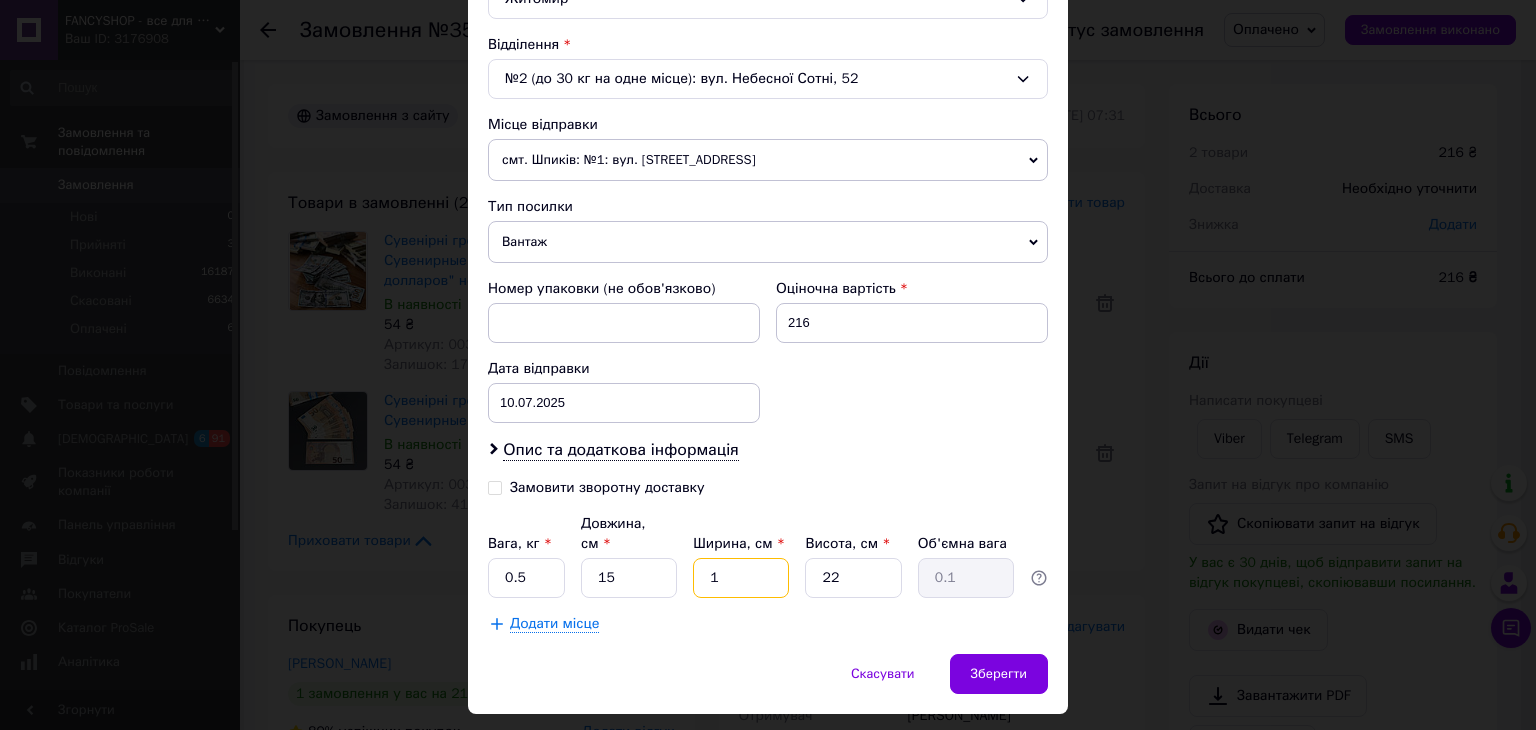 type on "10" 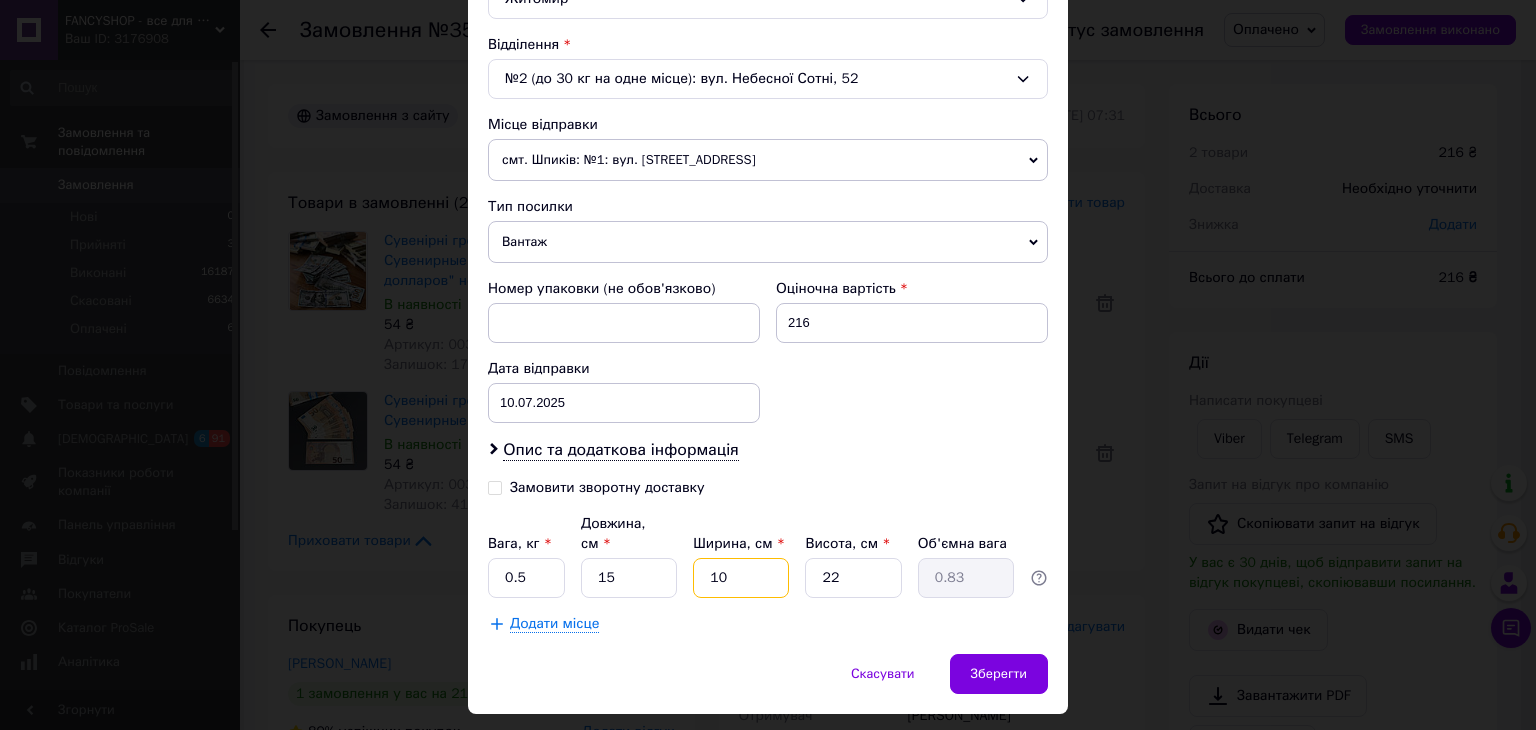 type on "10" 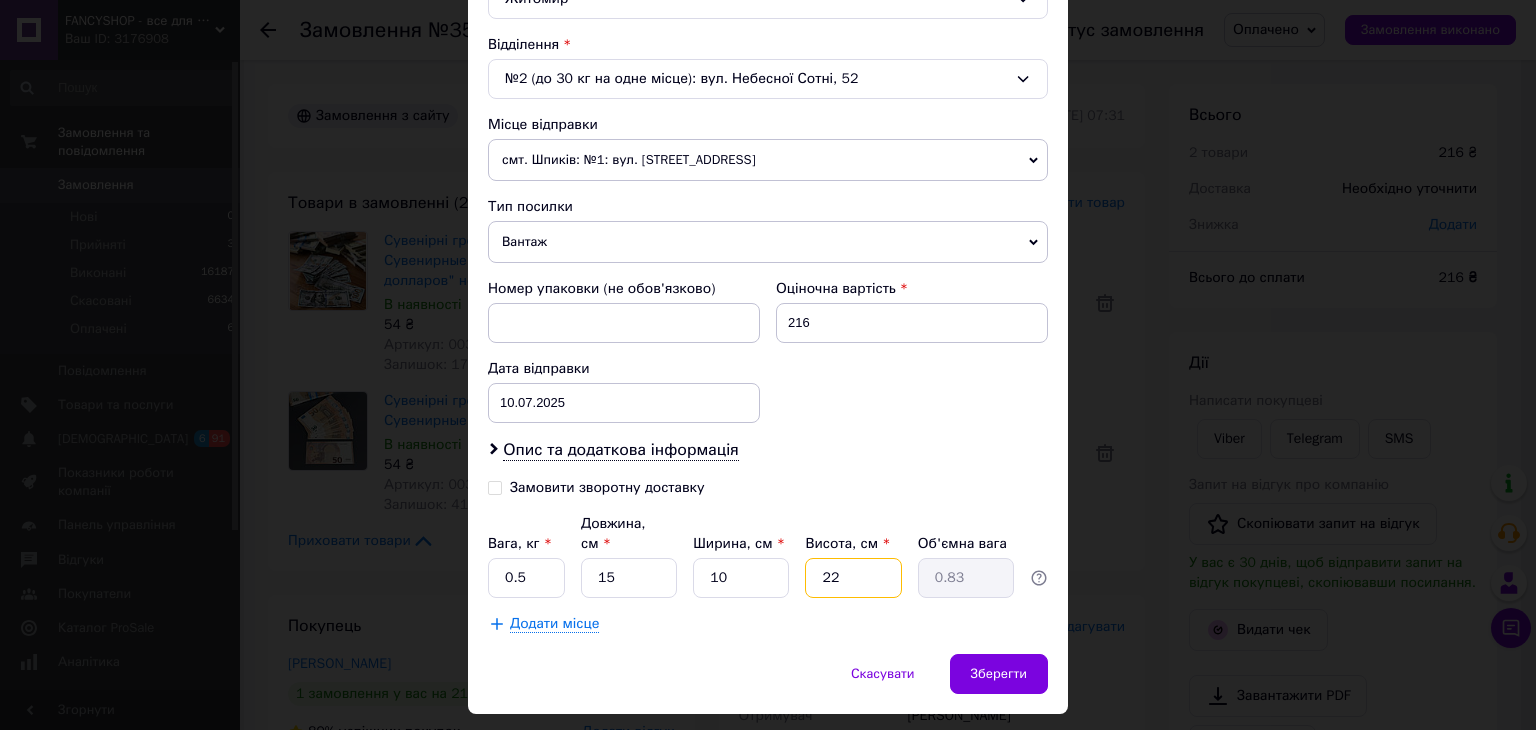 click on "22" at bounding box center (853, 578) 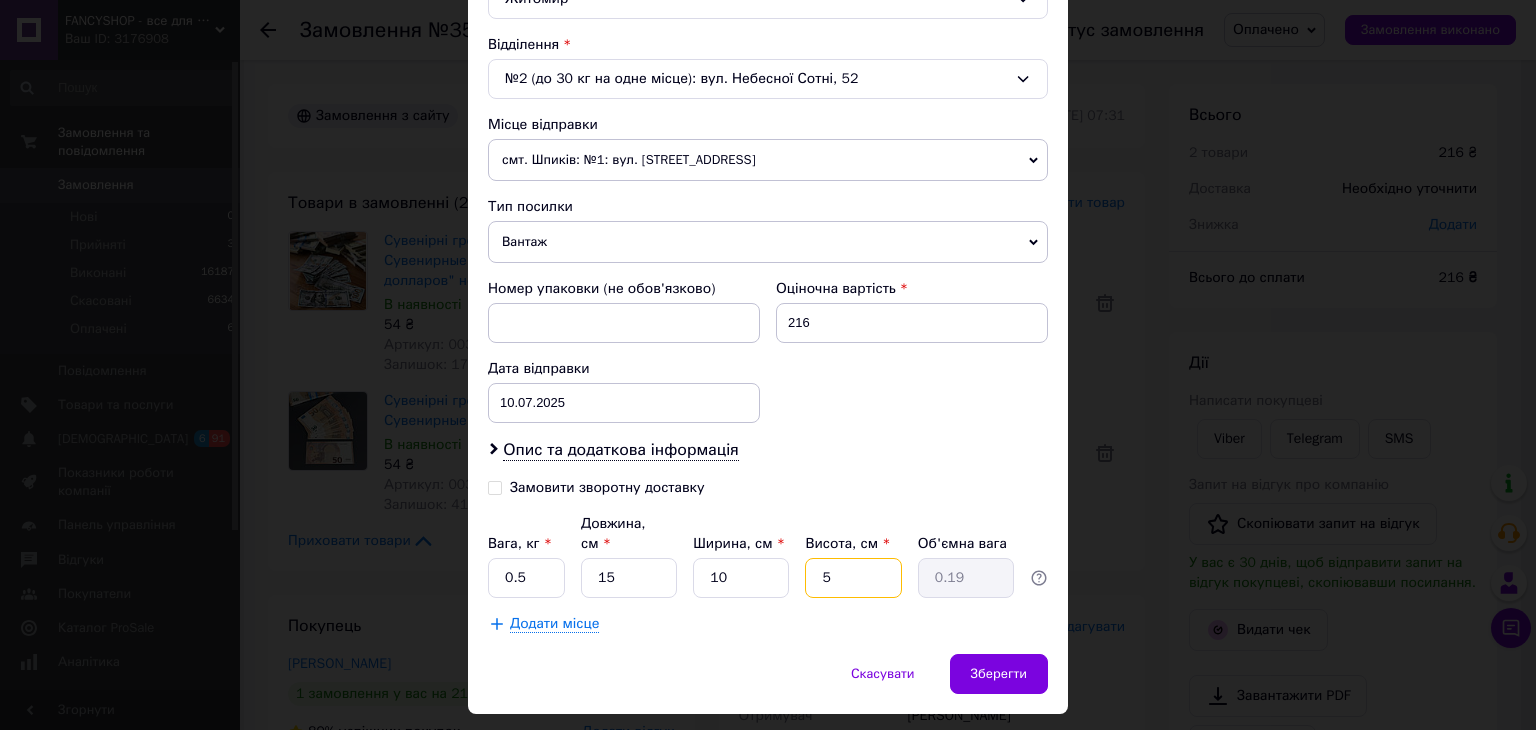 type on "5" 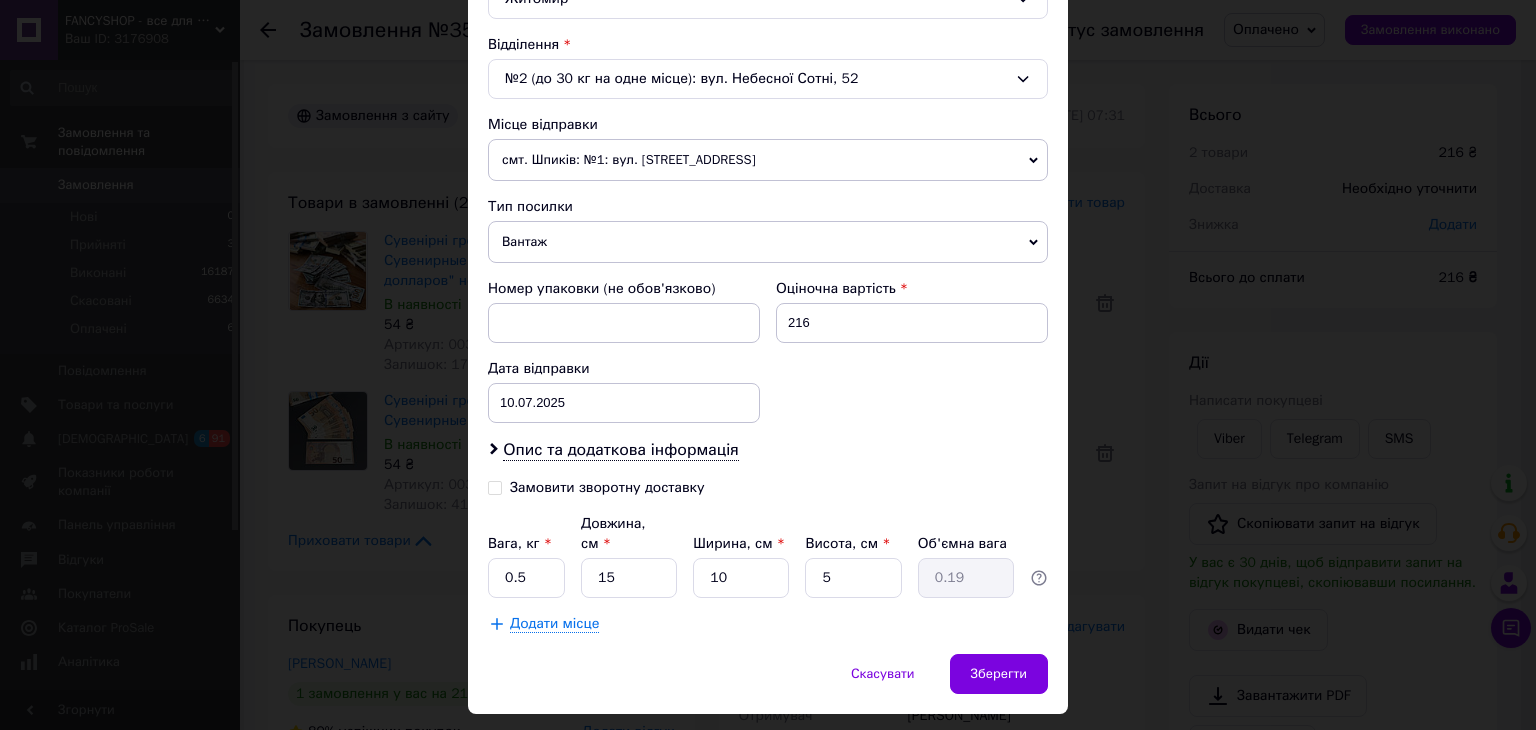 click on "Опис та додаткова інформація" at bounding box center [768, 450] 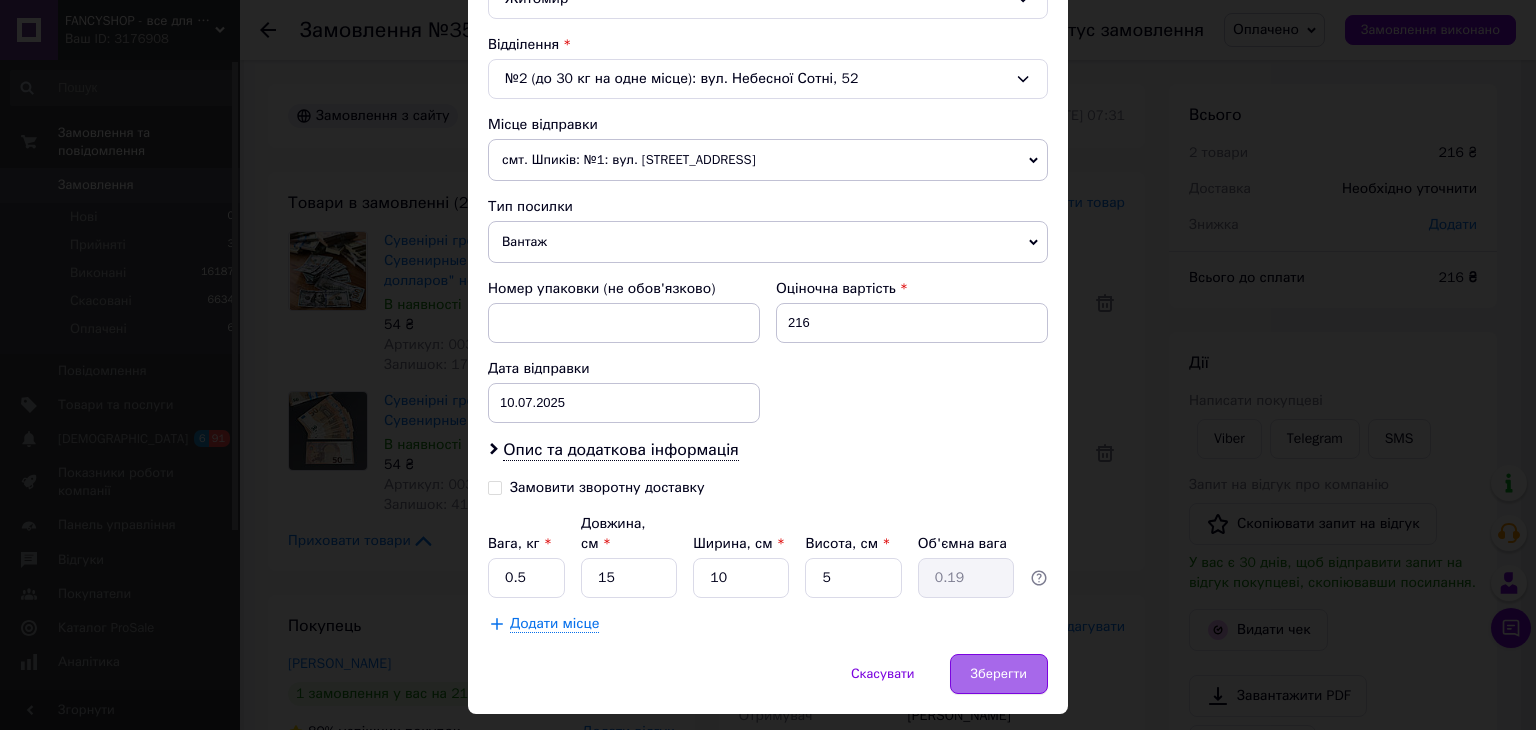 click on "Зберегти" at bounding box center (999, 674) 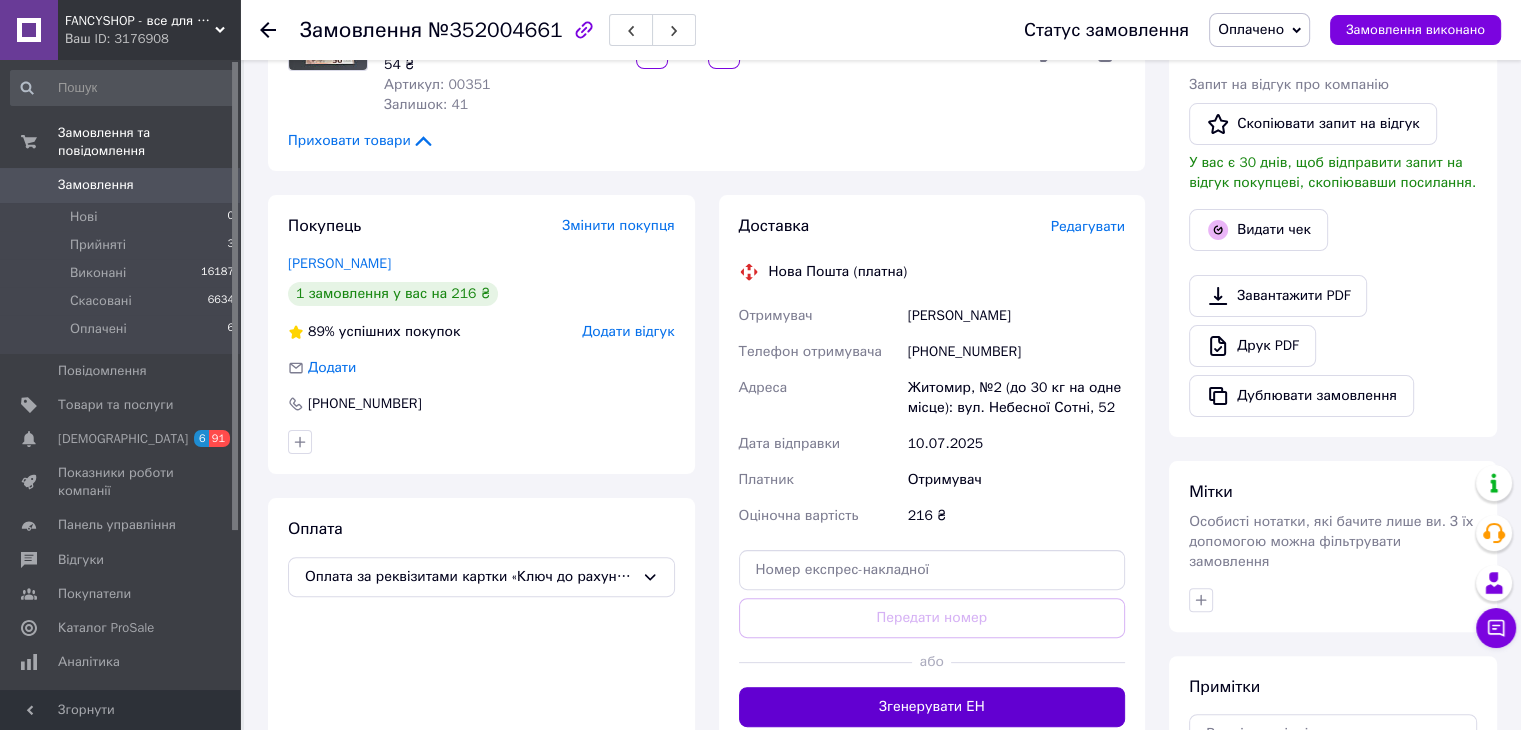 scroll, scrollTop: 500, scrollLeft: 0, axis: vertical 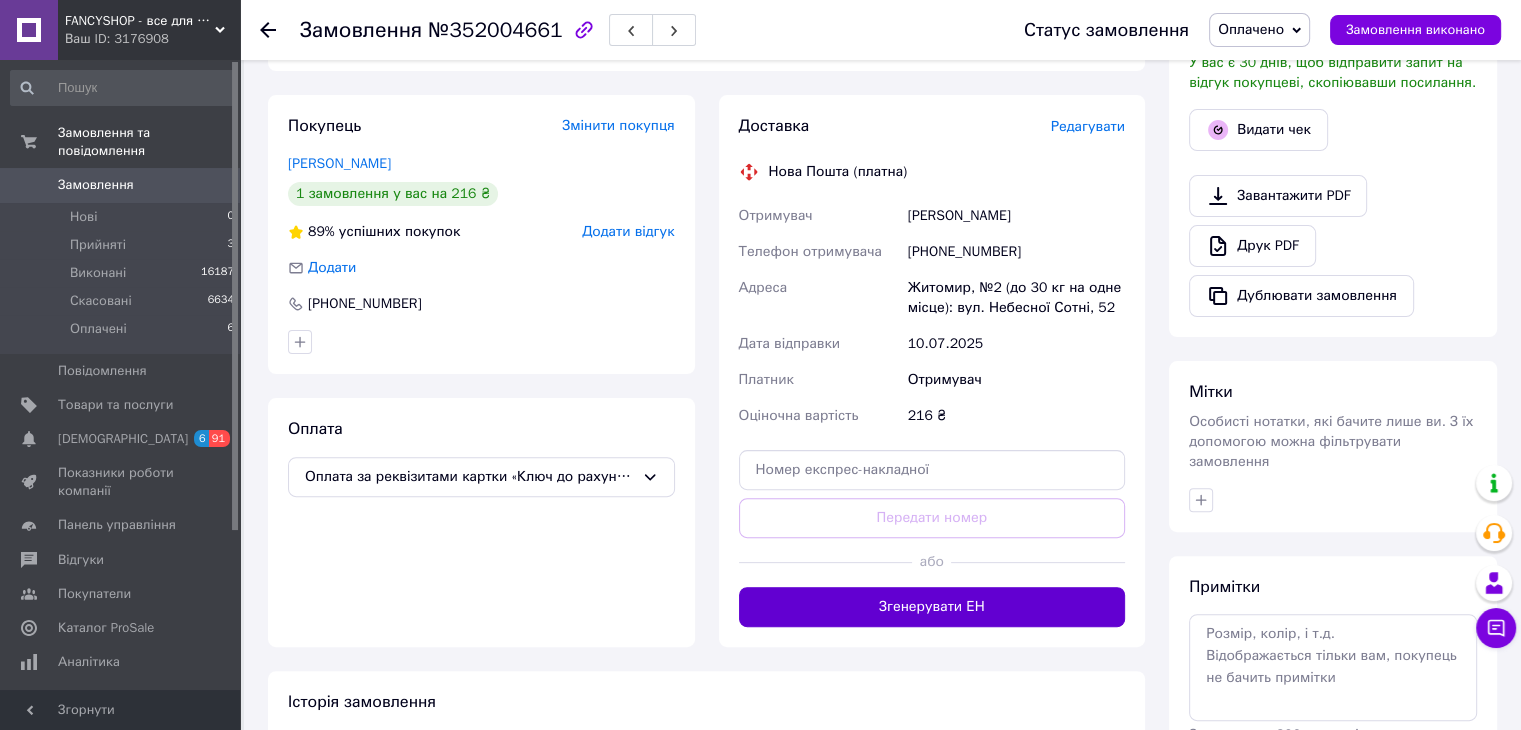 click on "Згенерувати ЕН" at bounding box center (932, 607) 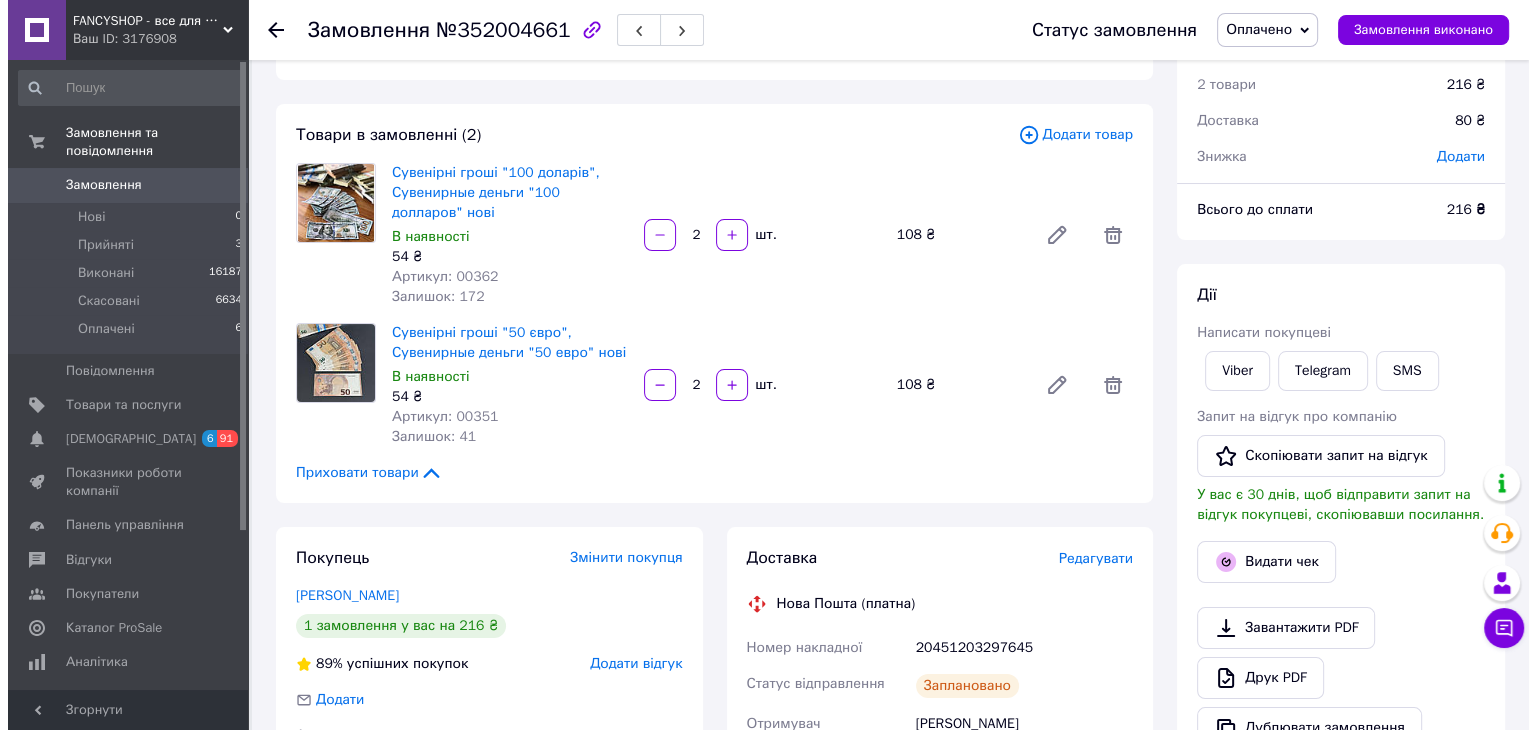 scroll, scrollTop: 0, scrollLeft: 0, axis: both 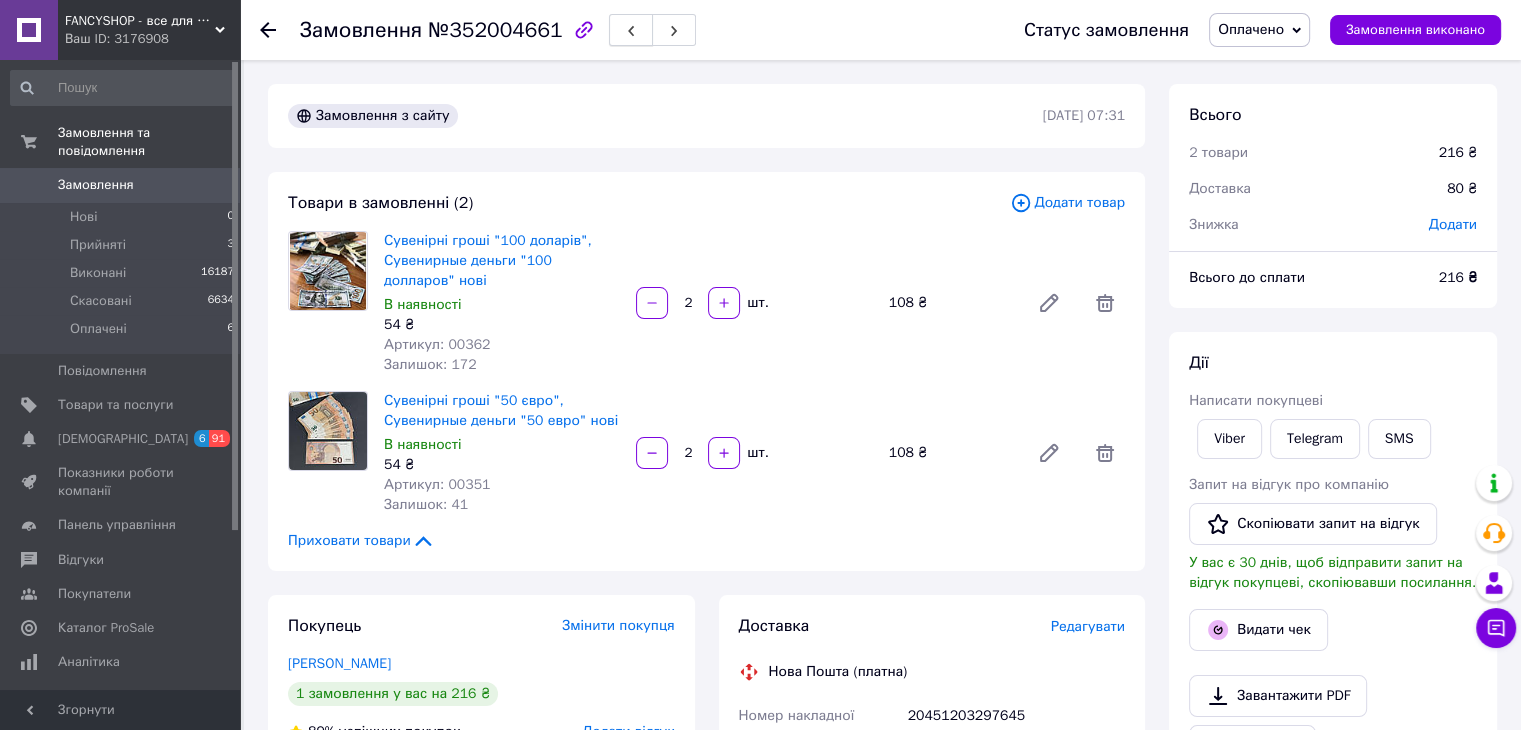 click at bounding box center (631, 30) 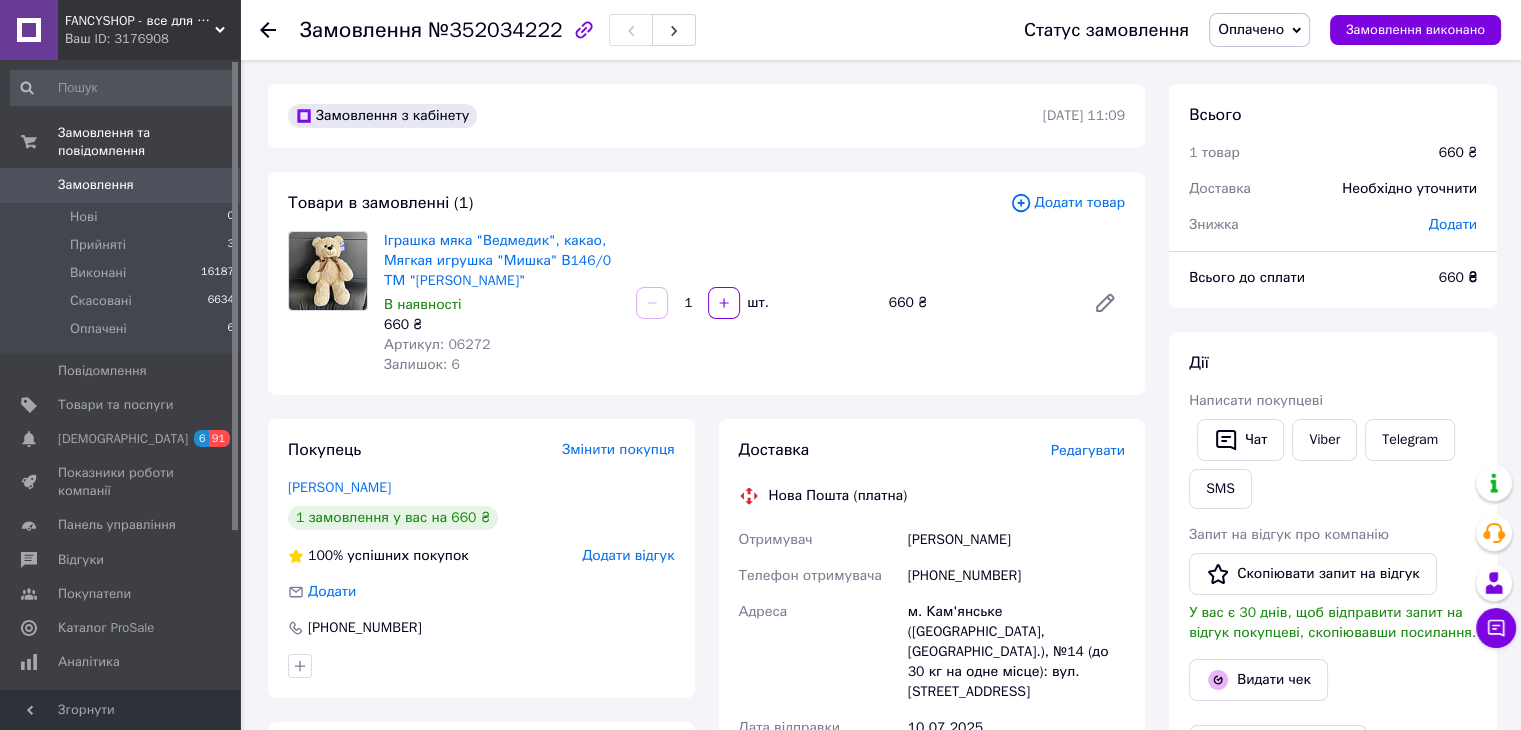 click on "Редагувати" at bounding box center (1088, 450) 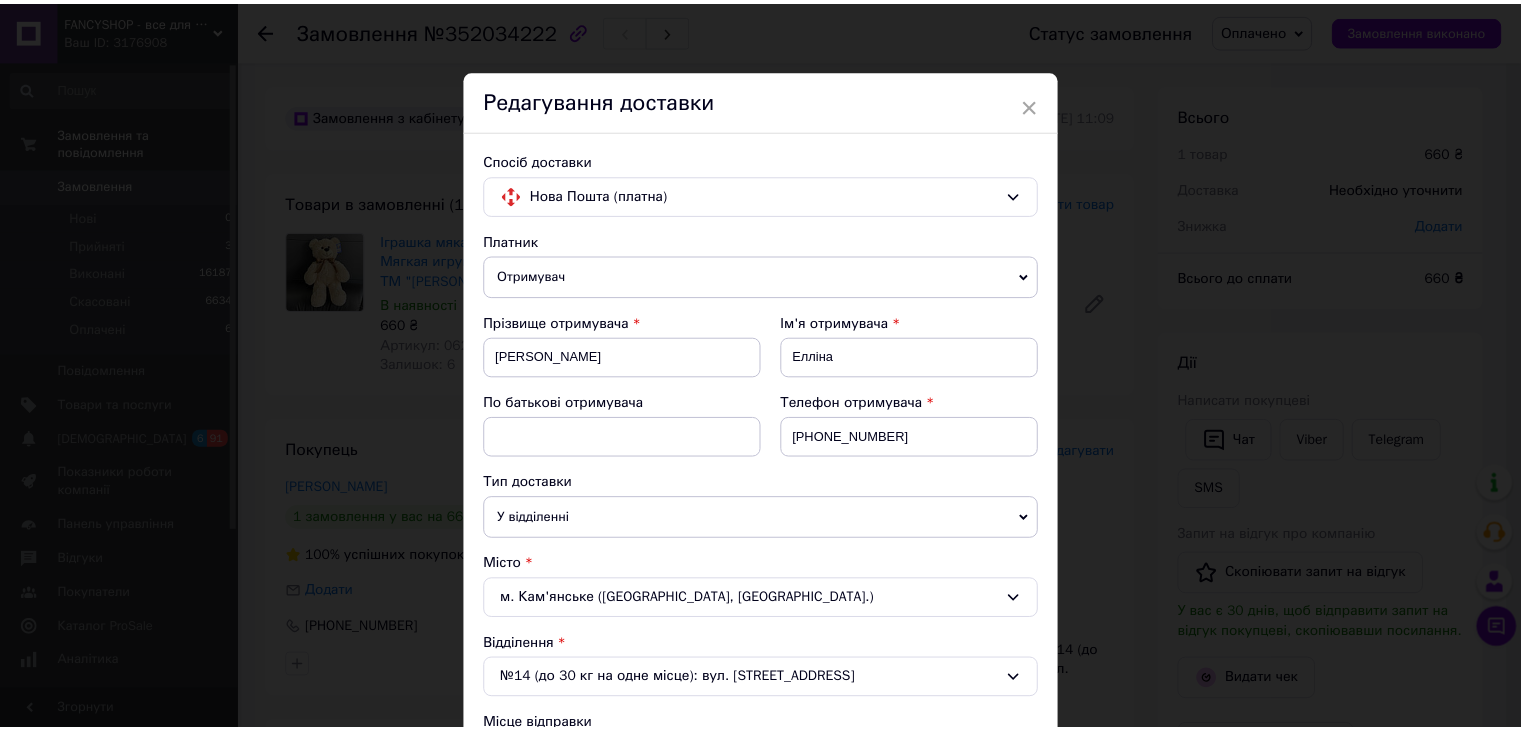 scroll, scrollTop: 600, scrollLeft: 0, axis: vertical 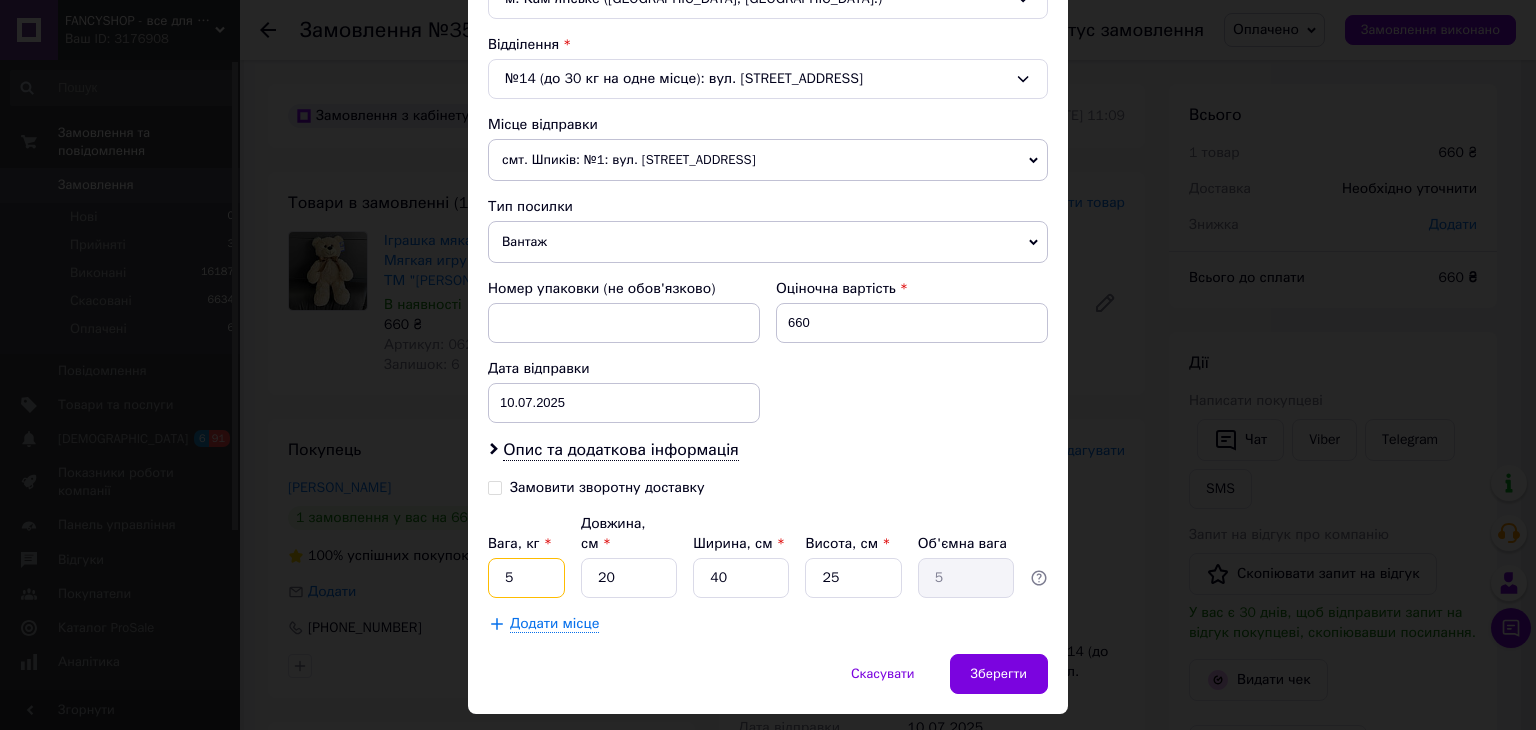 click on "5" at bounding box center [526, 578] 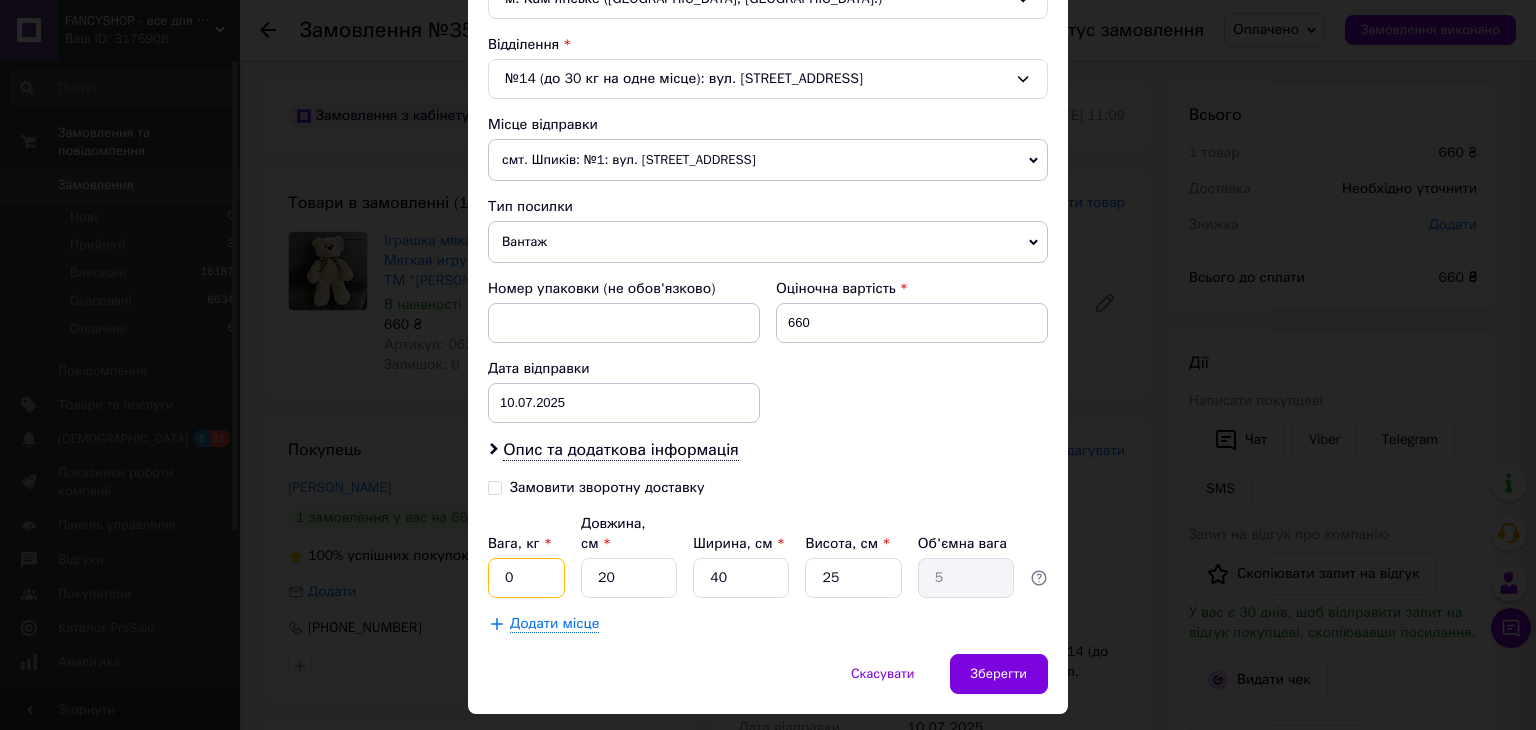 type on "0.8" 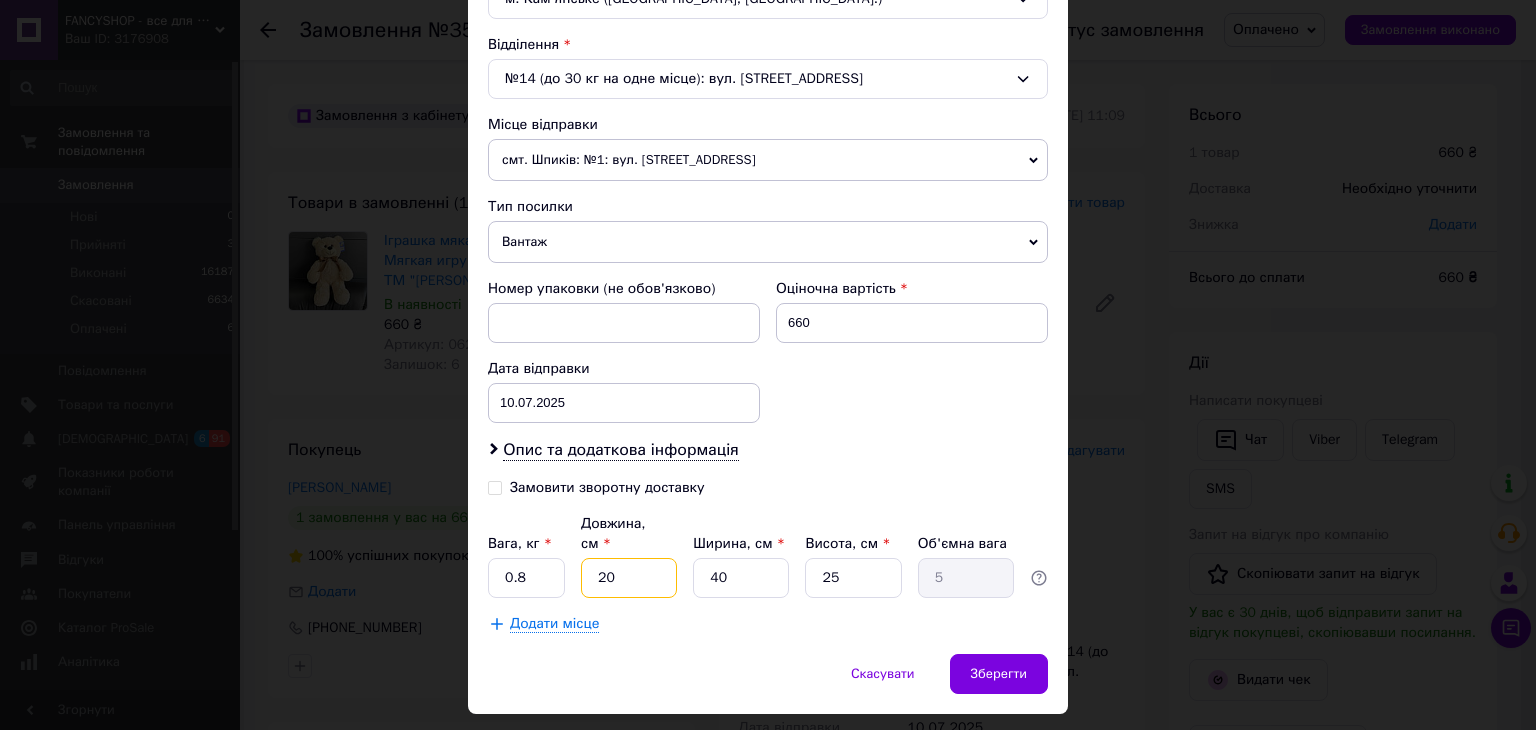 click on "20" at bounding box center (629, 578) 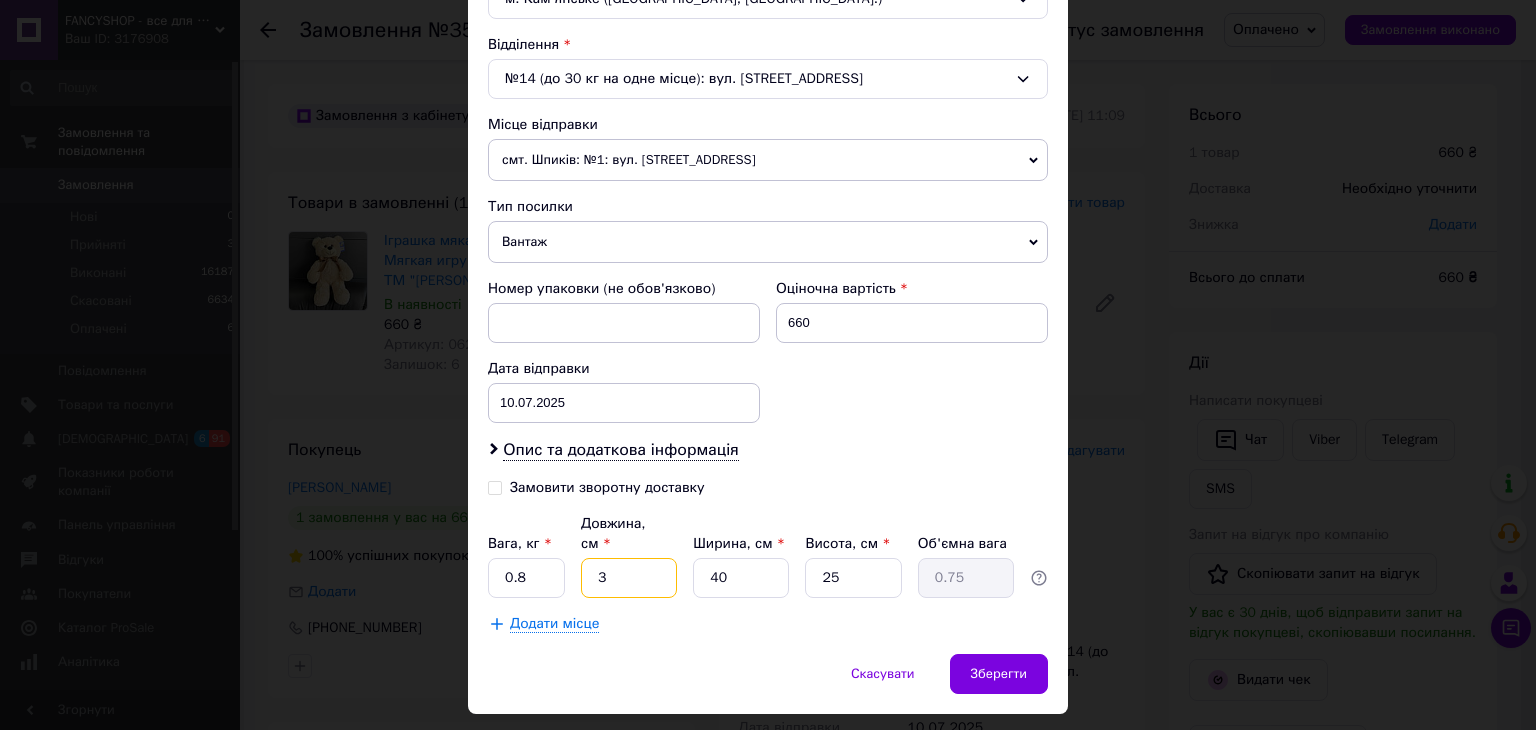type on "35" 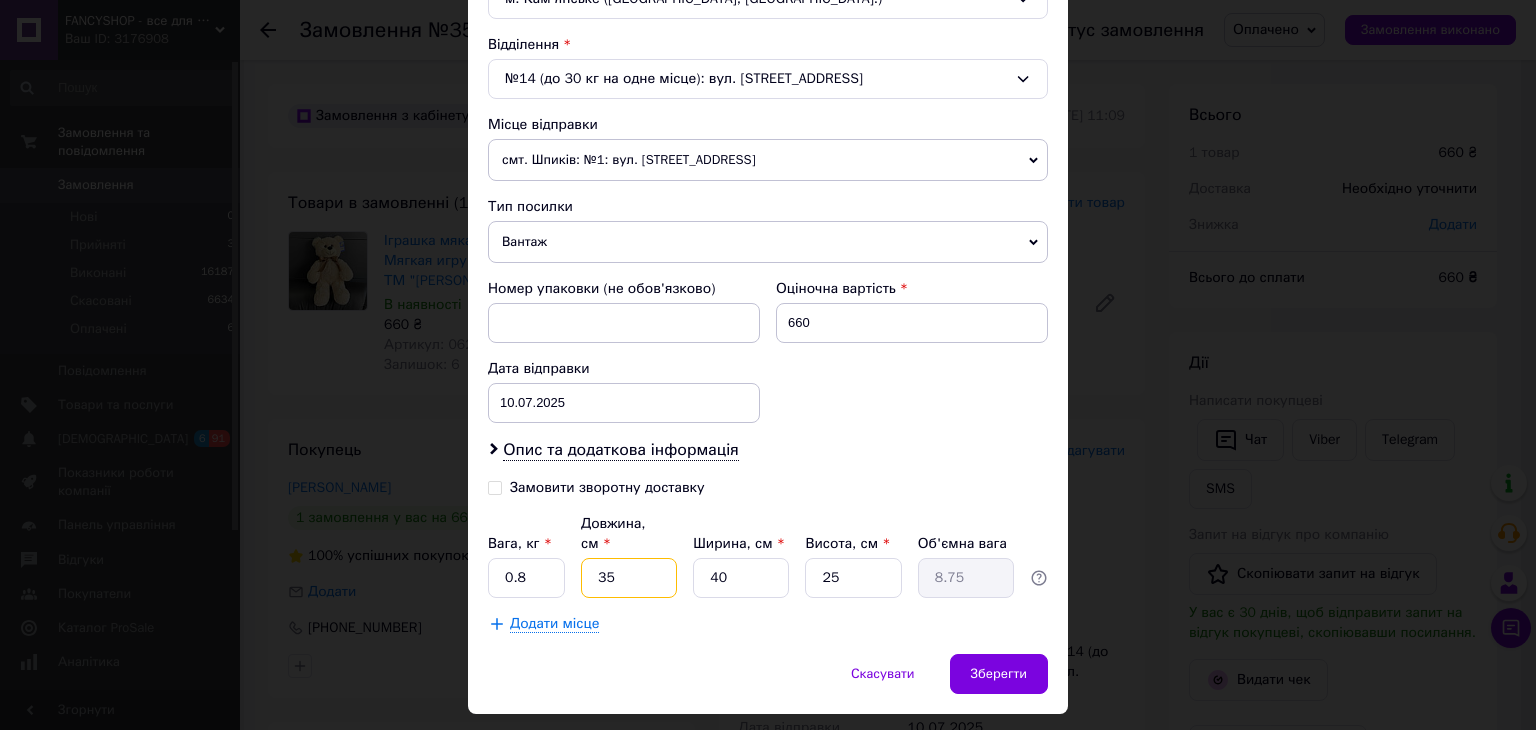 type on "35" 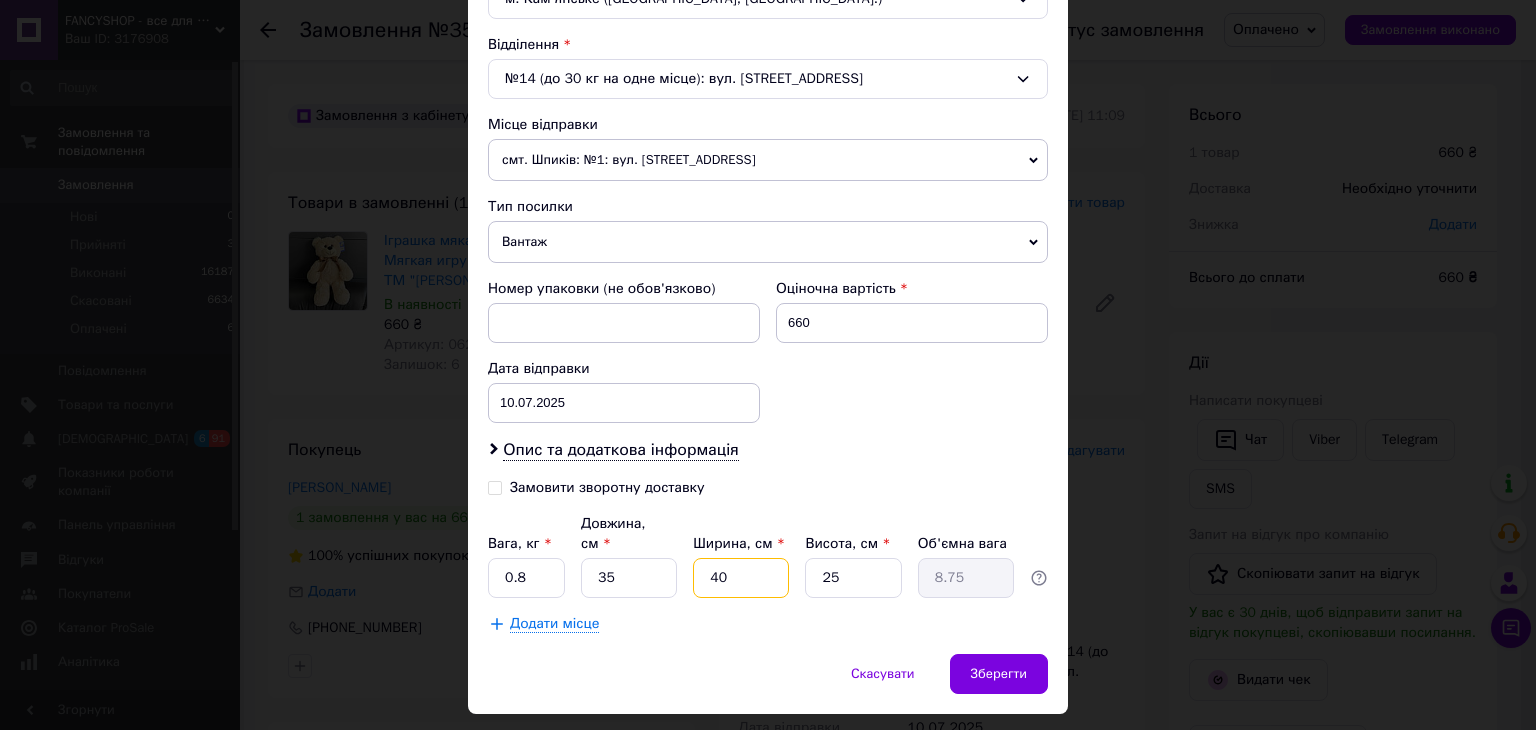 click on "40" at bounding box center (741, 578) 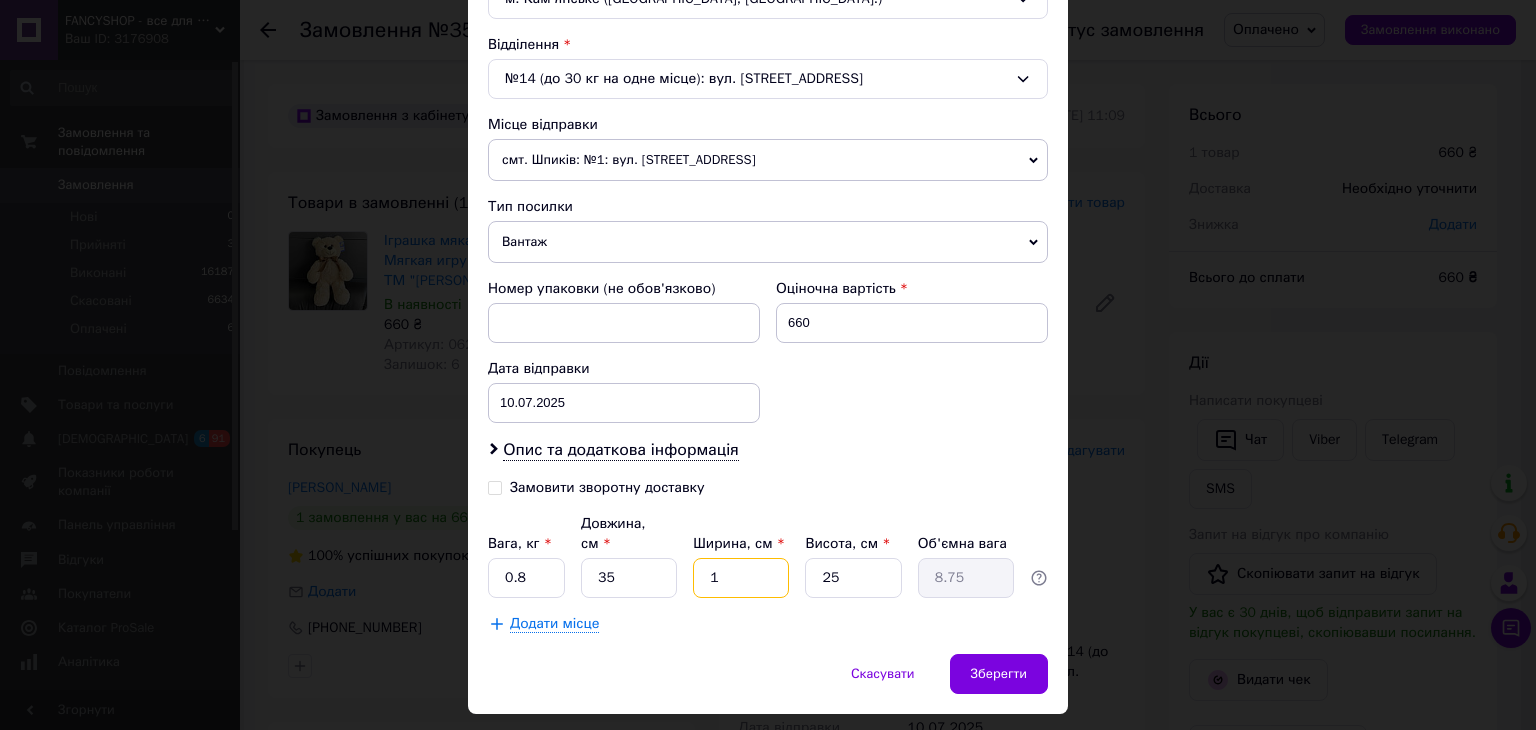 type on "0.22" 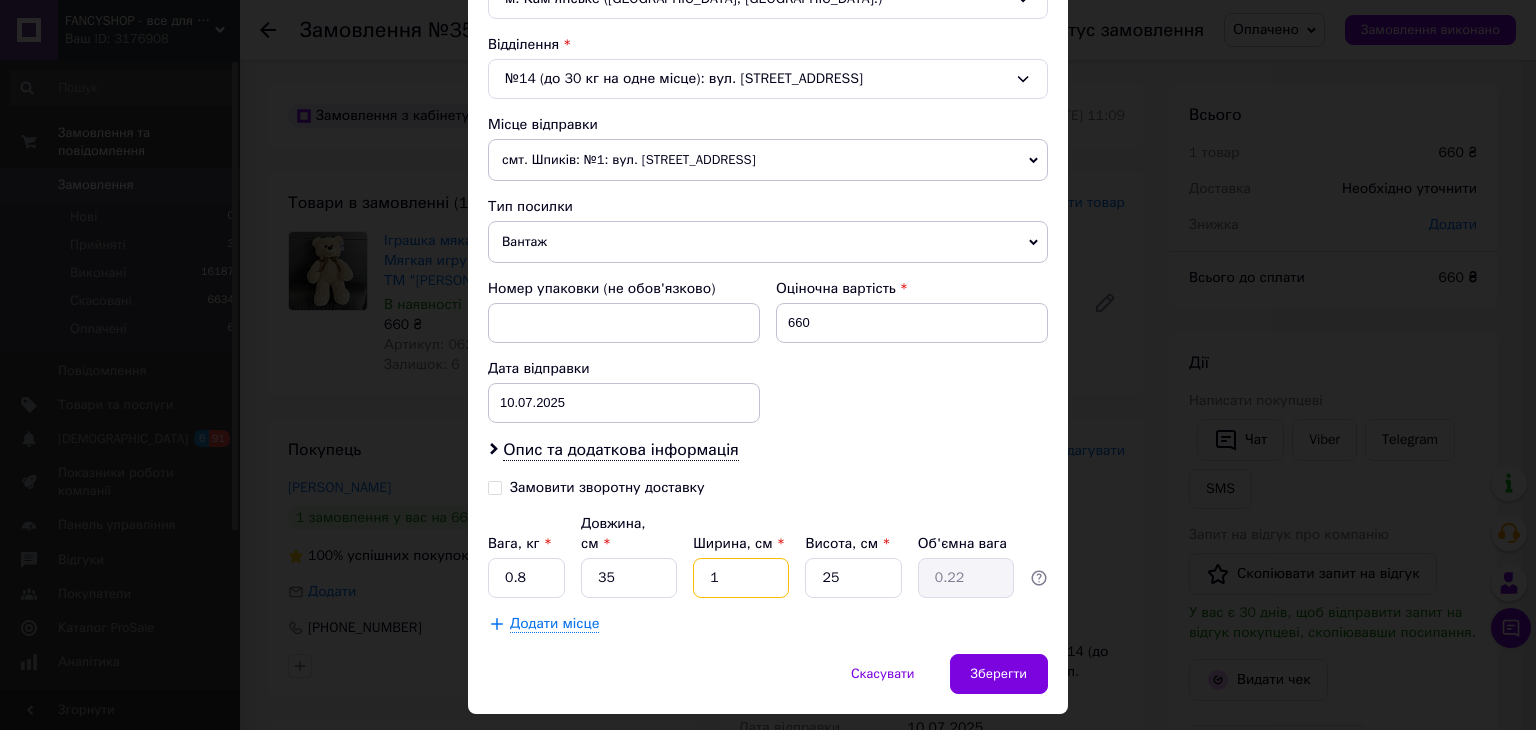 type on "10" 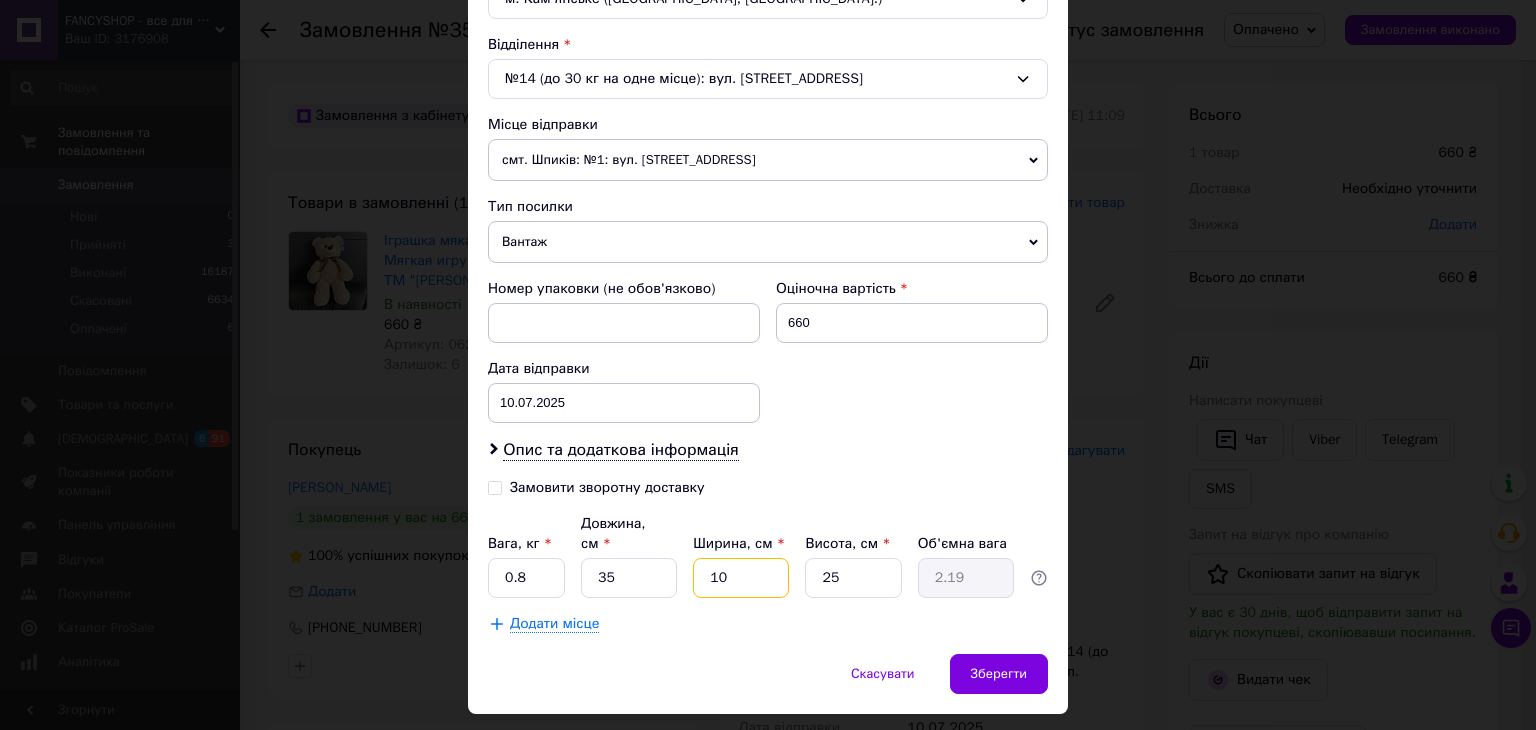 type on "10" 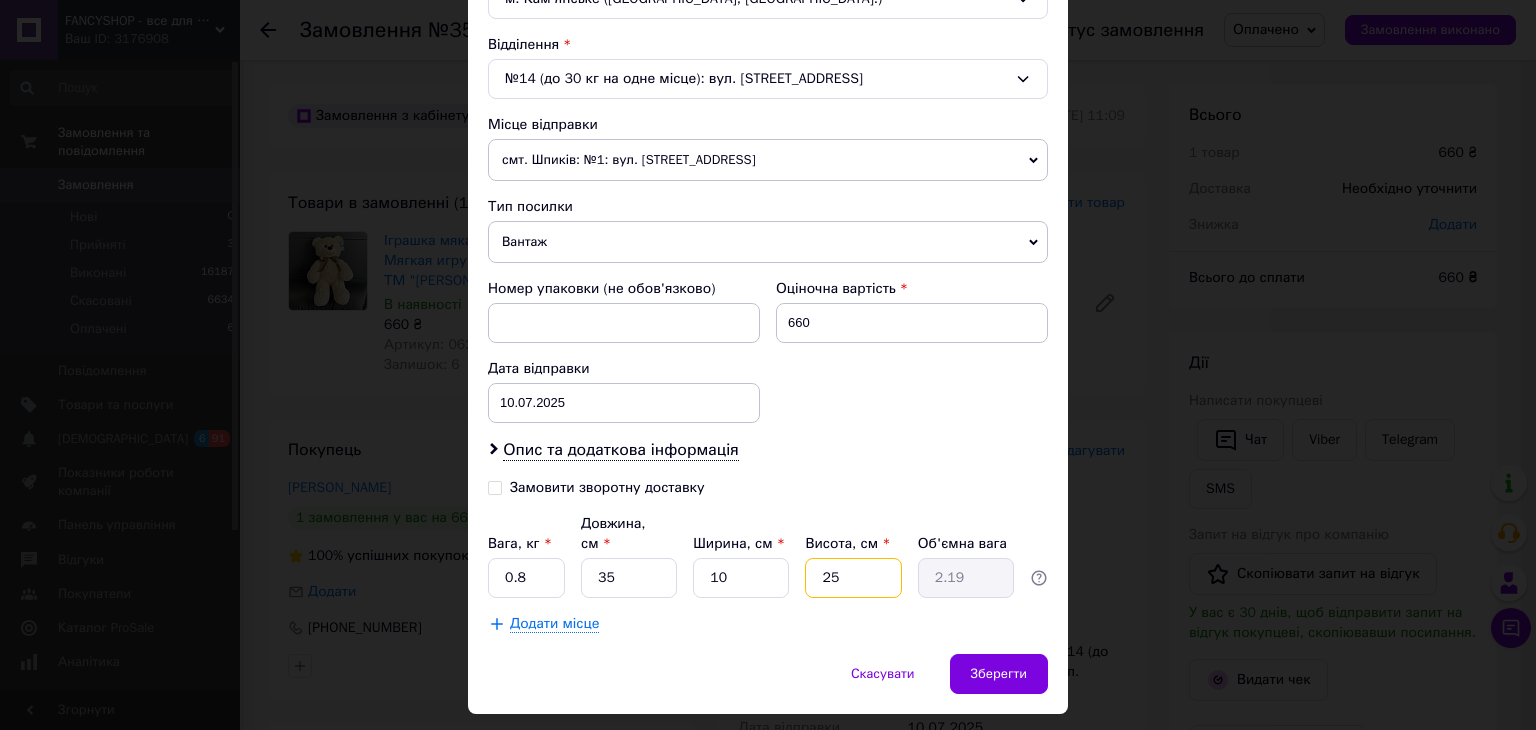 click on "25" at bounding box center (853, 578) 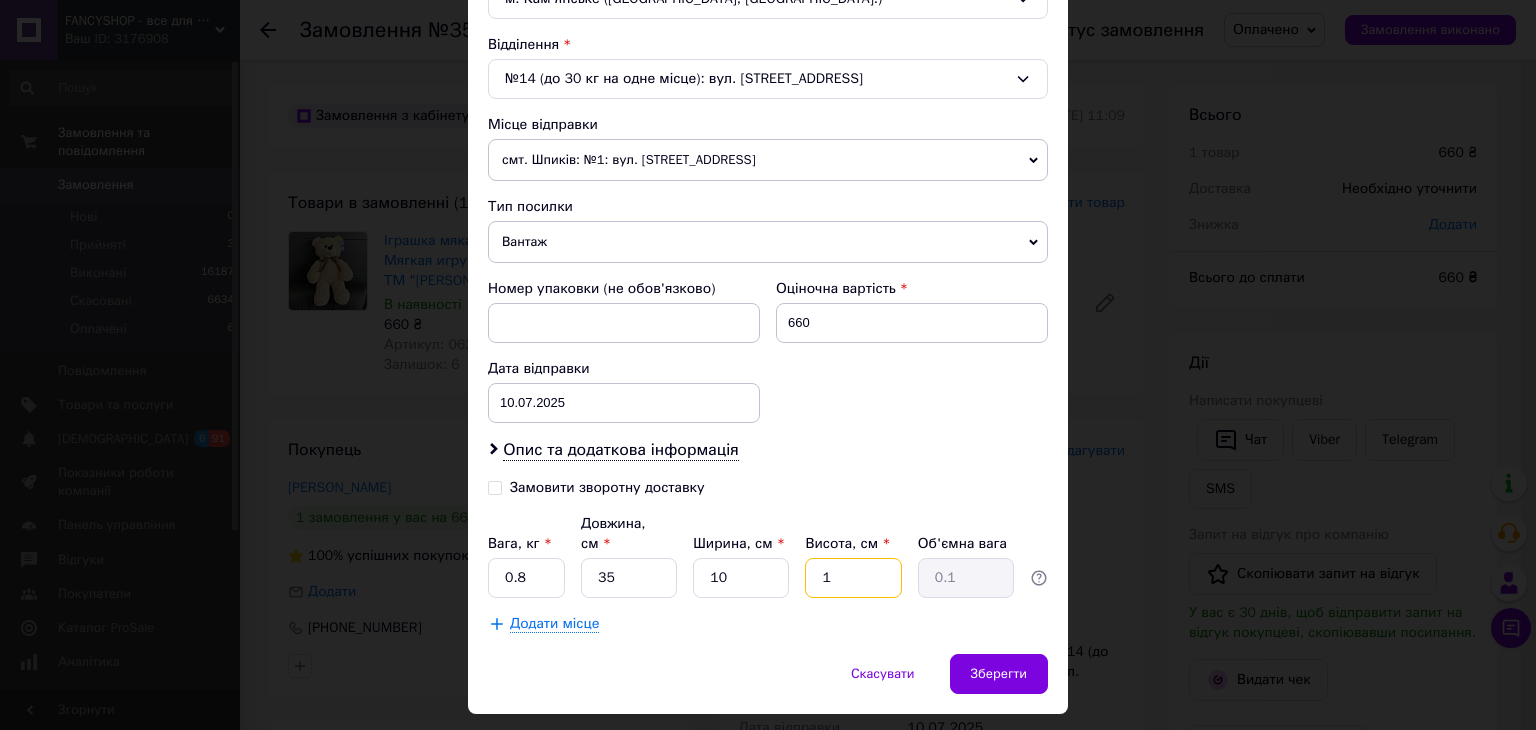 type on "10" 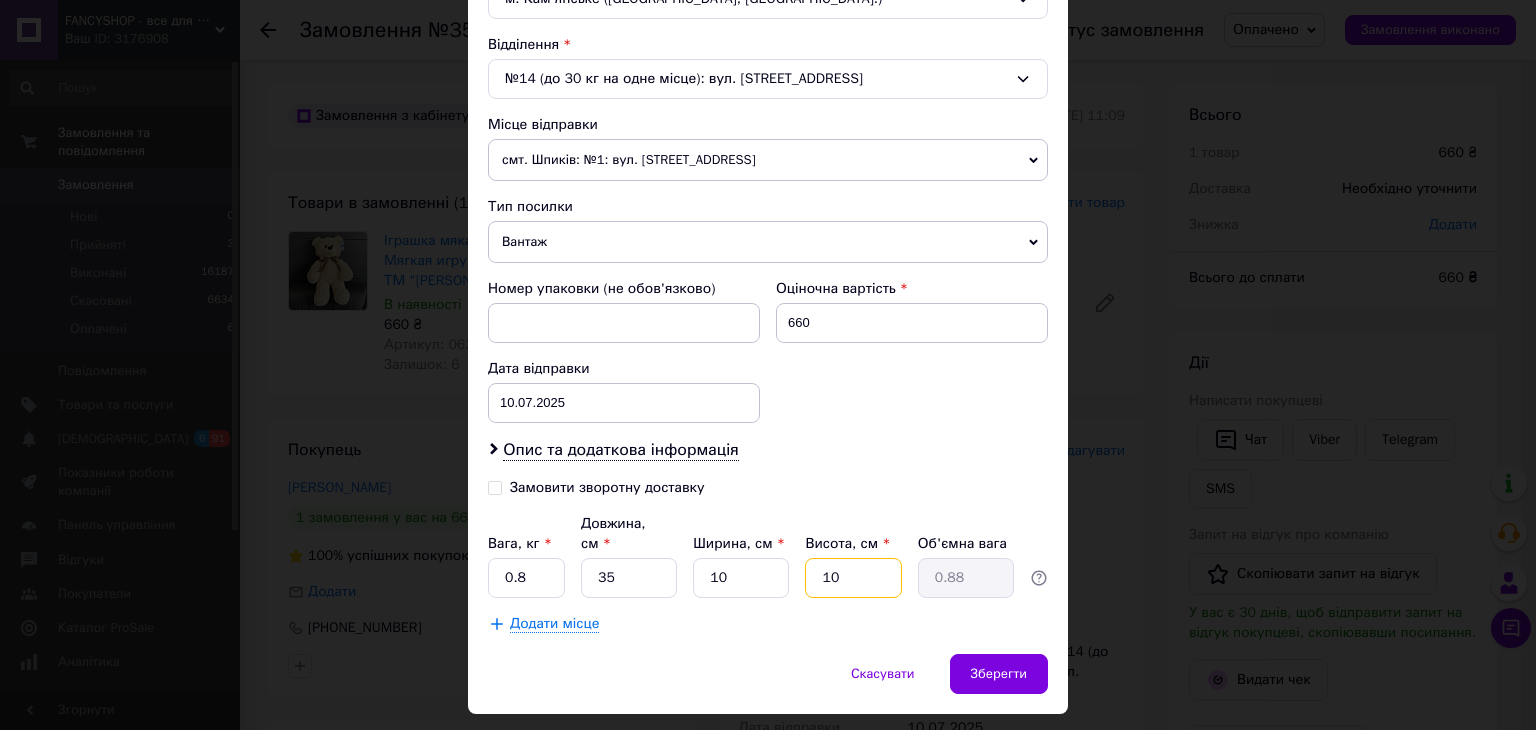 type on "10" 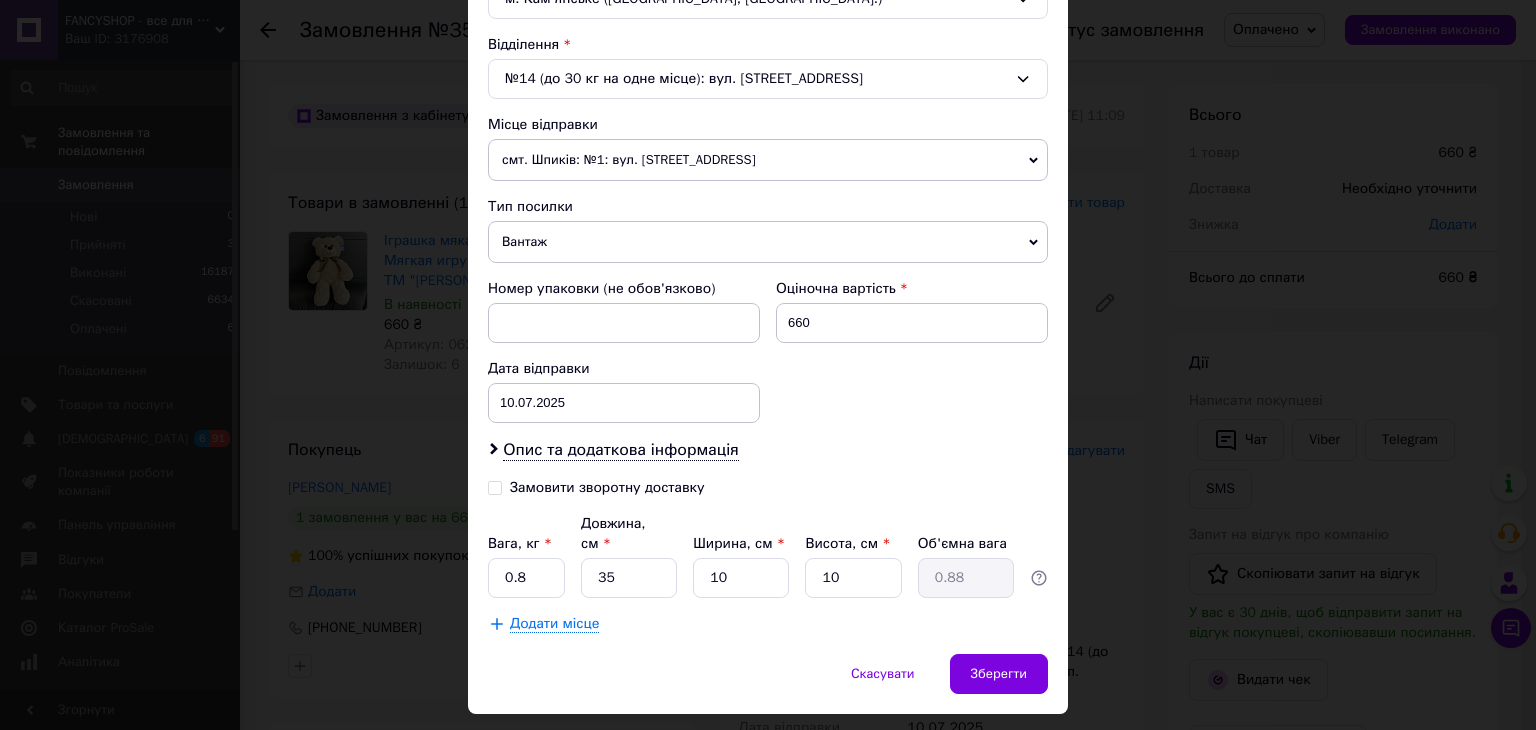 click on "Опис та додаткова інформація" at bounding box center (768, 450) 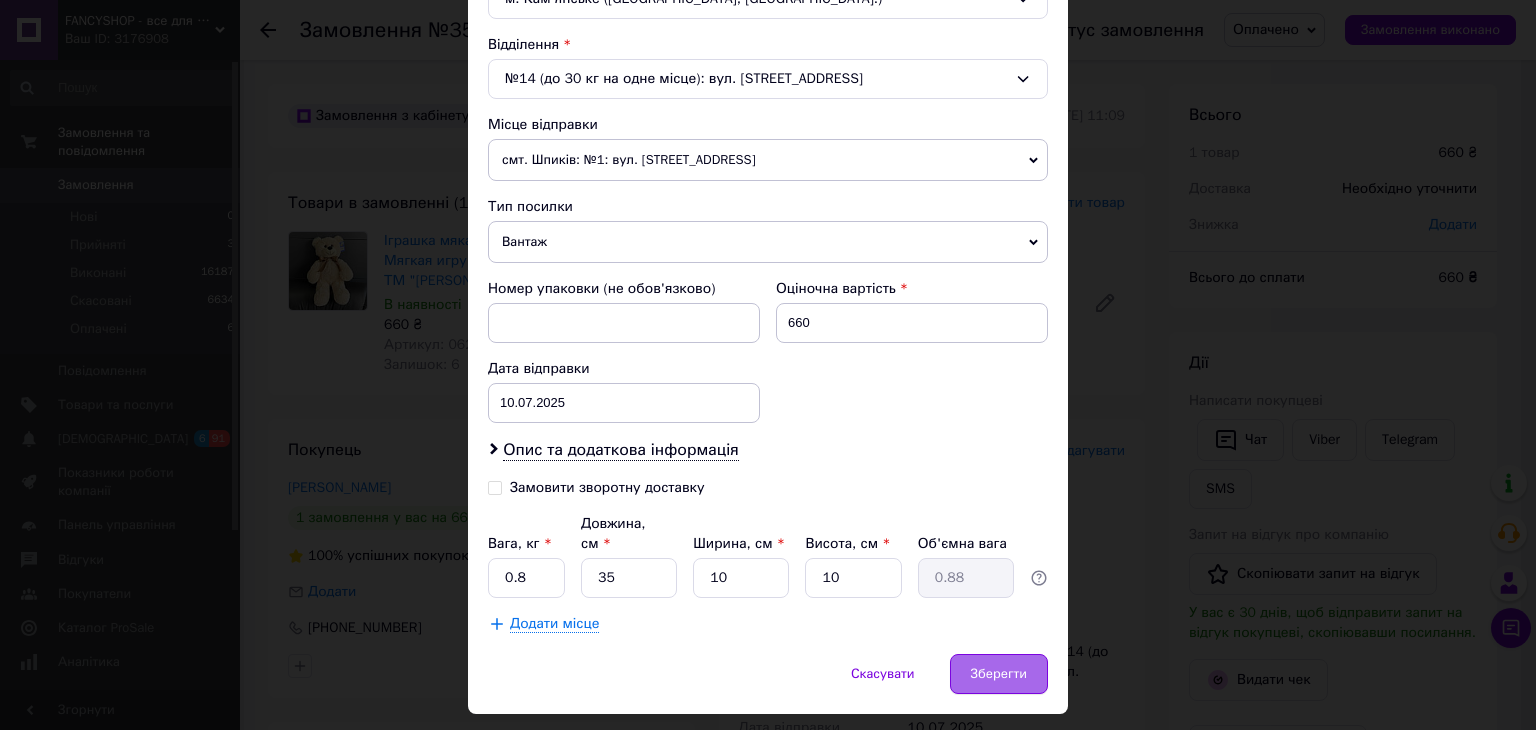 click on "Зберегти" at bounding box center (999, 674) 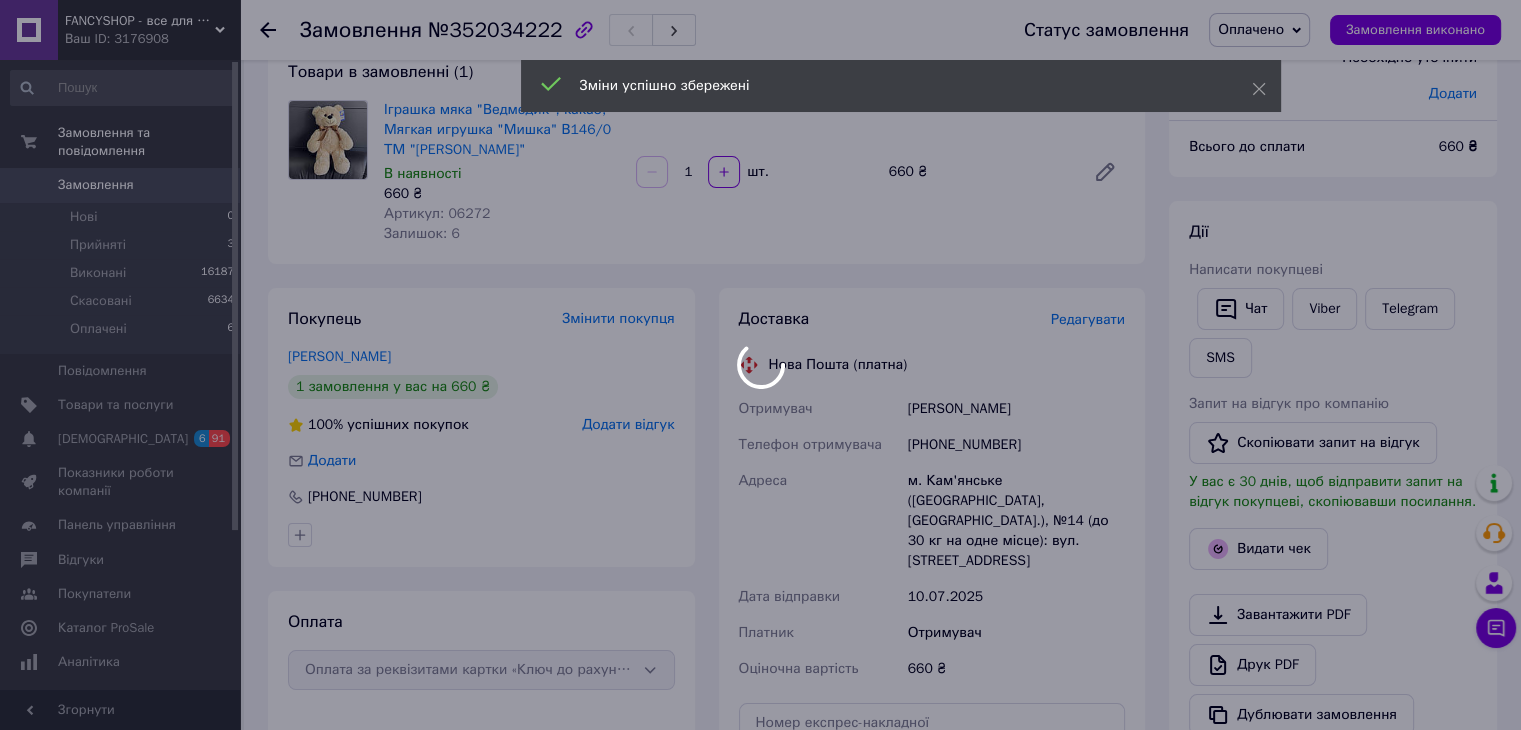 scroll, scrollTop: 300, scrollLeft: 0, axis: vertical 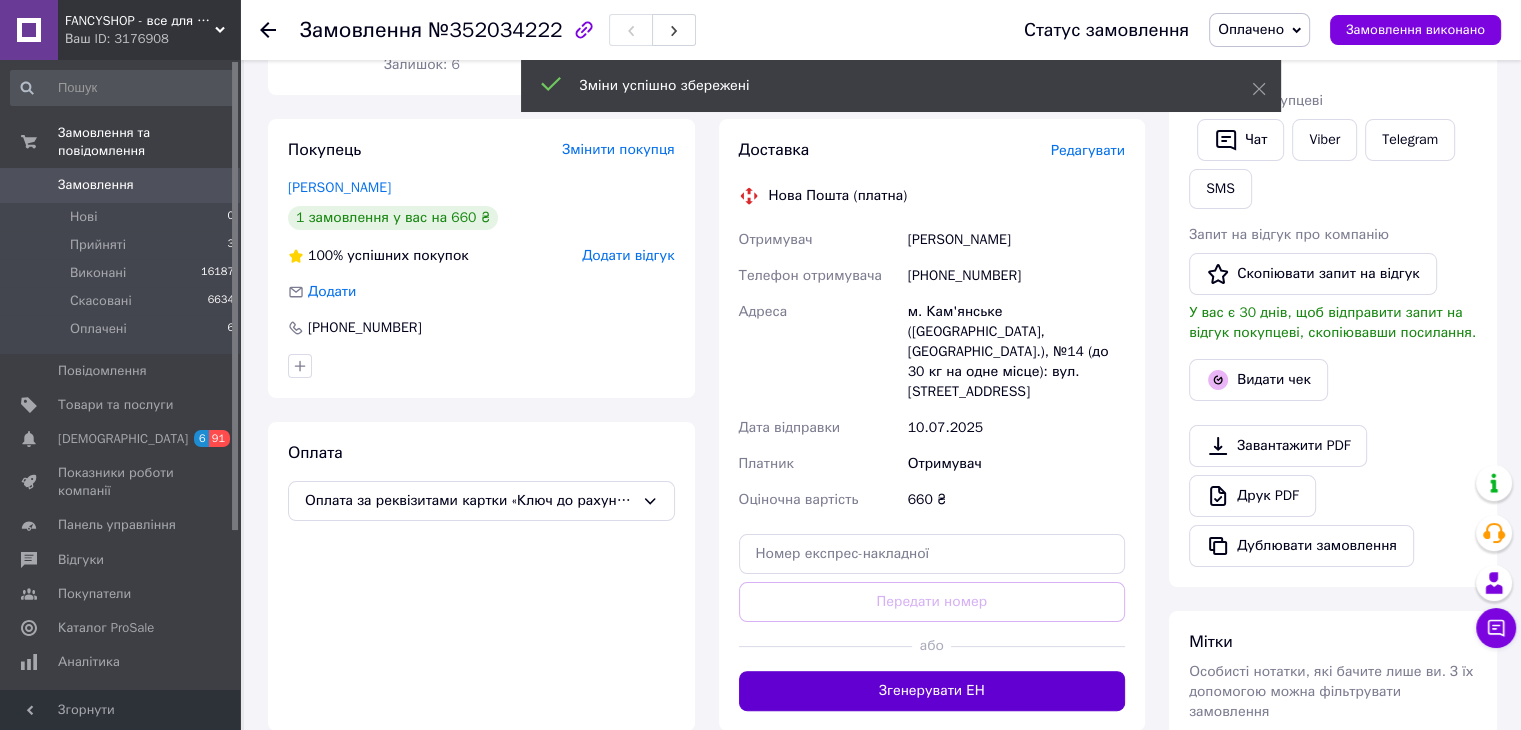 click on "Згенерувати ЕН" at bounding box center (932, 691) 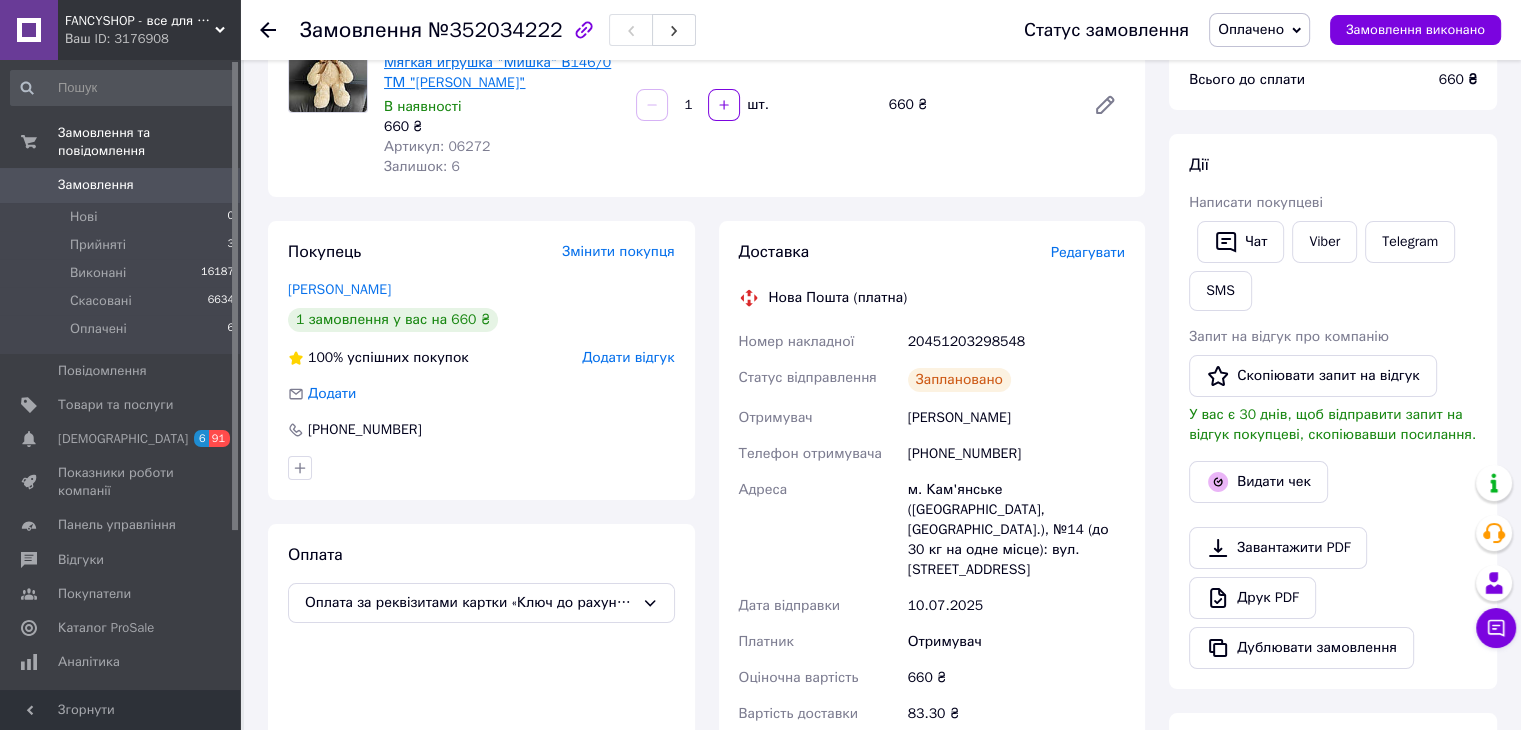 scroll, scrollTop: 0, scrollLeft: 0, axis: both 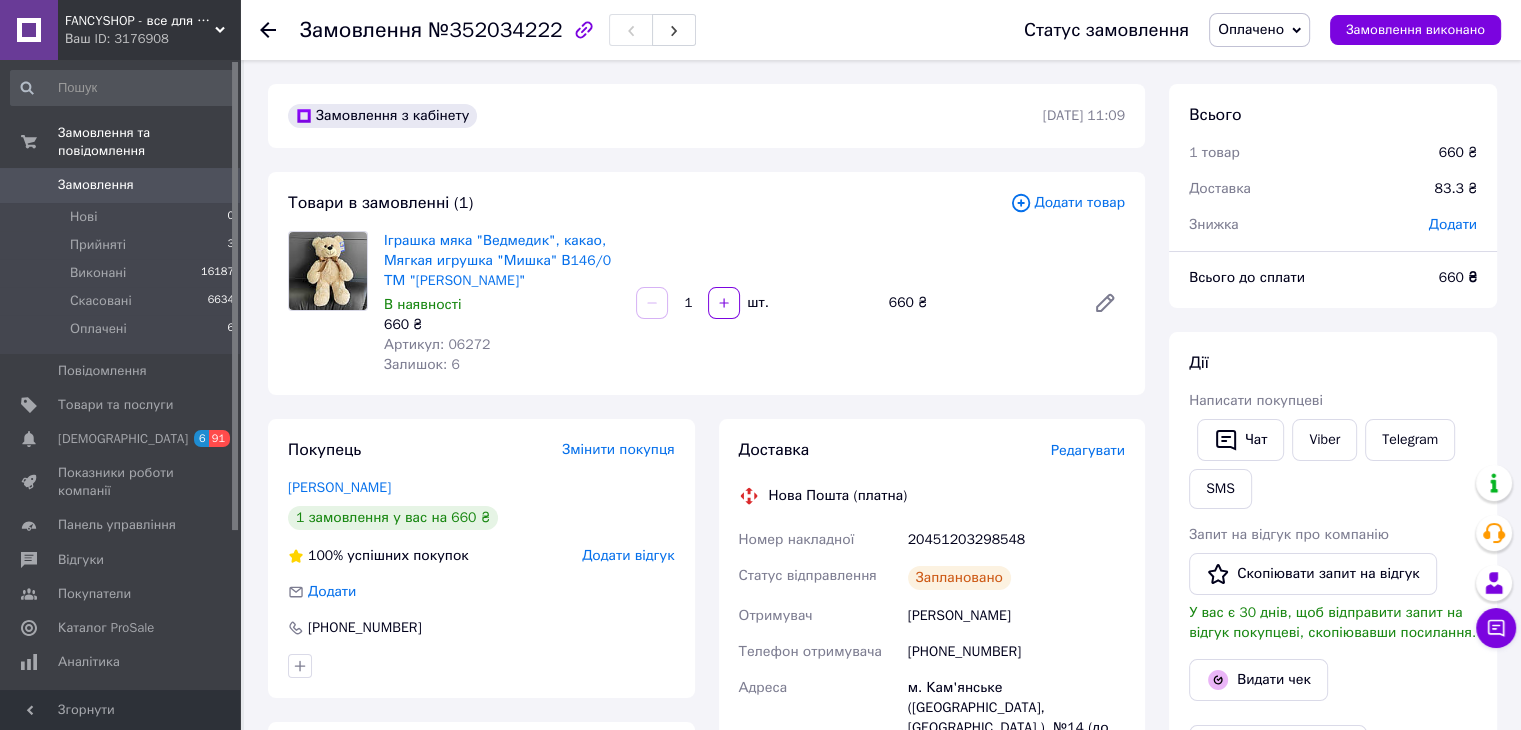 click on "Замовлення" at bounding box center [96, 185] 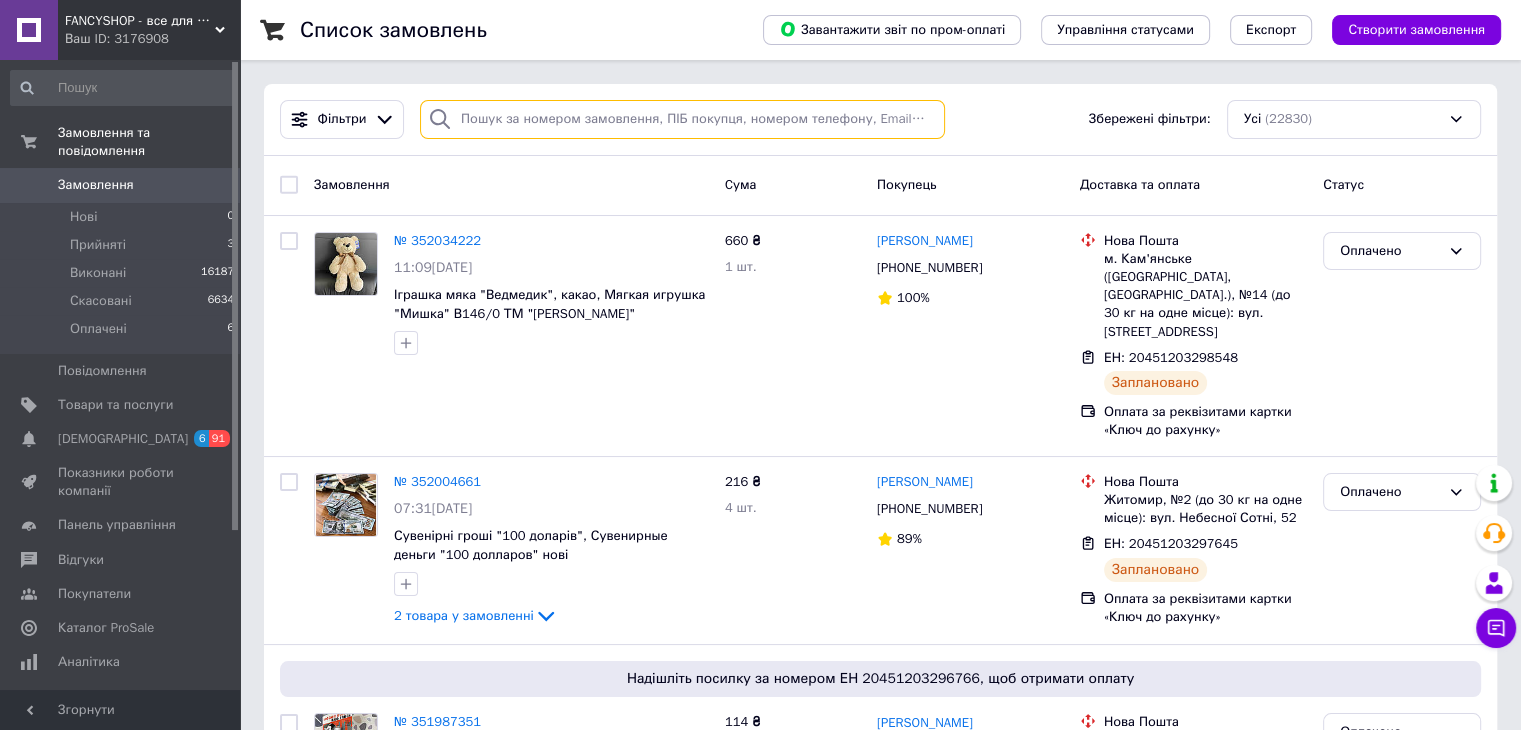 click at bounding box center (682, 119) 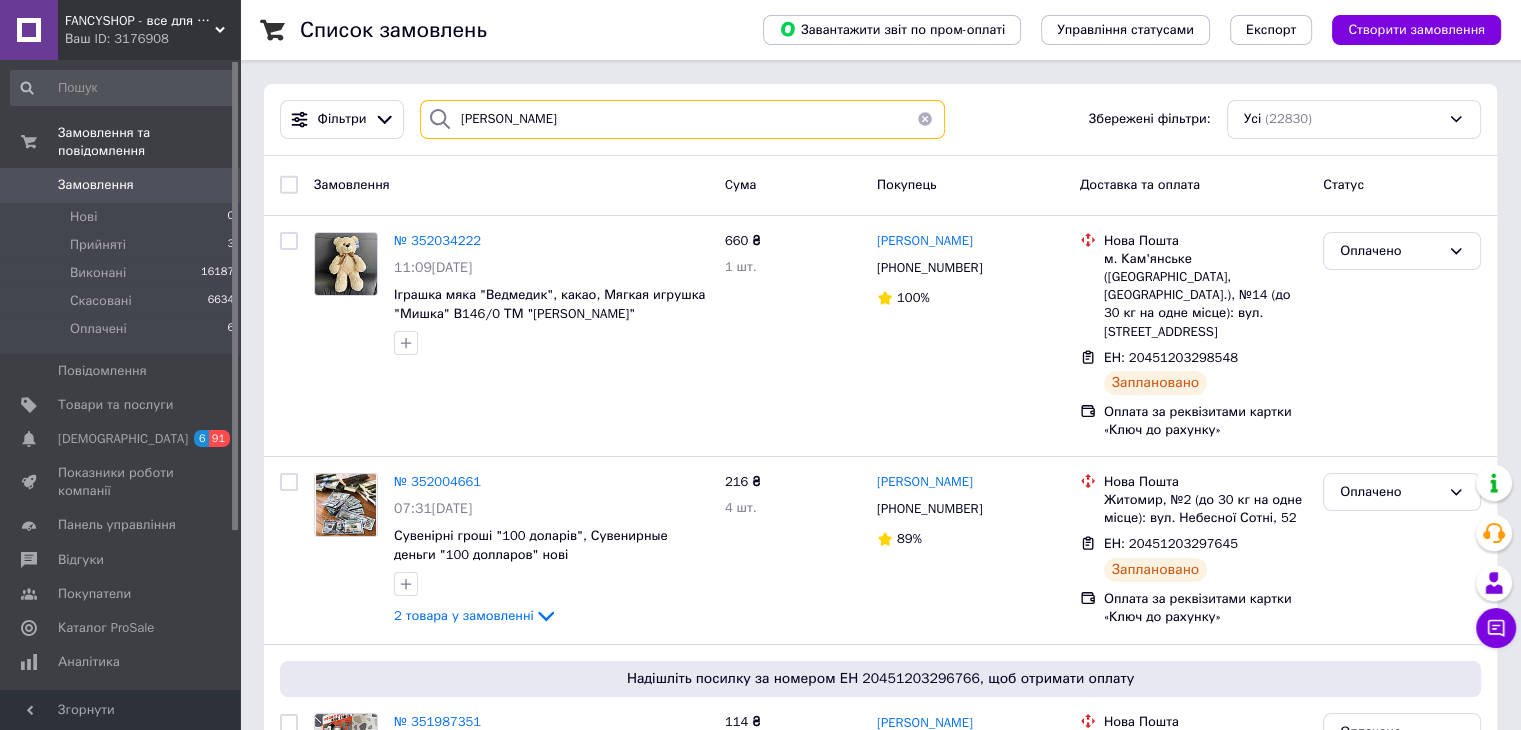 type on "[PERSON_NAME]" 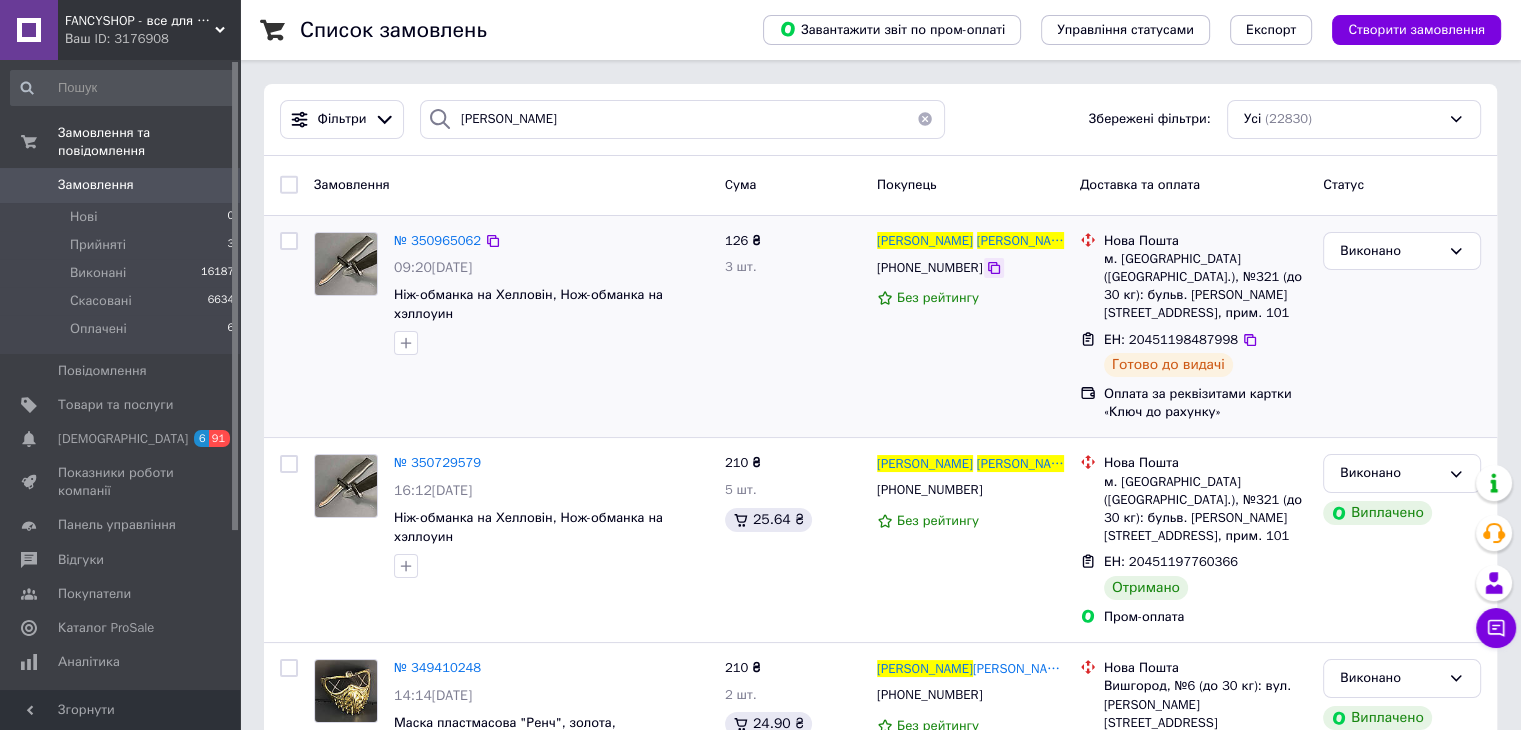 click 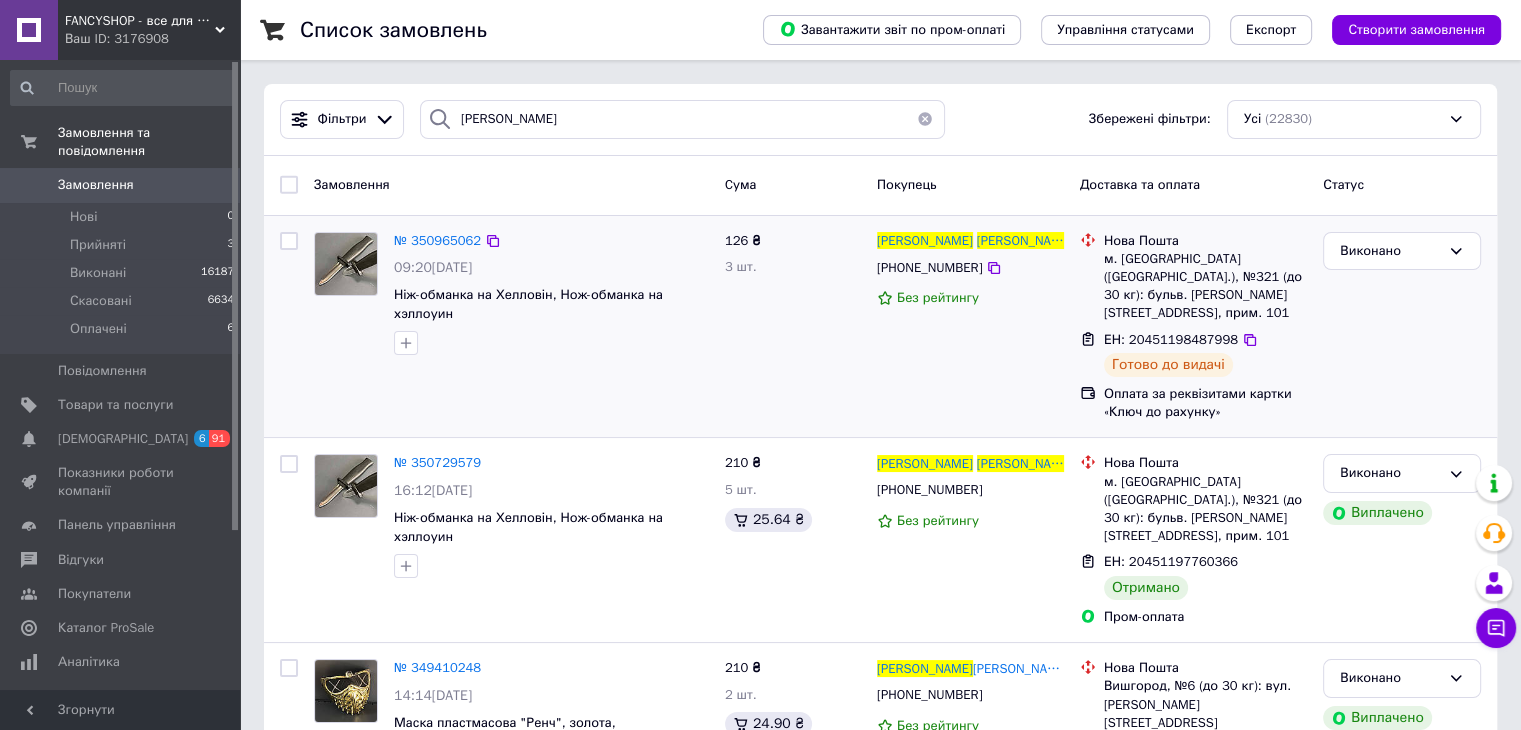 click on "126 ₴ 3 шт." at bounding box center [793, 327] 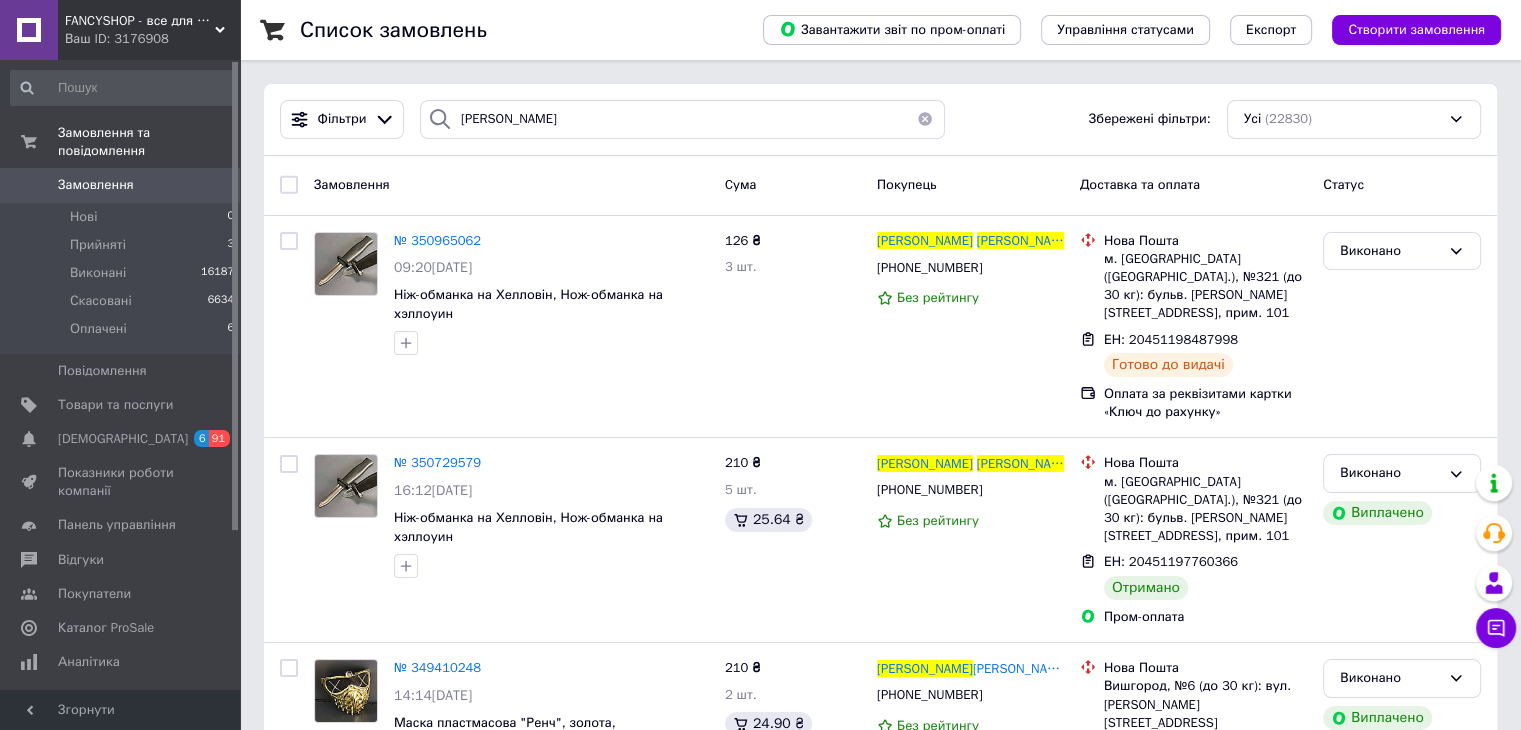 click on "Замовлення" at bounding box center (96, 185) 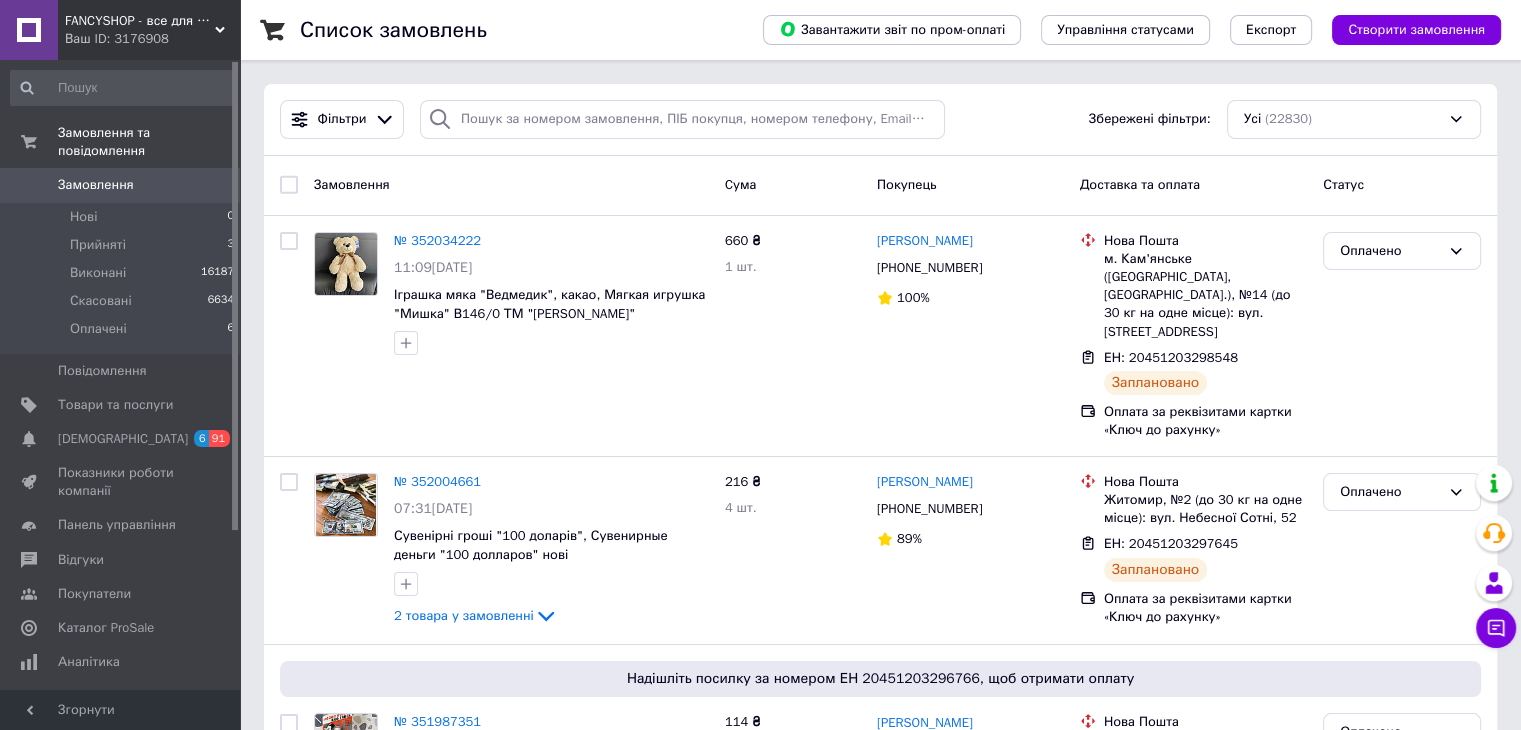 click on "Замовлення" at bounding box center (96, 185) 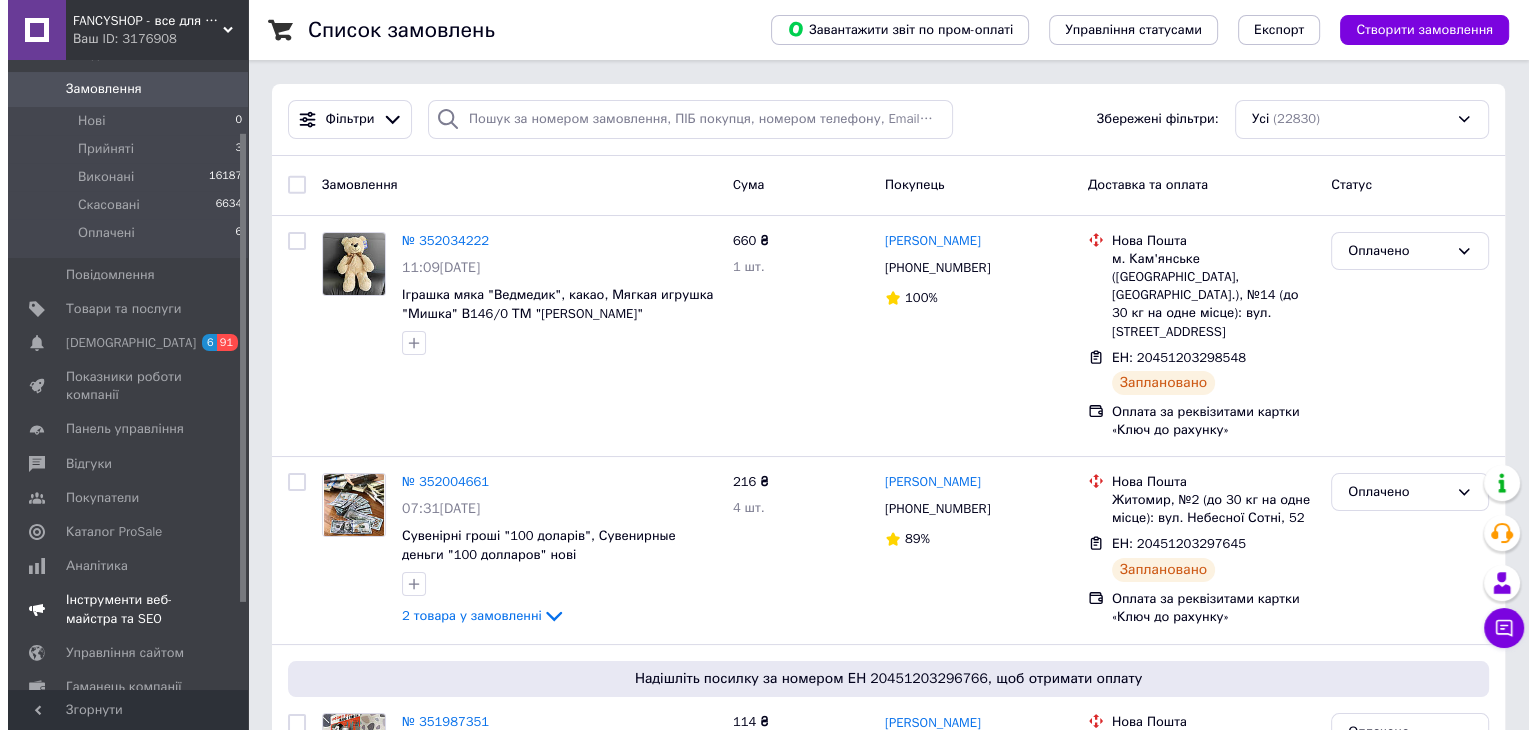 scroll, scrollTop: 200, scrollLeft: 0, axis: vertical 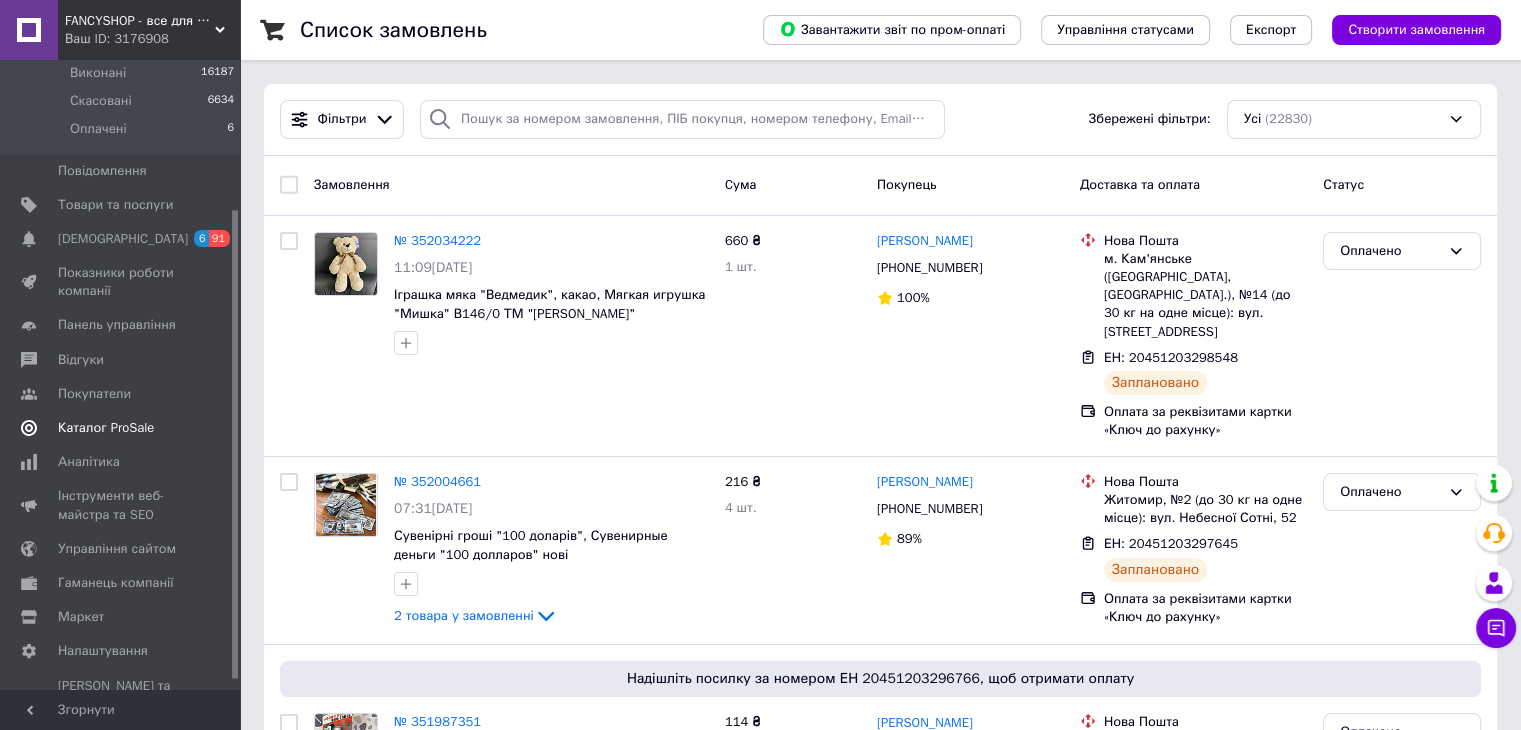 click on "Каталог ProSale" at bounding box center (106, 428) 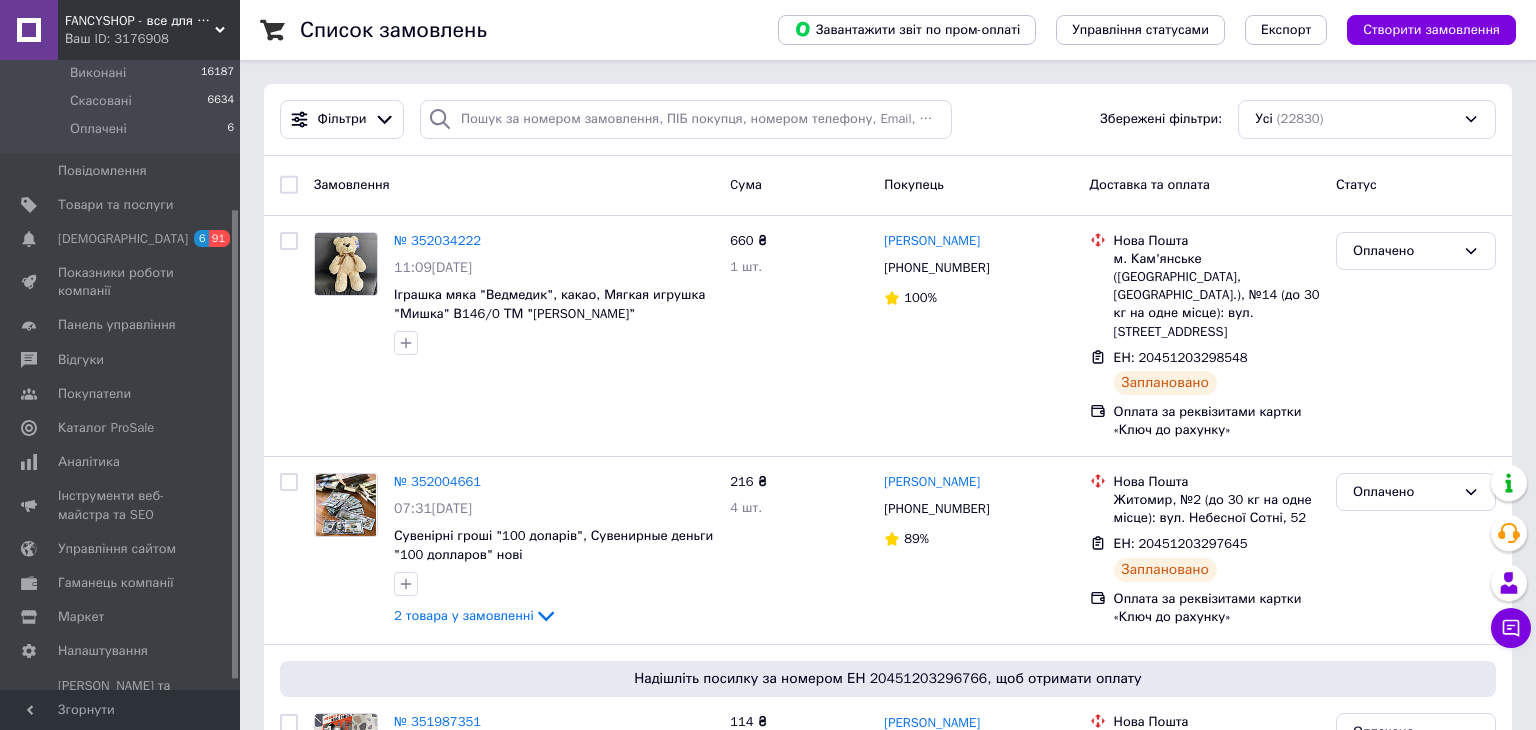 scroll, scrollTop: 98, scrollLeft: 0, axis: vertical 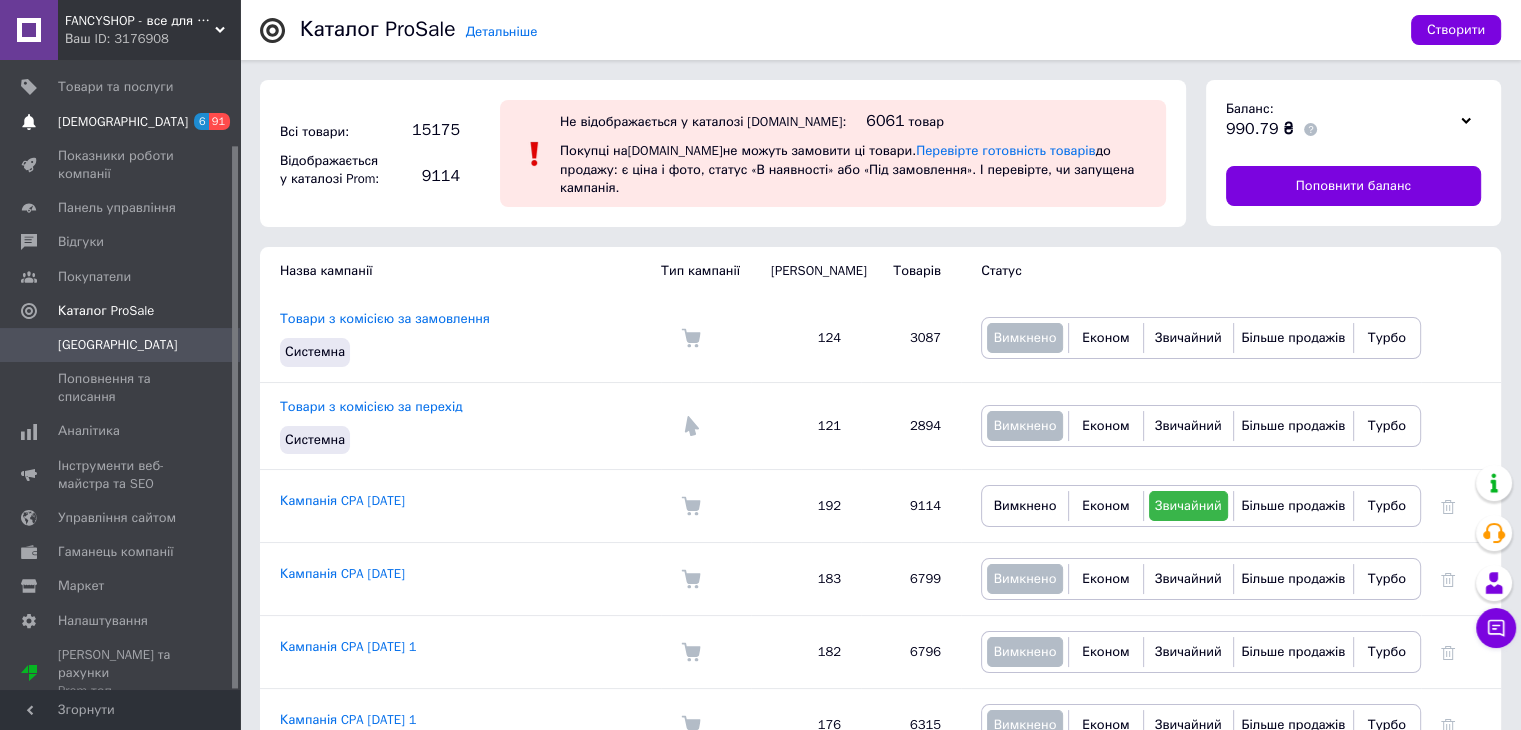 click on "[DEMOGRAPHIC_DATA] 6 91" at bounding box center [123, 122] 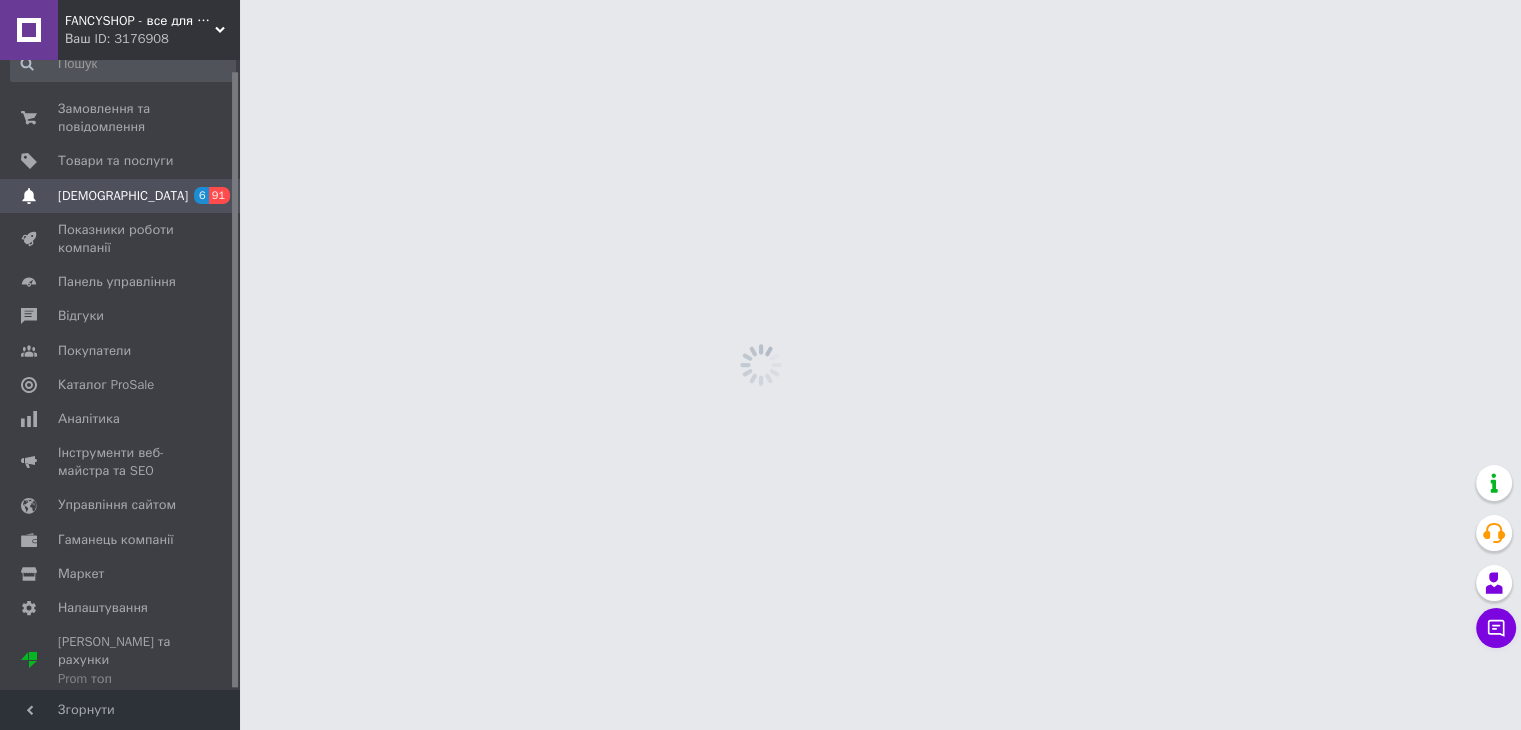 scroll, scrollTop: 11, scrollLeft: 0, axis: vertical 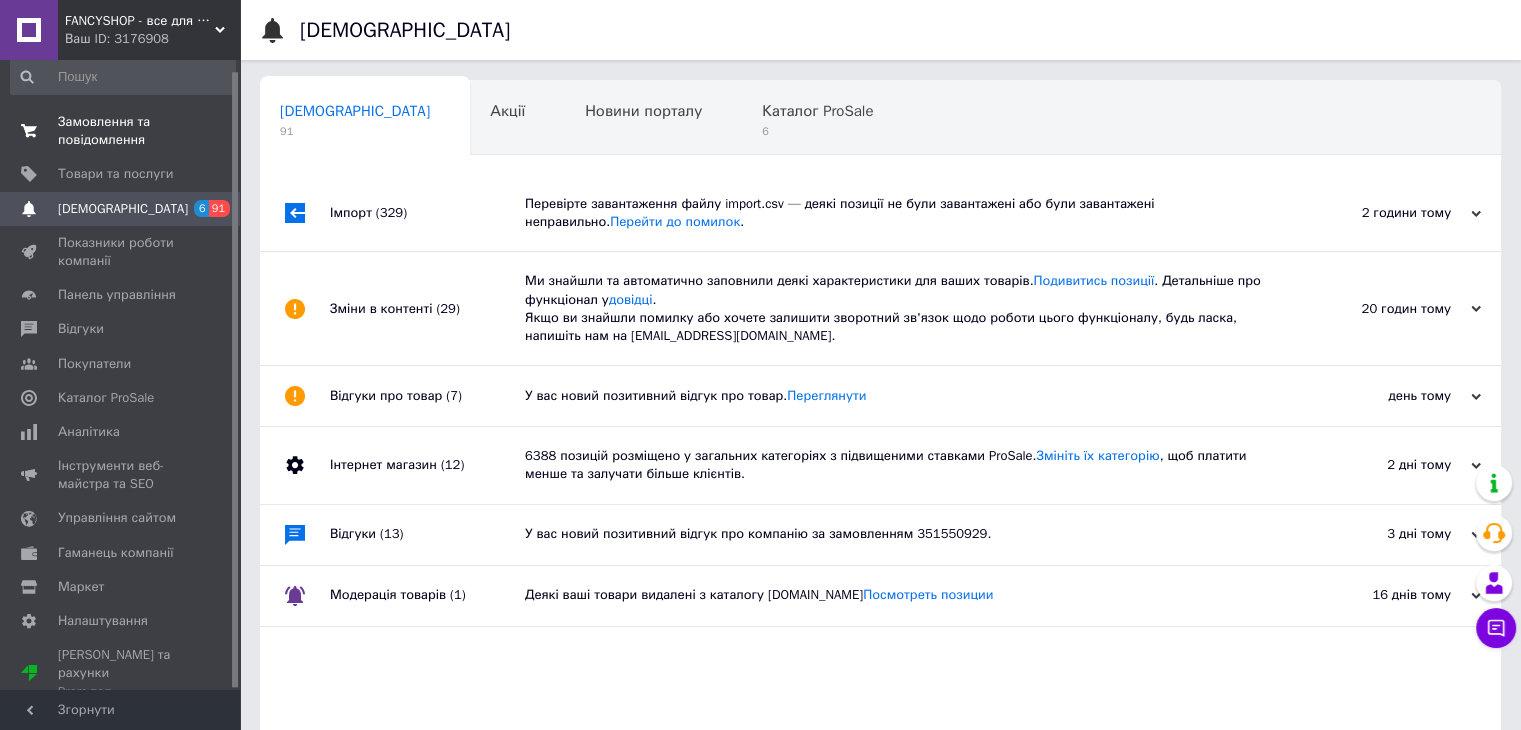 click on "Замовлення та повідомлення" at bounding box center [121, 131] 